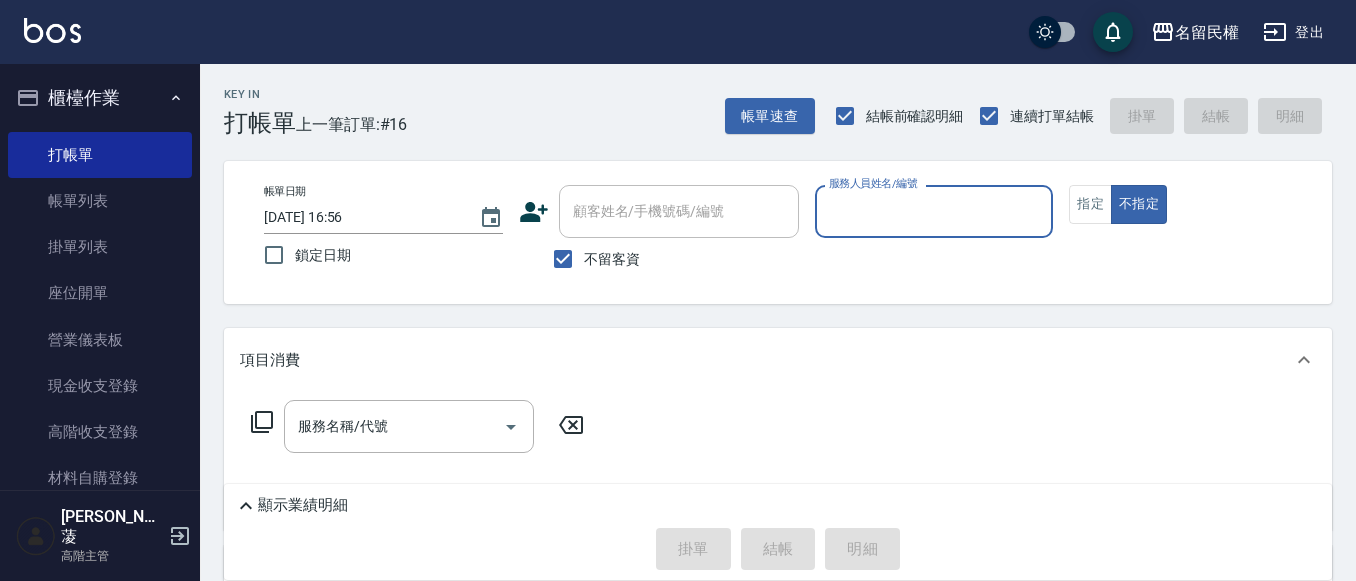 scroll, scrollTop: 0, scrollLeft: 0, axis: both 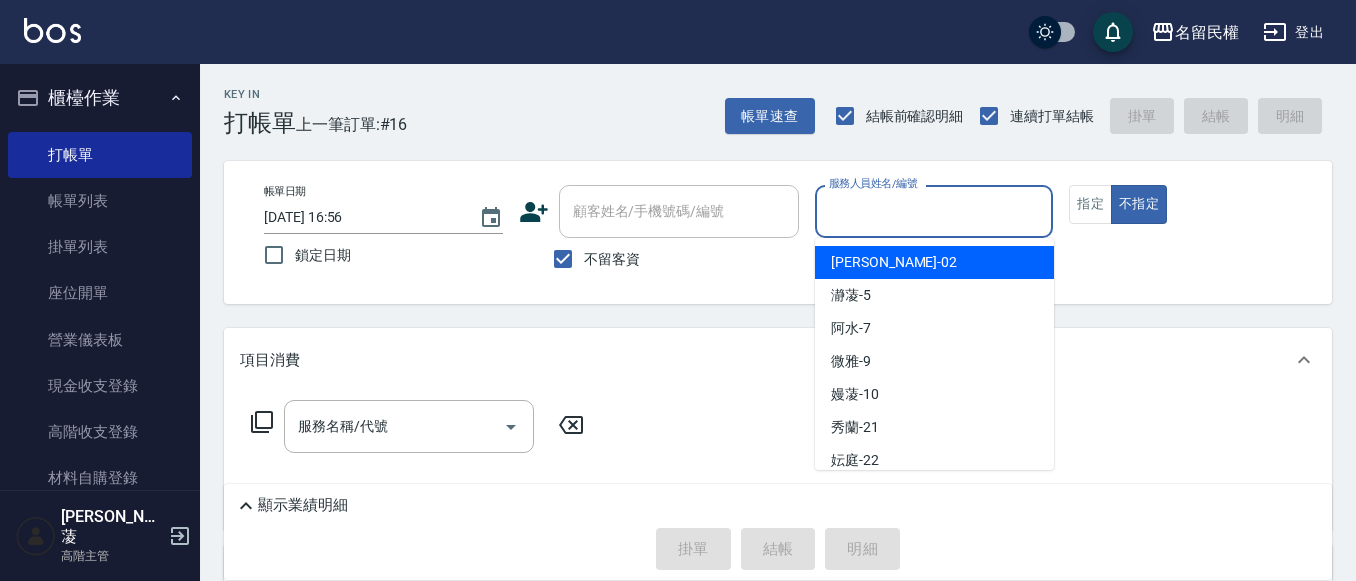 click on "服務人員姓名/編號" at bounding box center (934, 211) 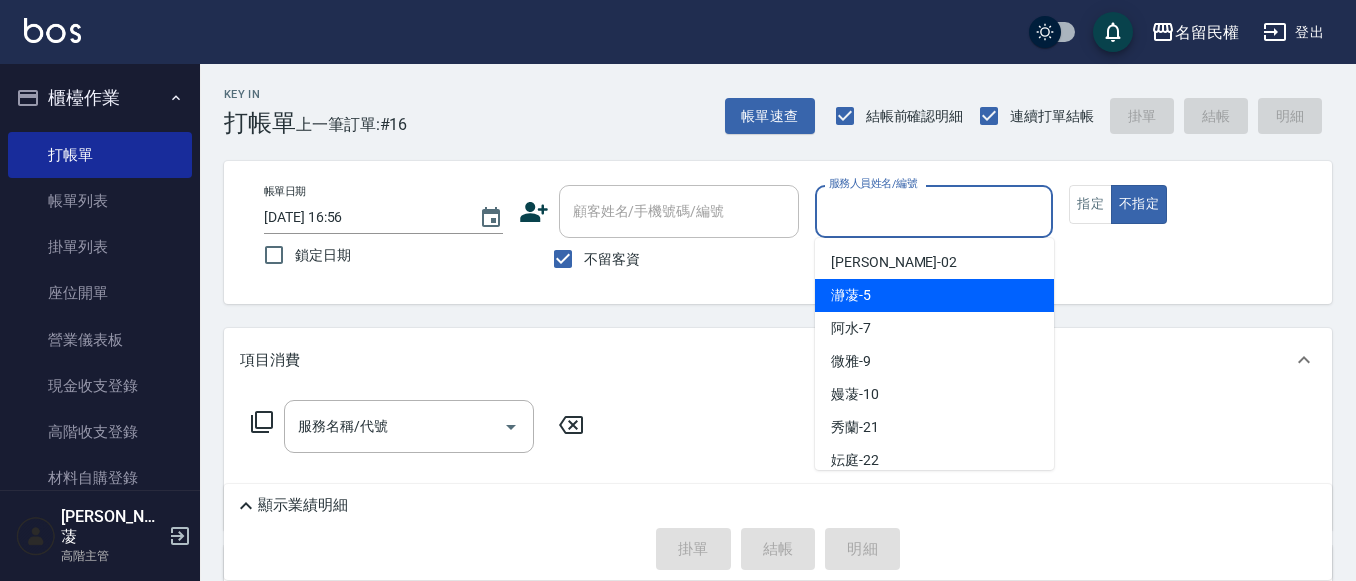 click on "瀞蓤 -5" at bounding box center (934, 295) 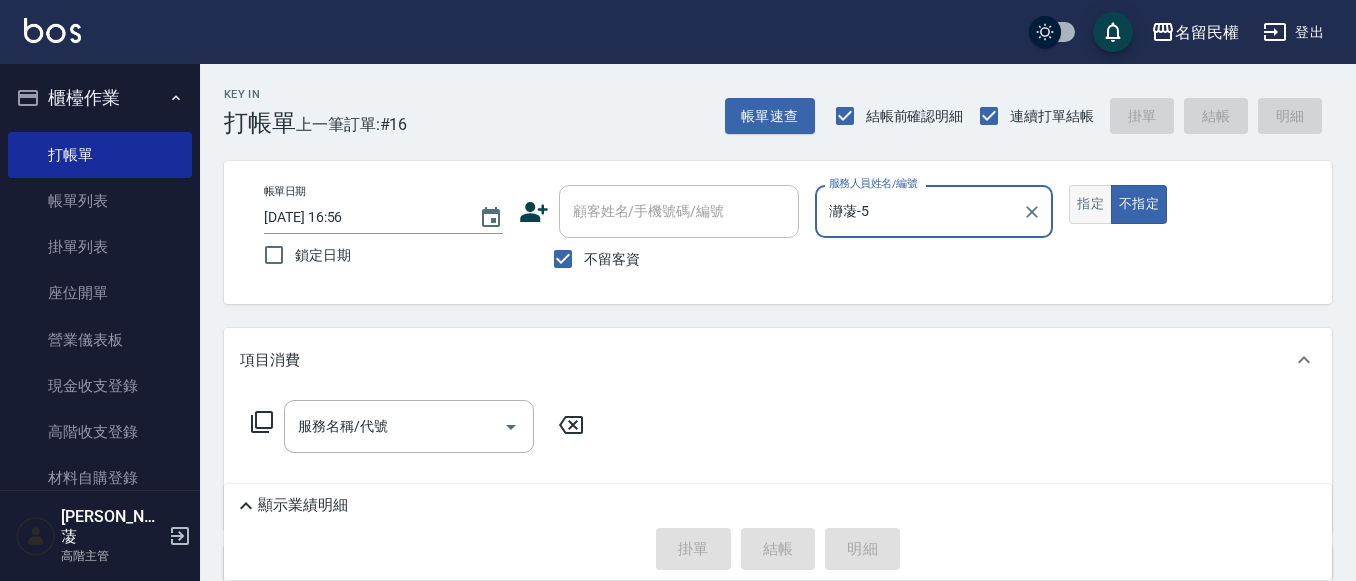 click on "指定" at bounding box center [1090, 204] 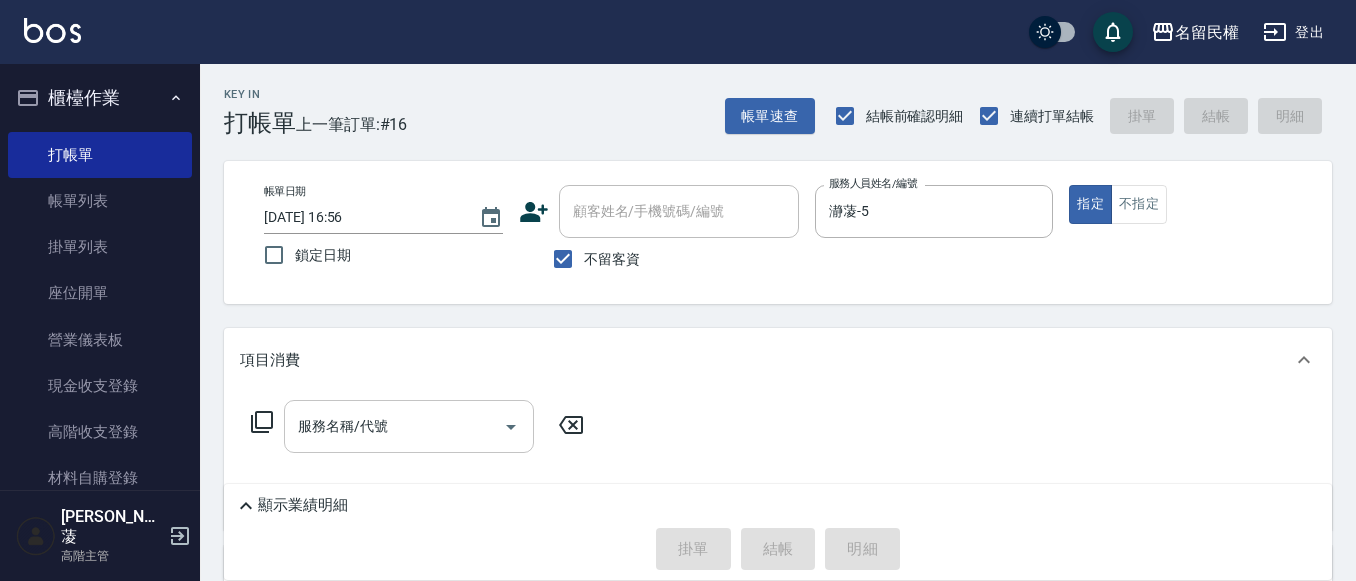 click on "服務名稱/代號" at bounding box center [394, 426] 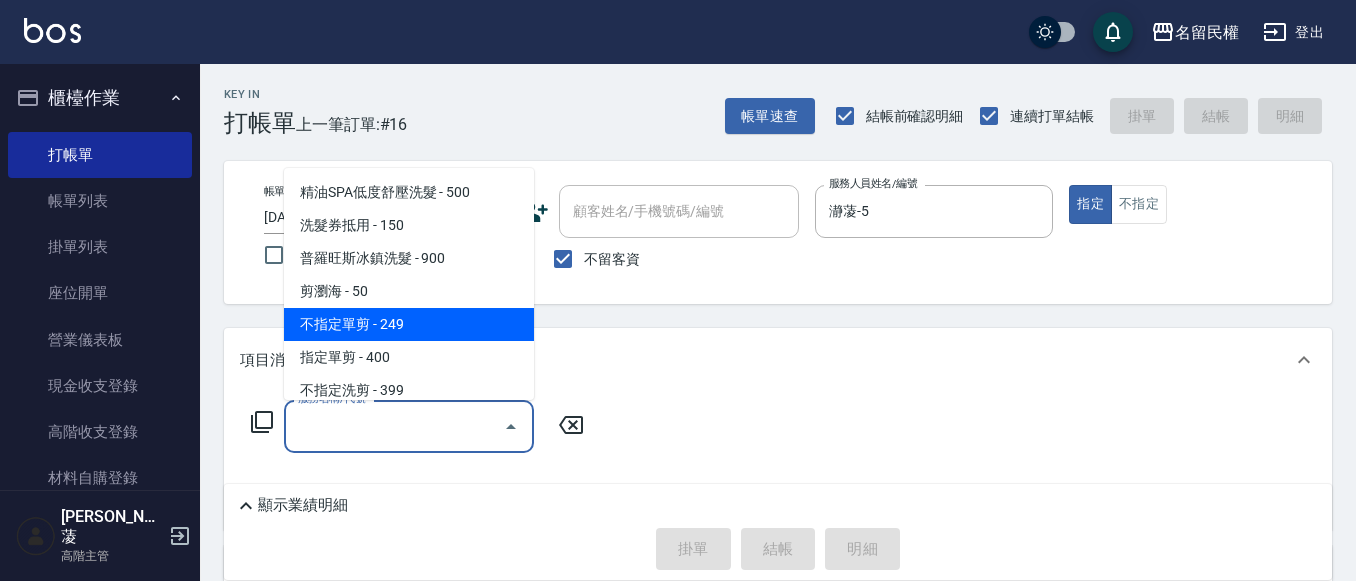 scroll, scrollTop: 100, scrollLeft: 0, axis: vertical 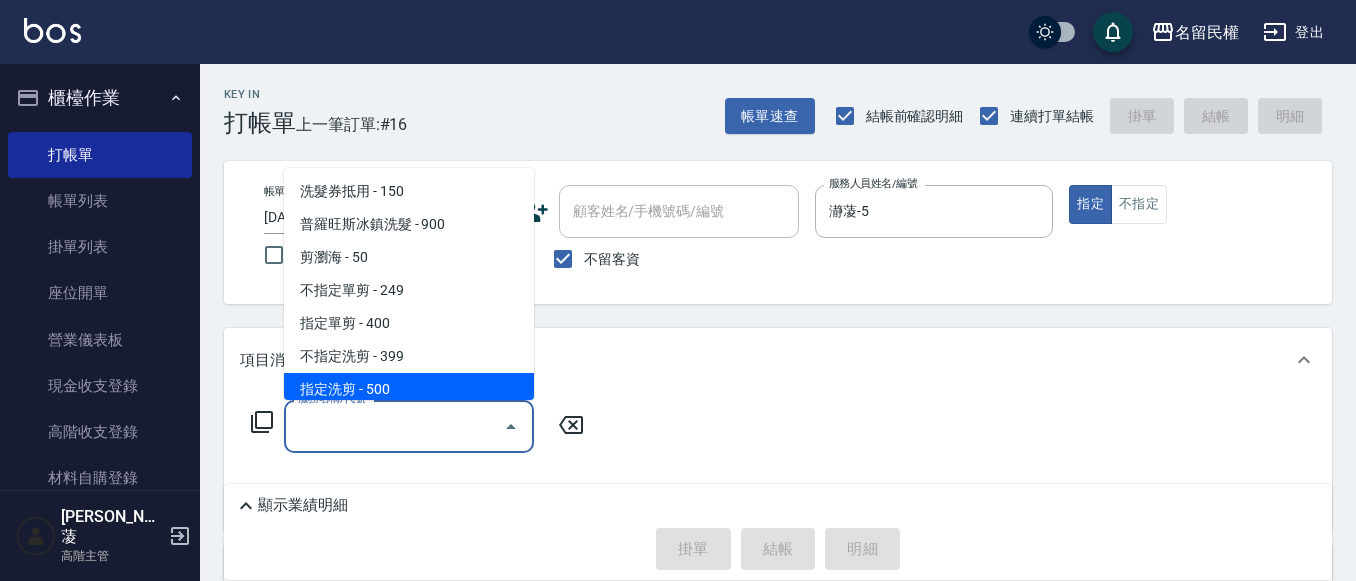 click on "指定洗剪 - 500" at bounding box center (409, 389) 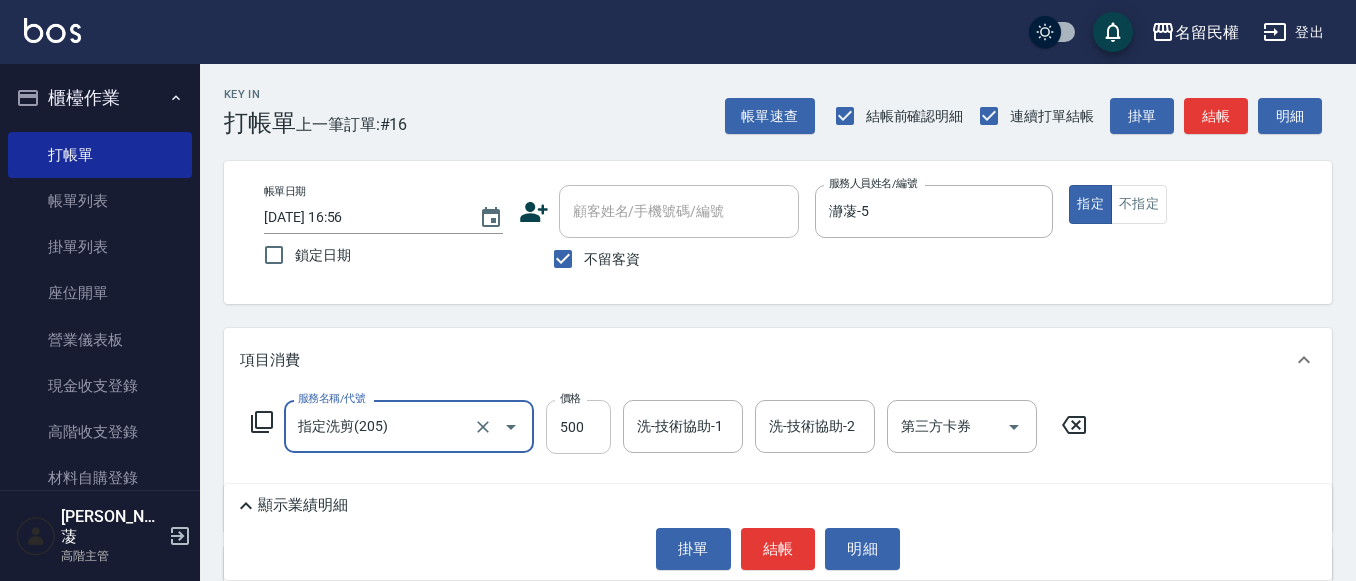click on "500" at bounding box center [578, 427] 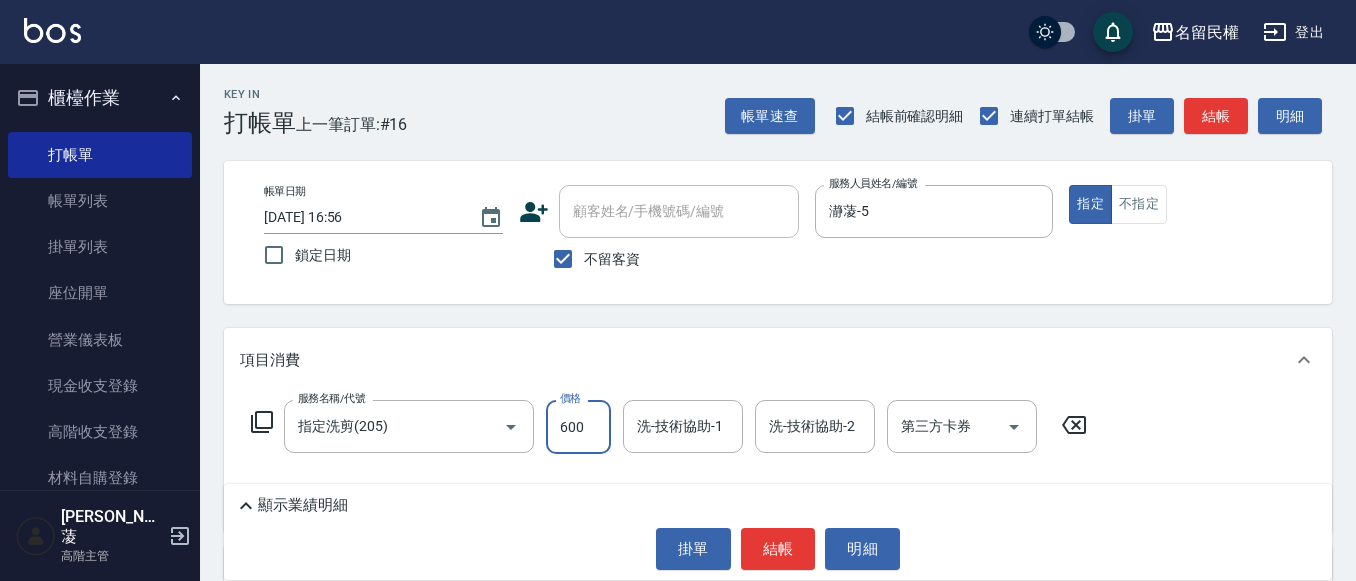 type on "600" 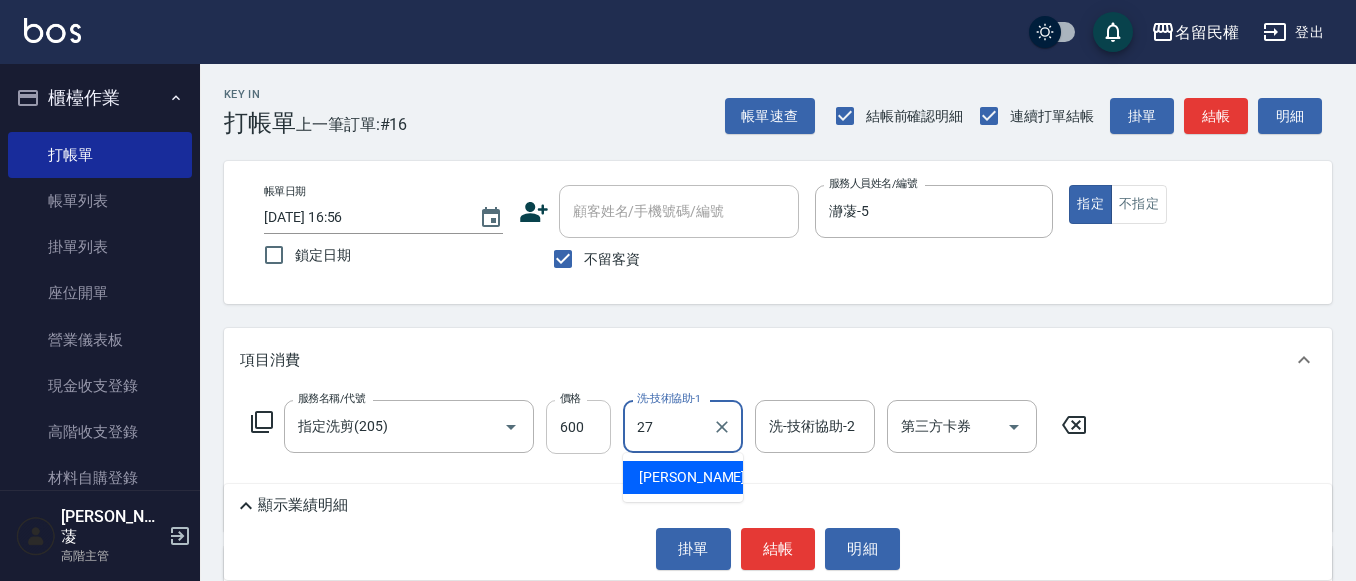 type on "[PERSON_NAME]-27" 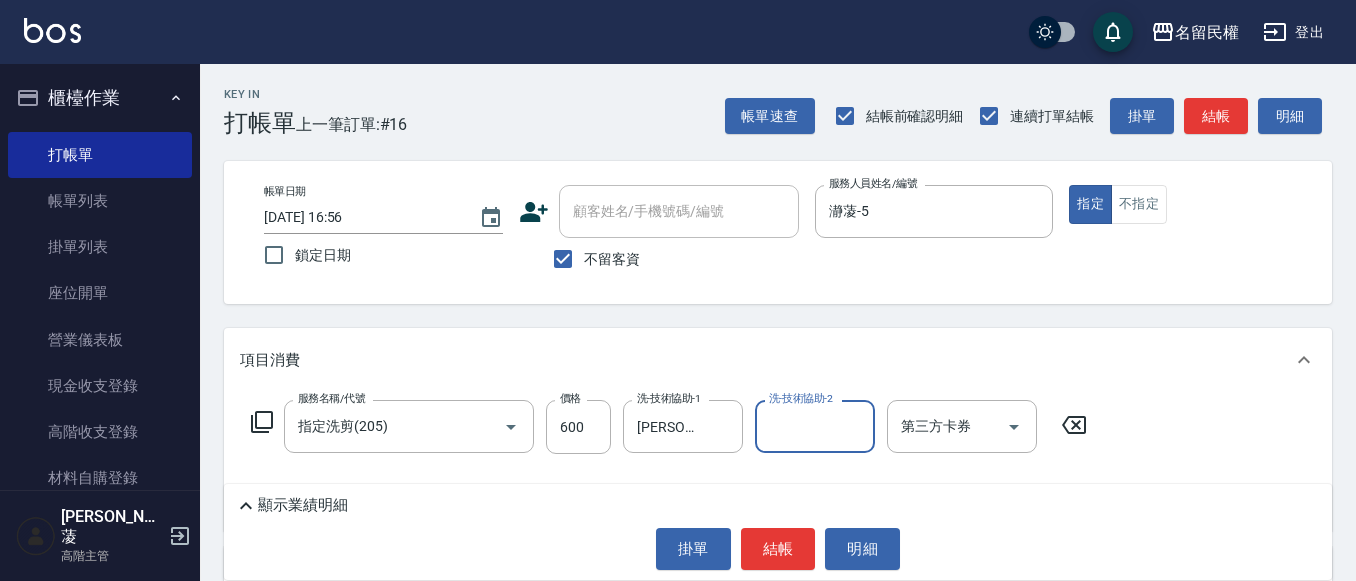 click on "項目消費" at bounding box center (778, 360) 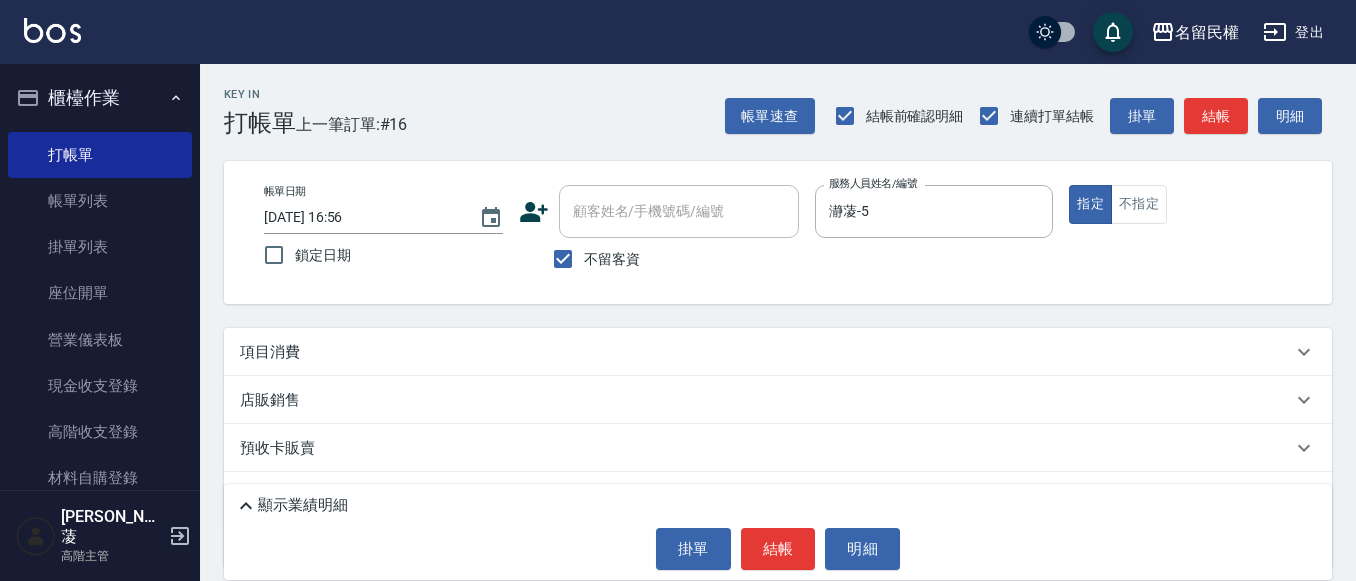 click on "項目消費" at bounding box center [778, 352] 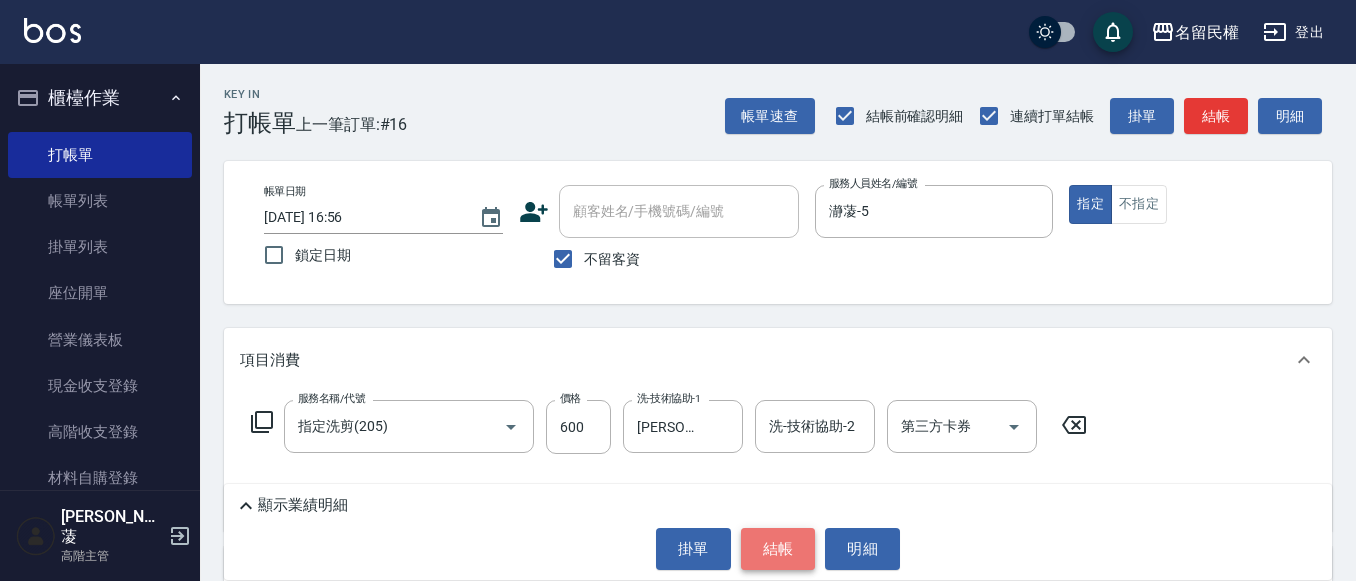 click on "結帳" at bounding box center [778, 549] 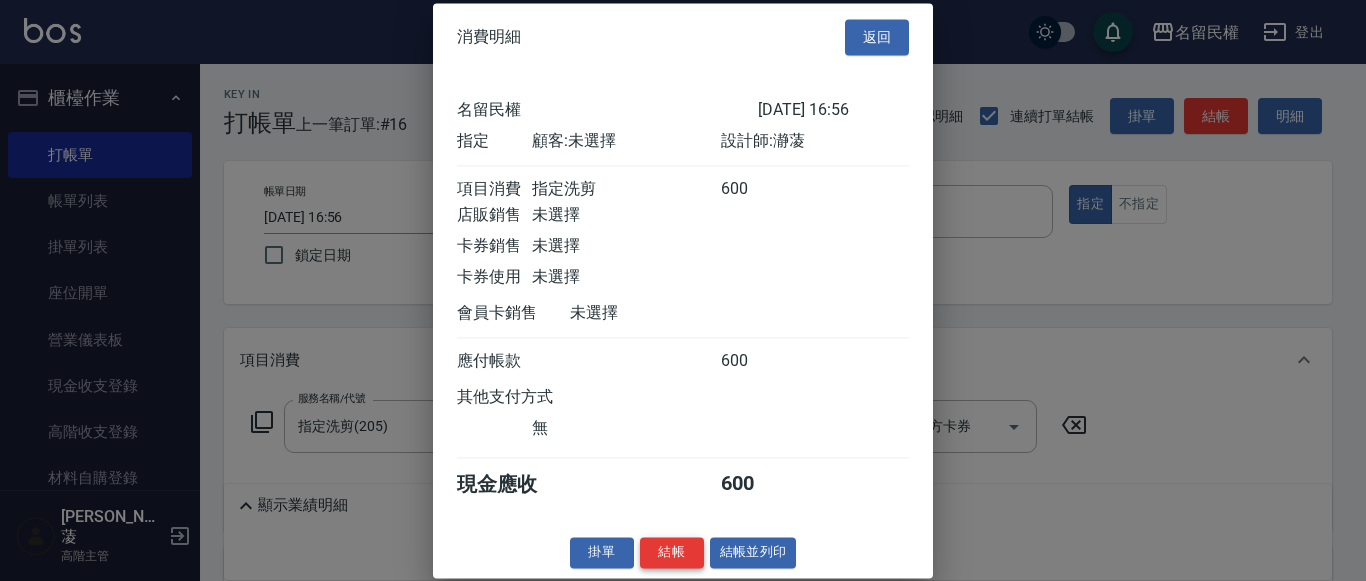 click on "結帳" at bounding box center [672, 552] 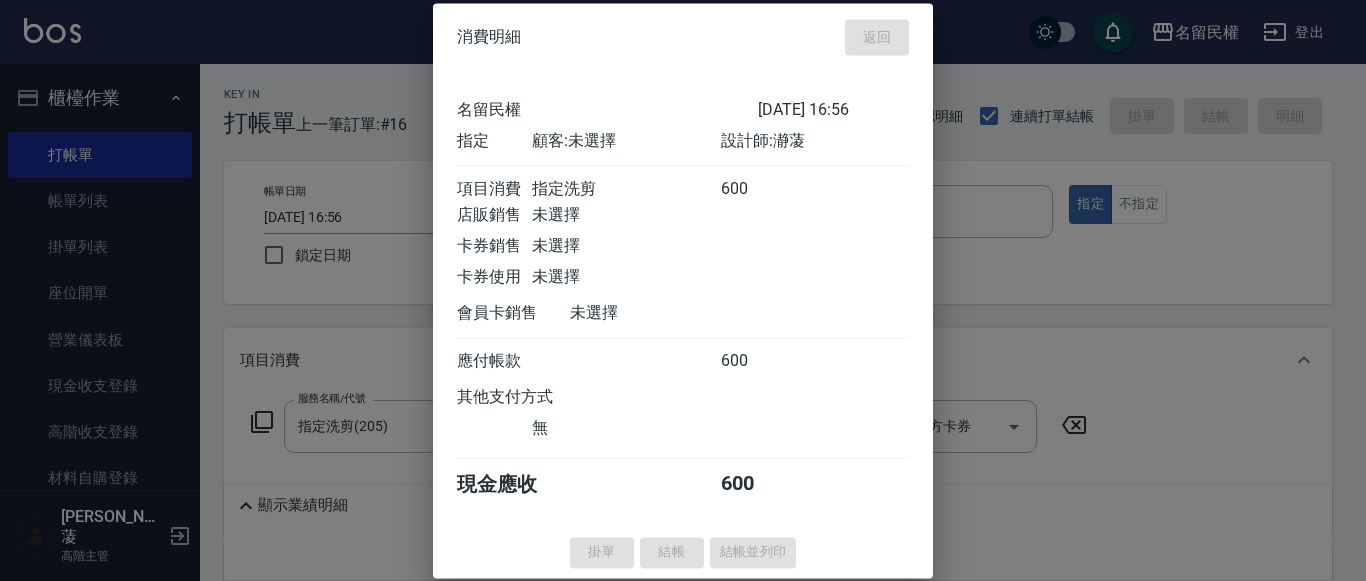 type on "[DATE] 17:33" 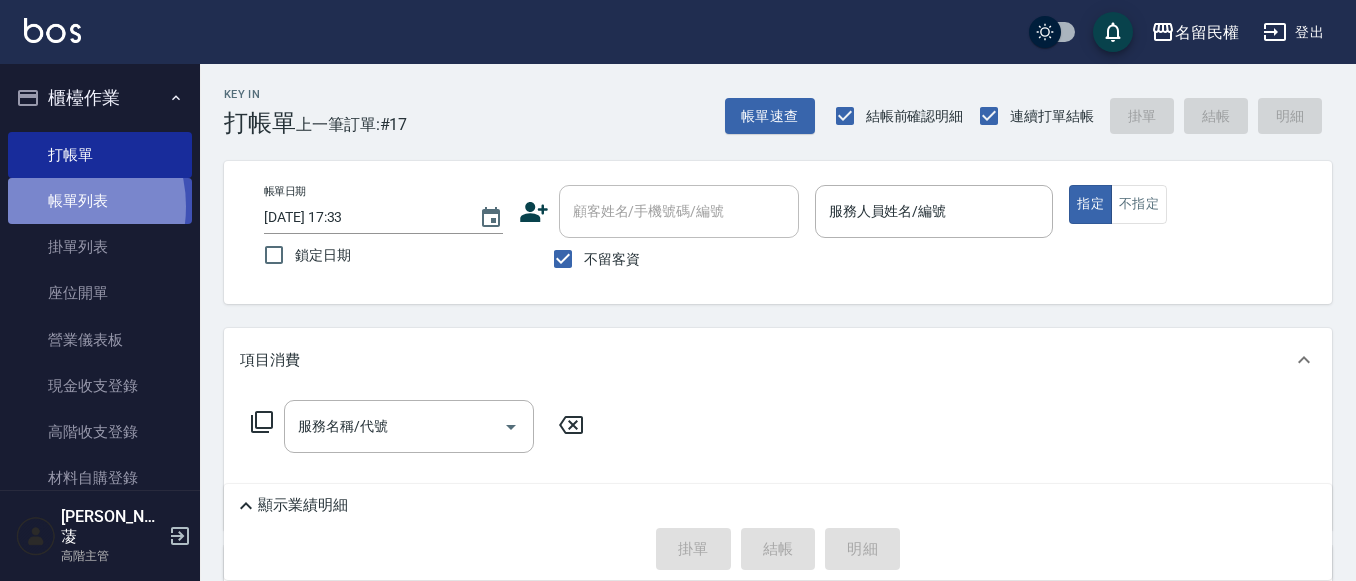 click on "帳單列表" at bounding box center (100, 201) 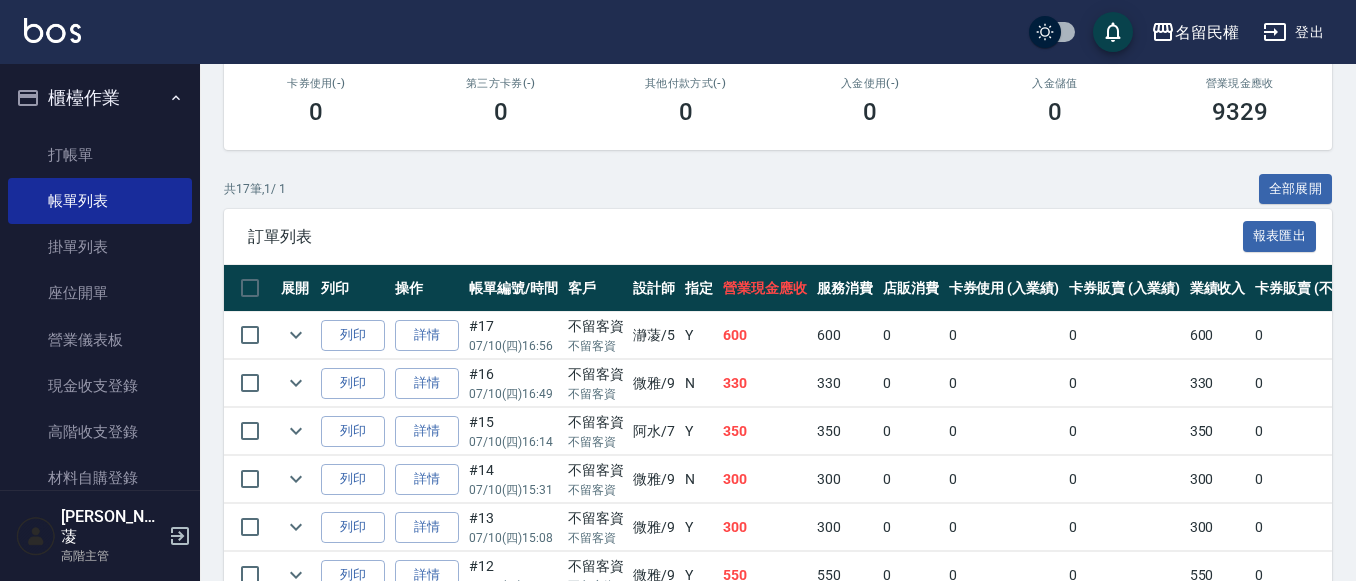 scroll, scrollTop: 400, scrollLeft: 0, axis: vertical 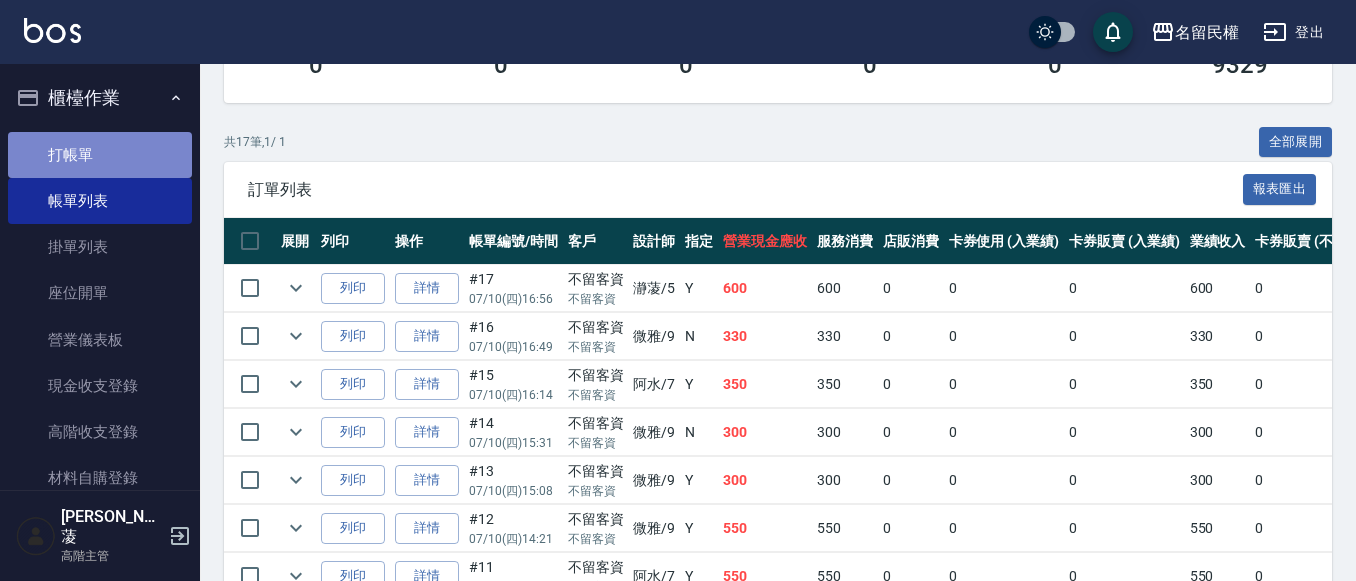 click on "打帳單" at bounding box center (100, 155) 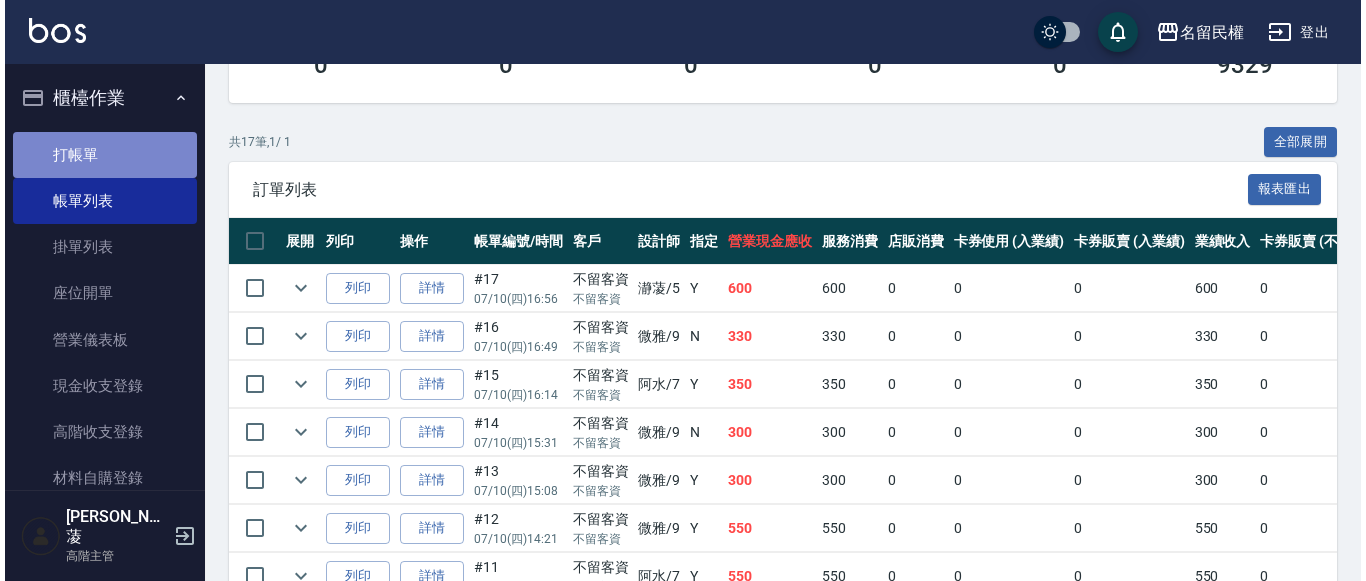 scroll, scrollTop: 0, scrollLeft: 0, axis: both 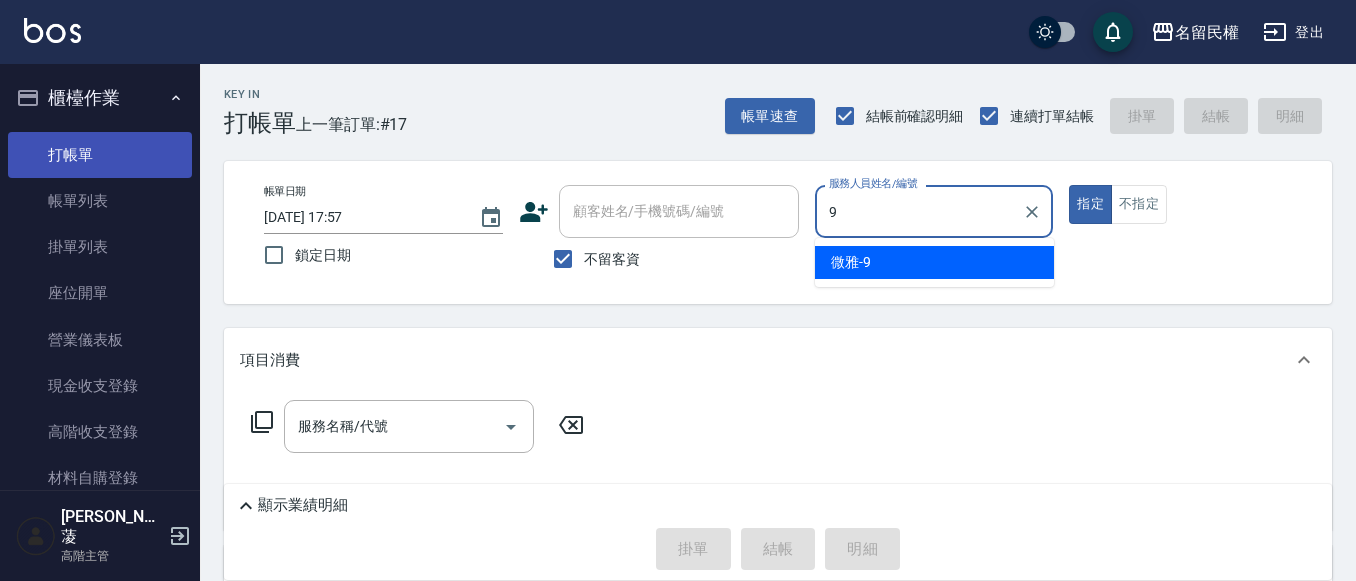 type on "微雅-9" 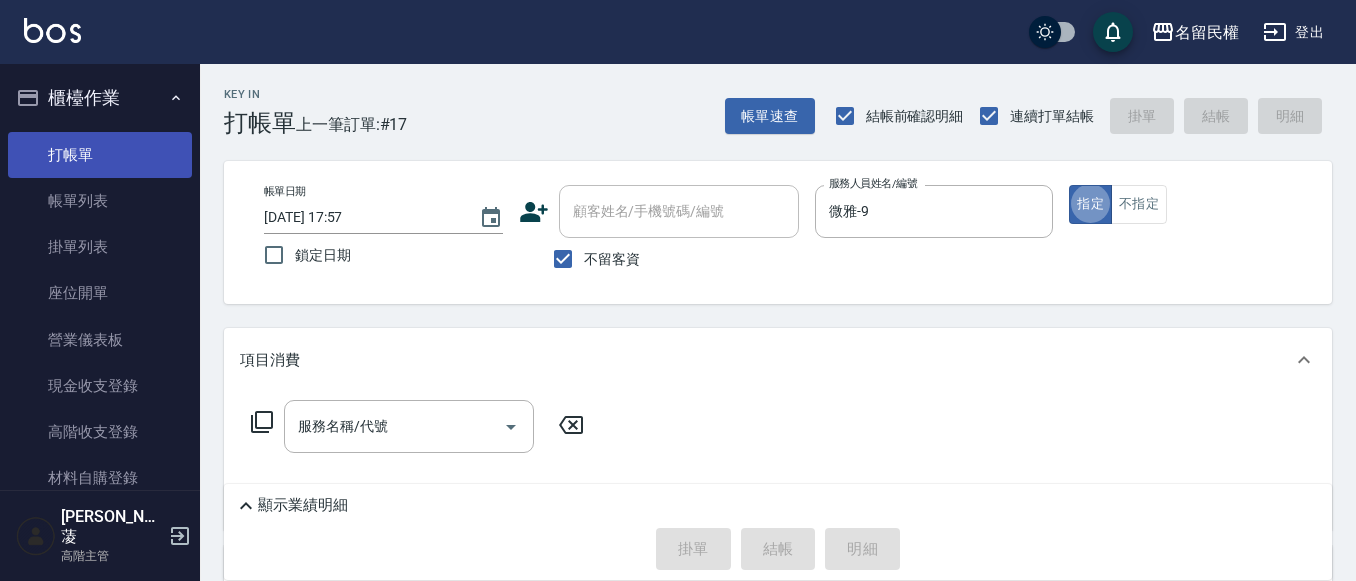 type on "true" 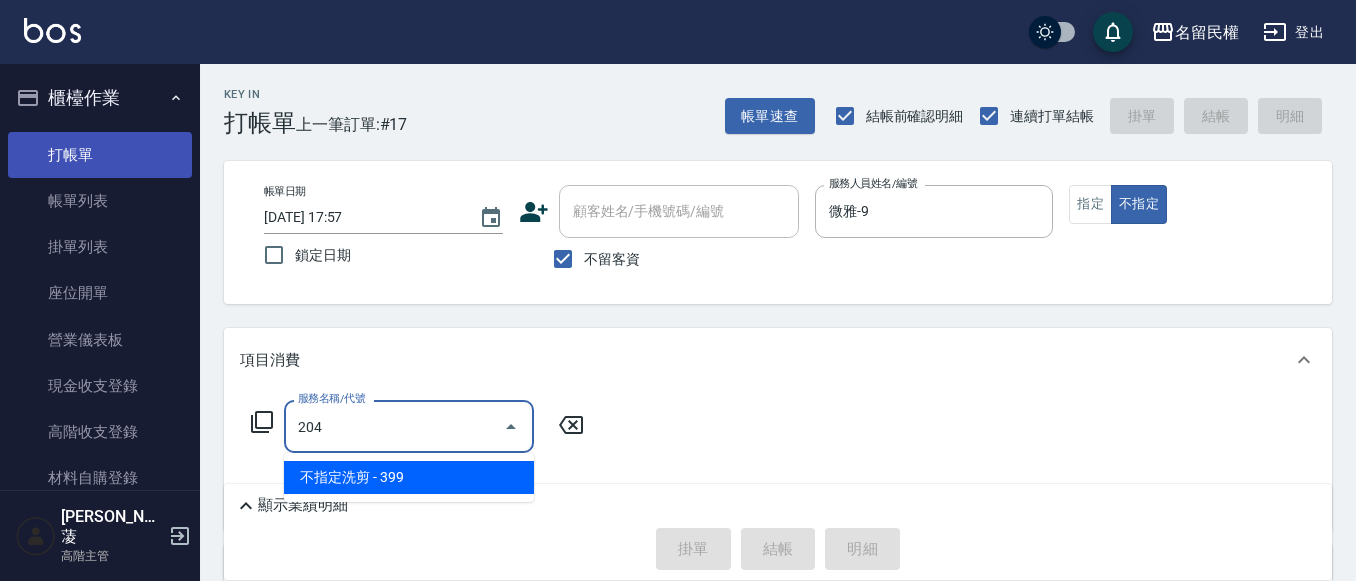 type on "不指定洗剪(204)" 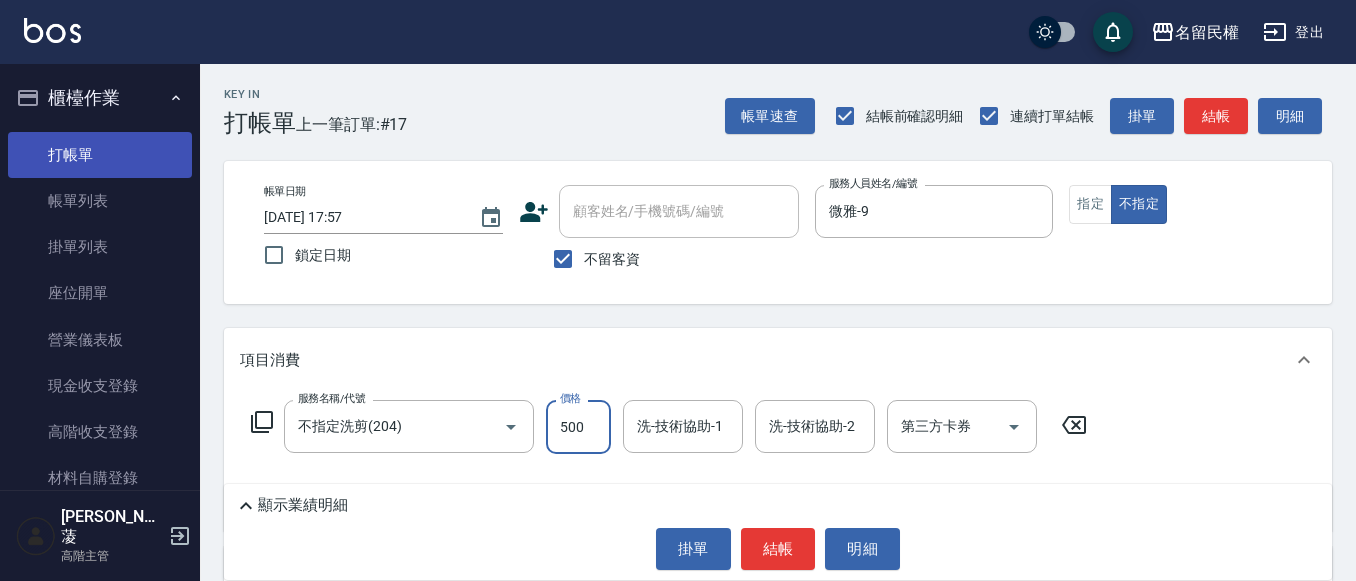 type on "500" 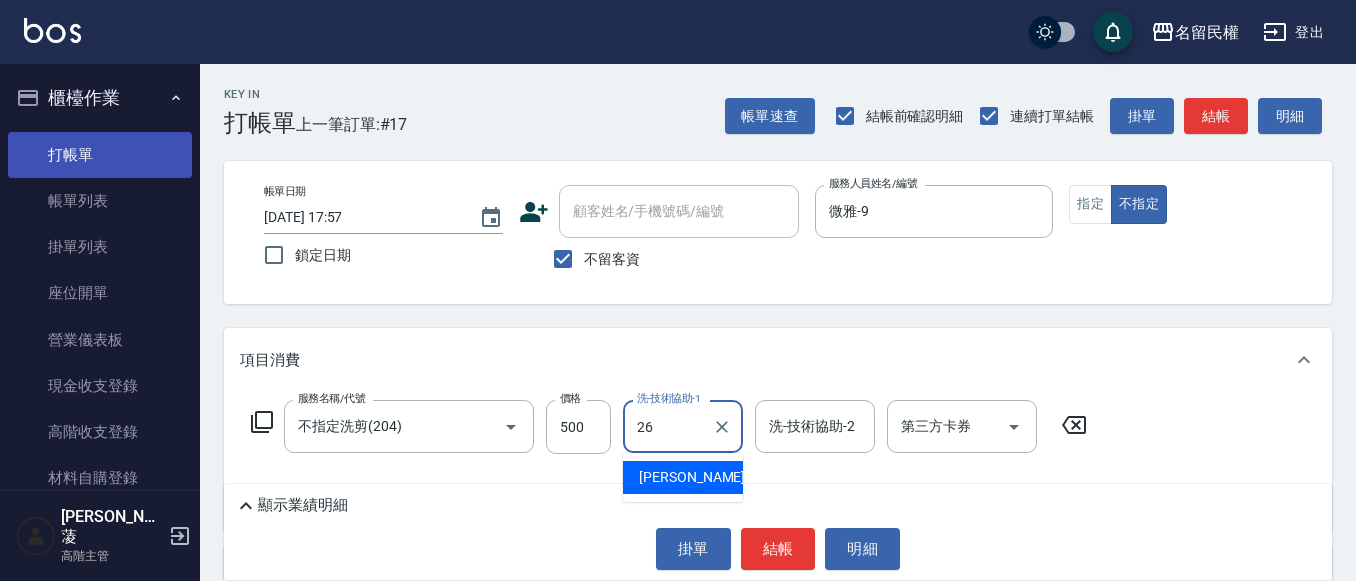 type on "沅莘-26" 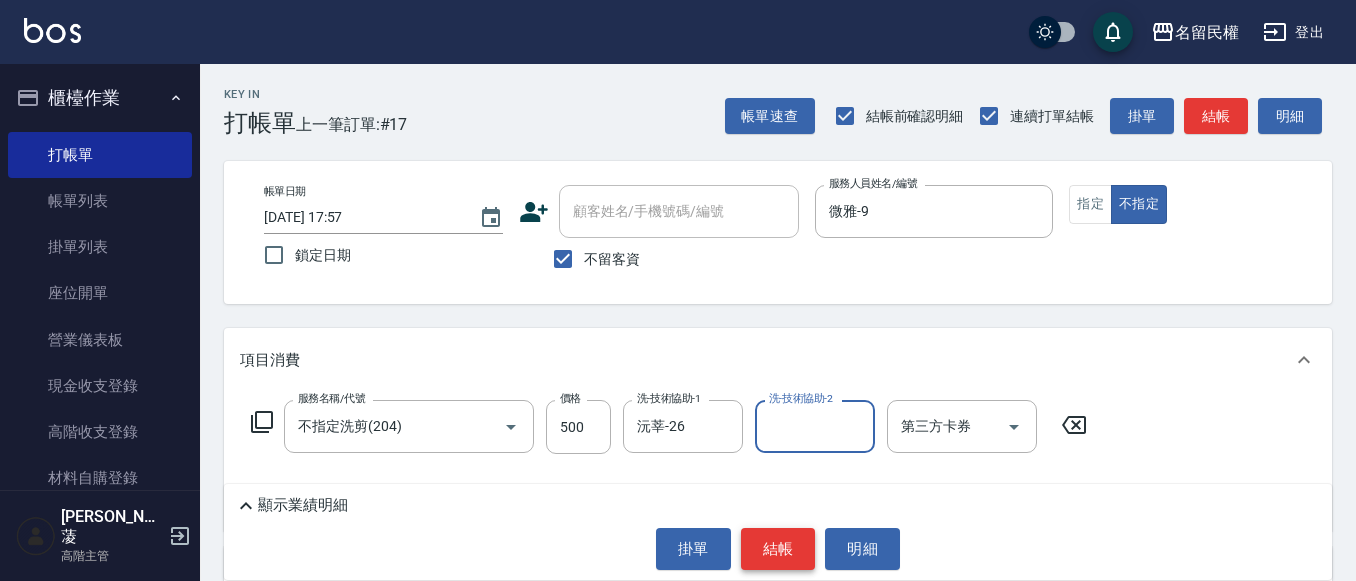 click on "結帳" at bounding box center [778, 549] 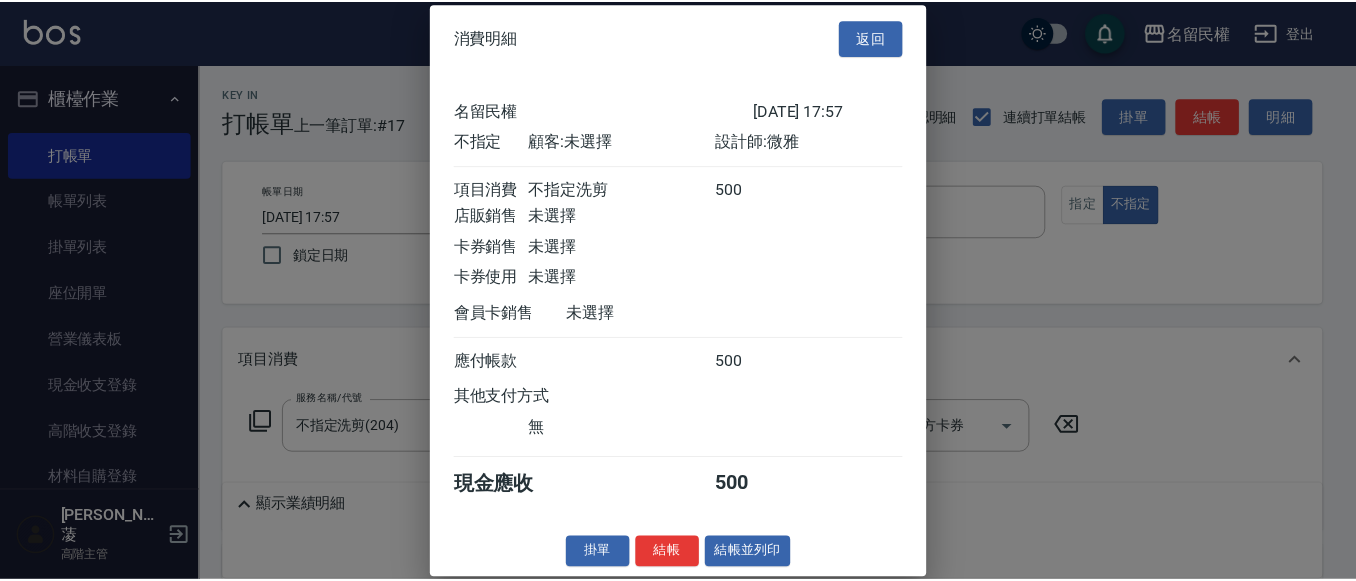 scroll, scrollTop: 26, scrollLeft: 0, axis: vertical 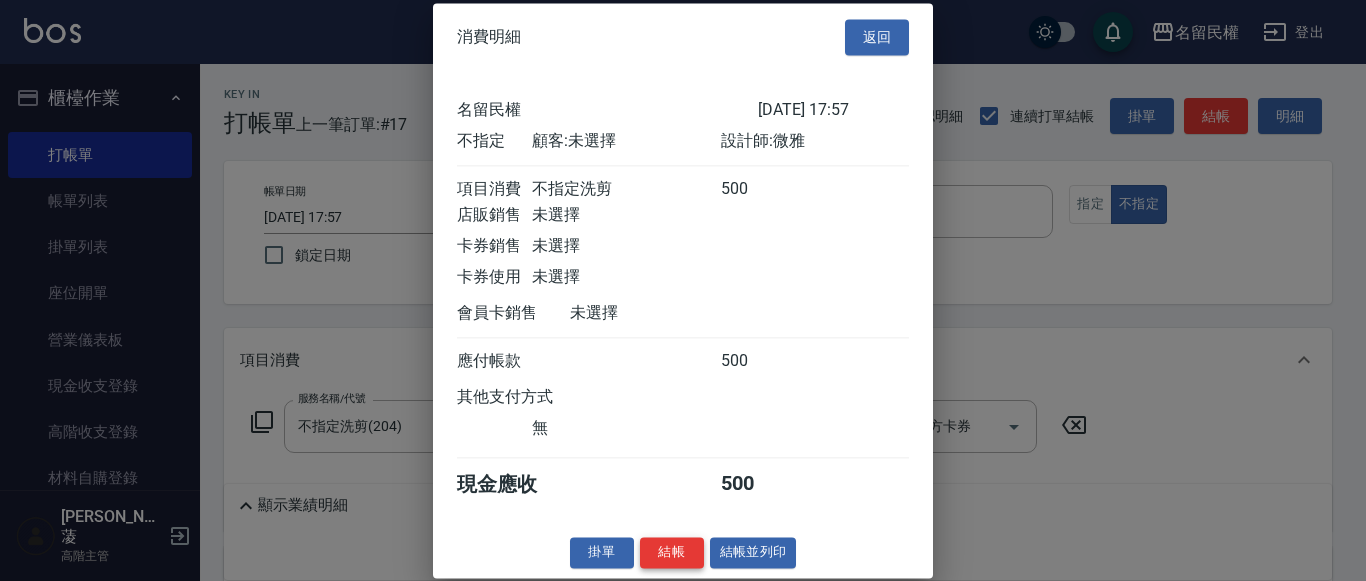 click on "結帳" at bounding box center (672, 552) 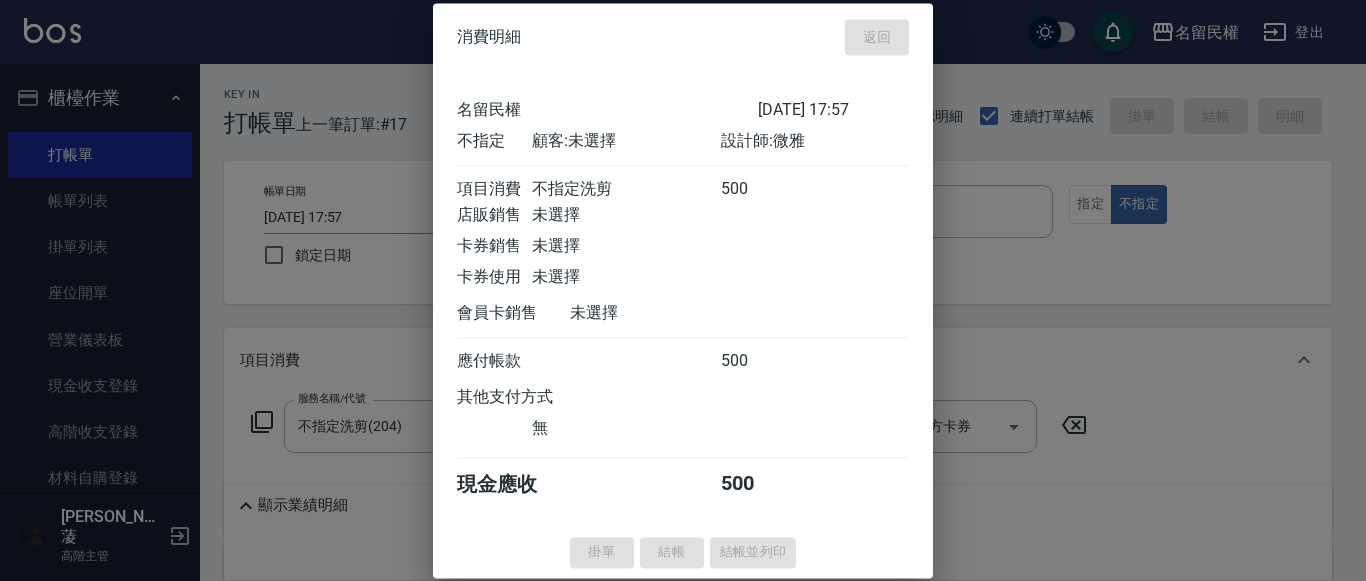type on "[DATE] 18:01" 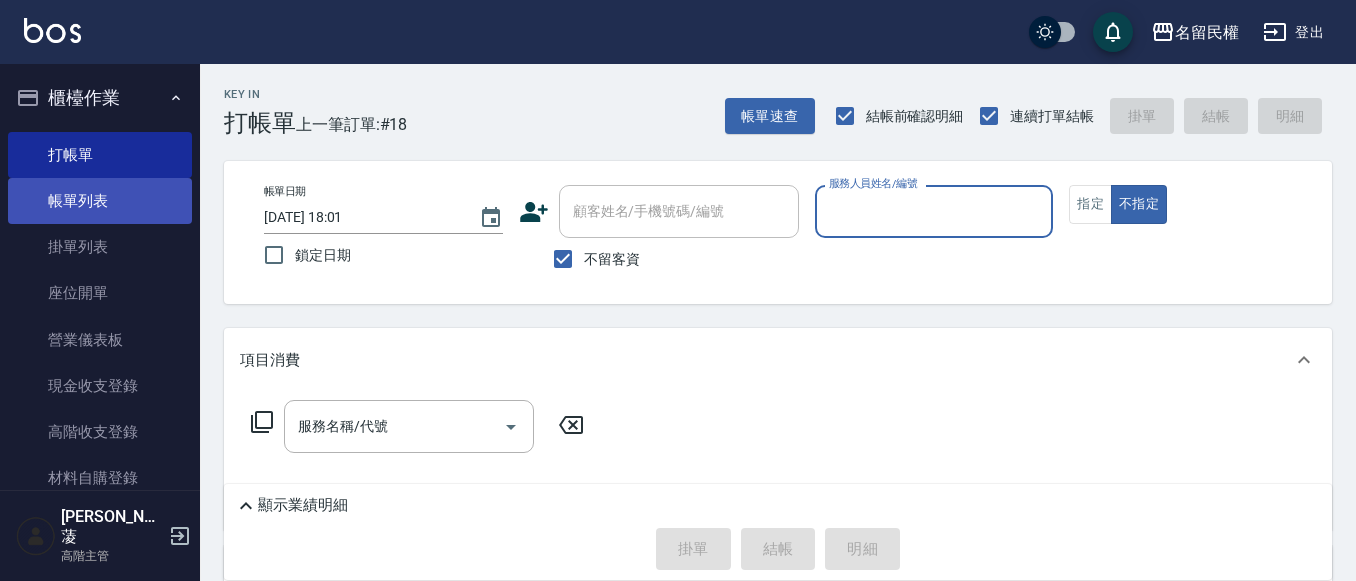 click on "帳單列表" at bounding box center (100, 201) 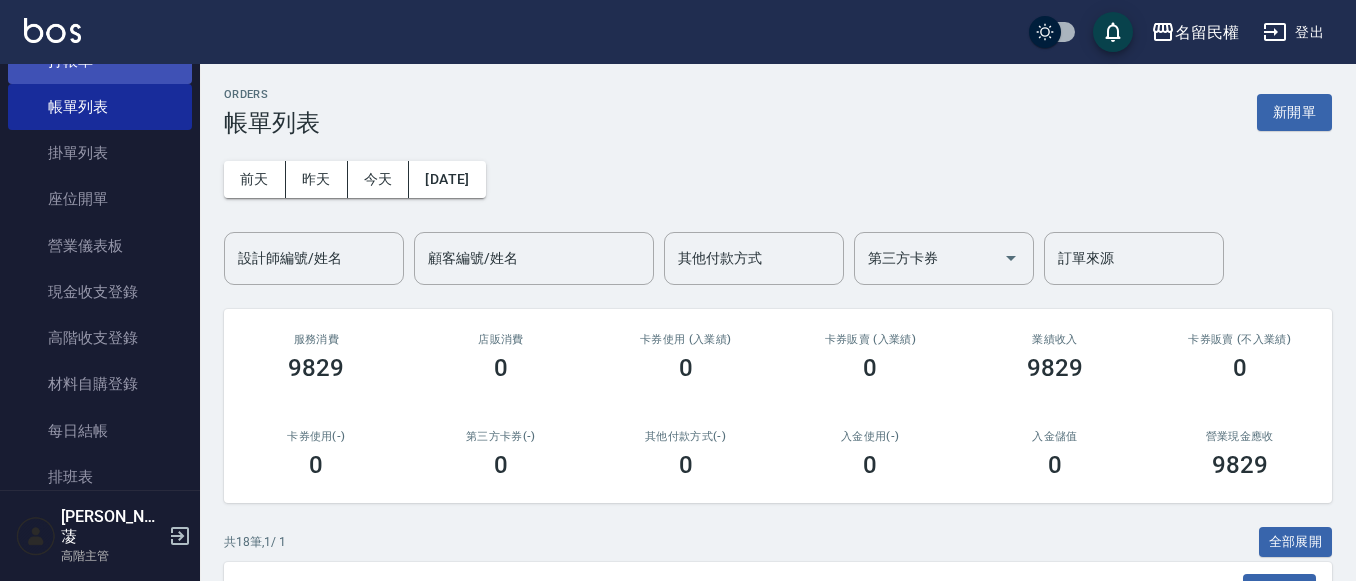 scroll, scrollTop: 0, scrollLeft: 0, axis: both 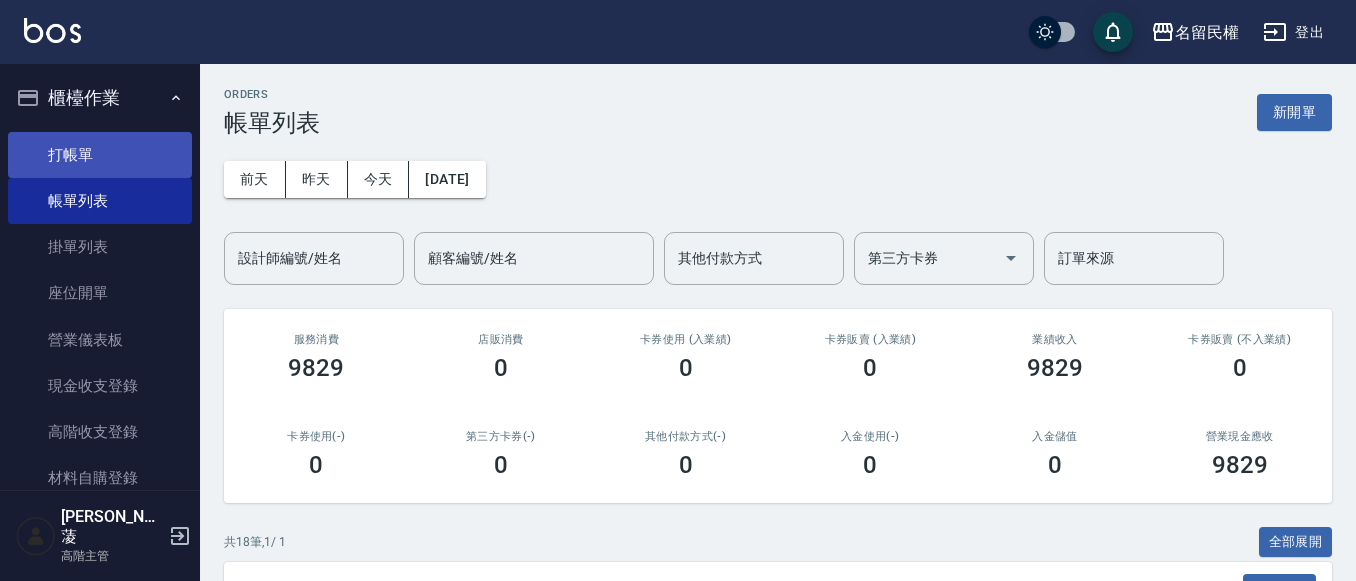 click on "打帳單" at bounding box center (100, 155) 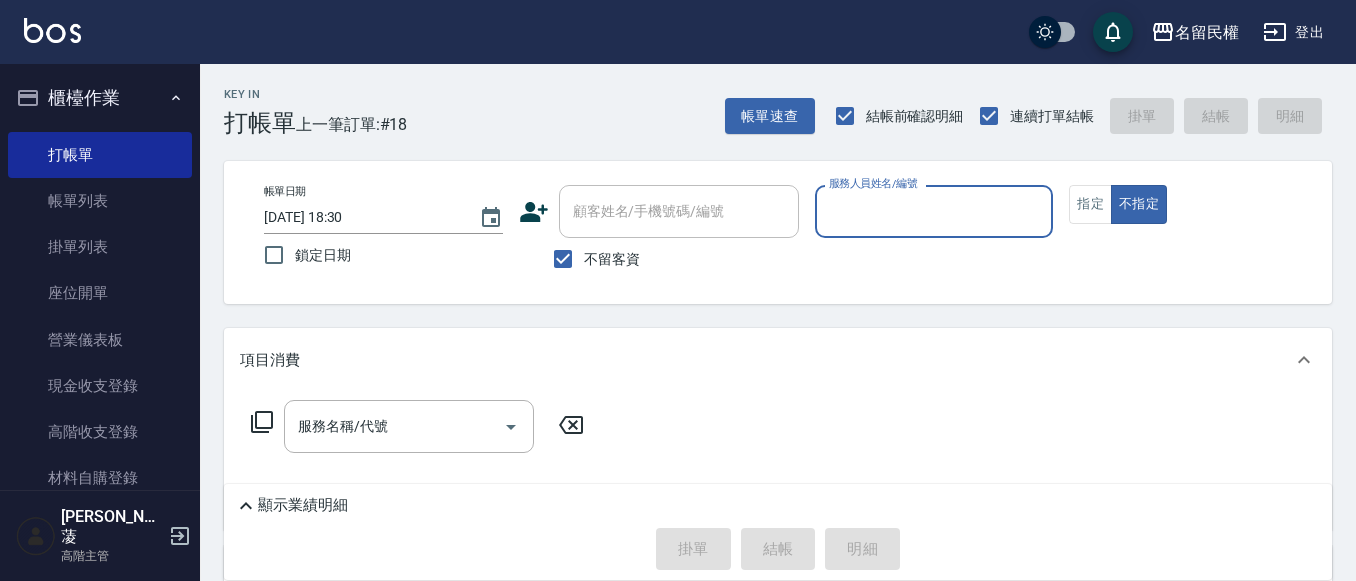 click on "服務人員姓名/編號" at bounding box center [934, 211] 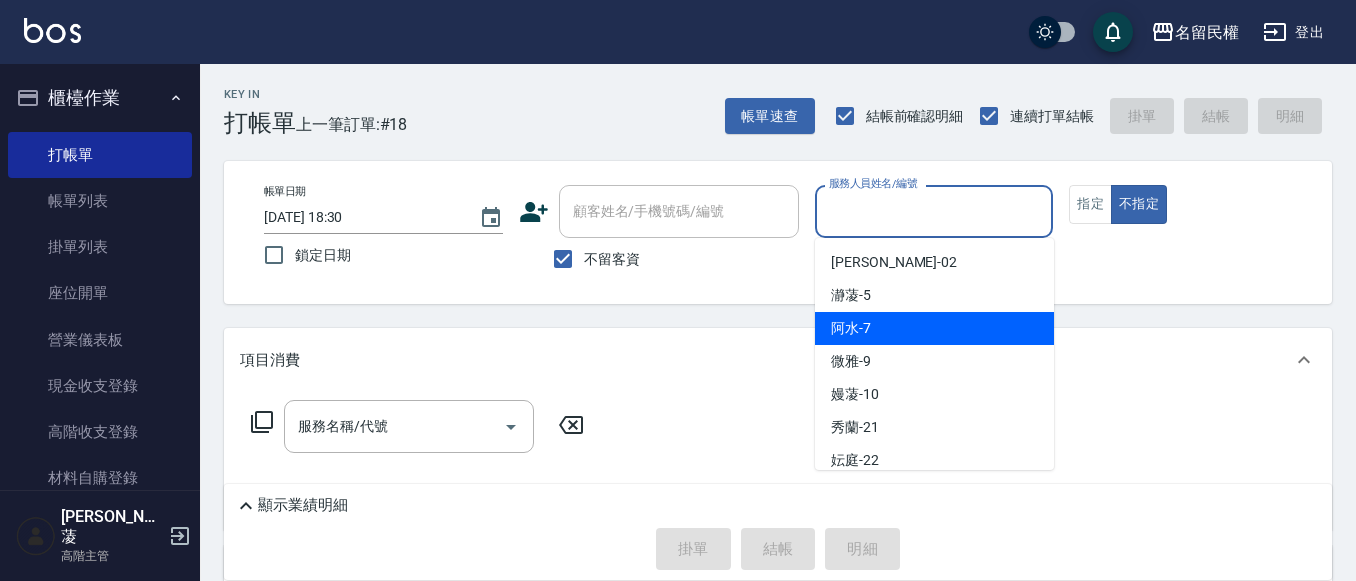 drag, startPoint x: 861, startPoint y: 331, endPoint x: 882, endPoint y: 316, distance: 25.806976 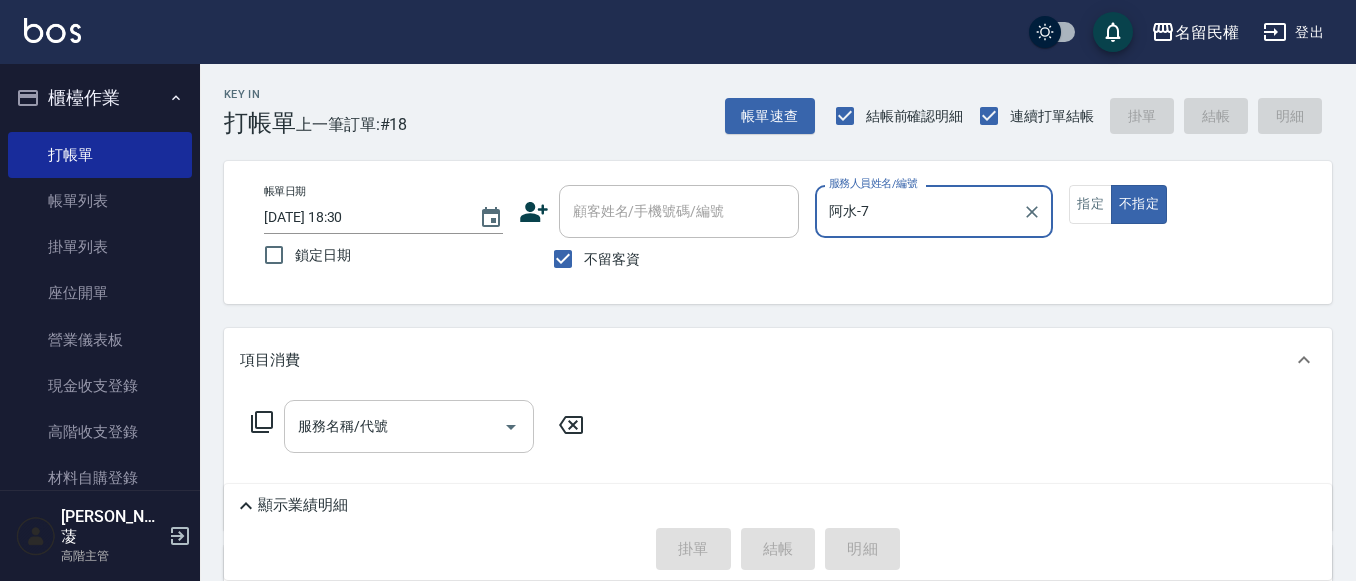 click on "服務名稱/代號" at bounding box center [394, 426] 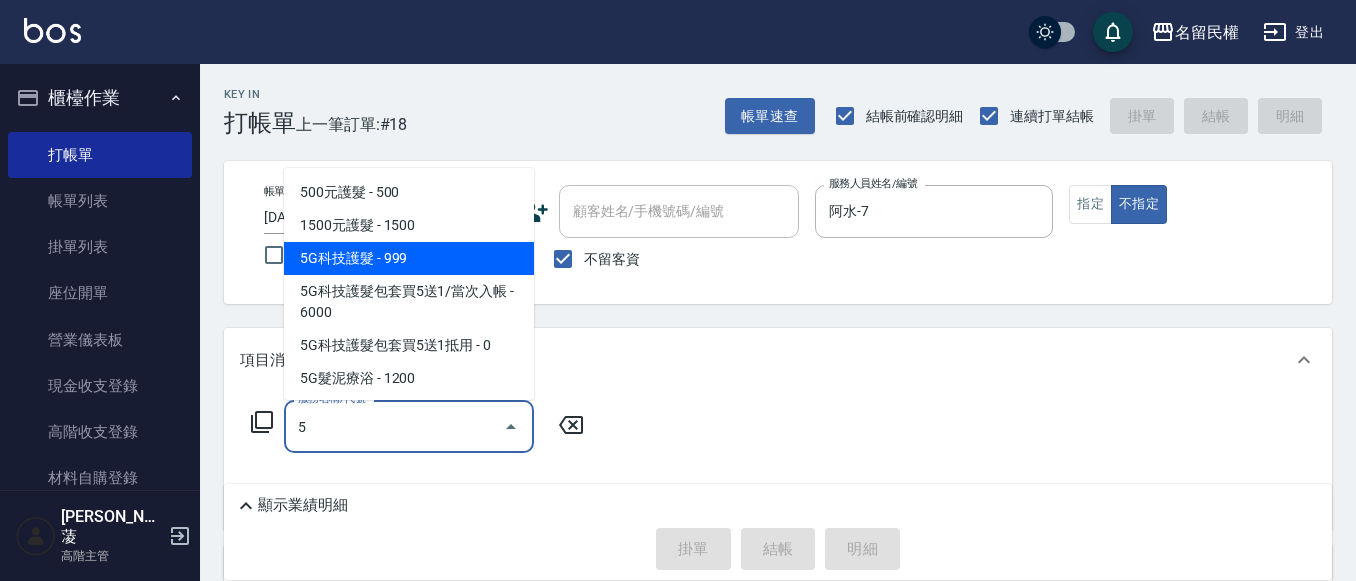 click on "5G科技護髮 - 999" at bounding box center [409, 258] 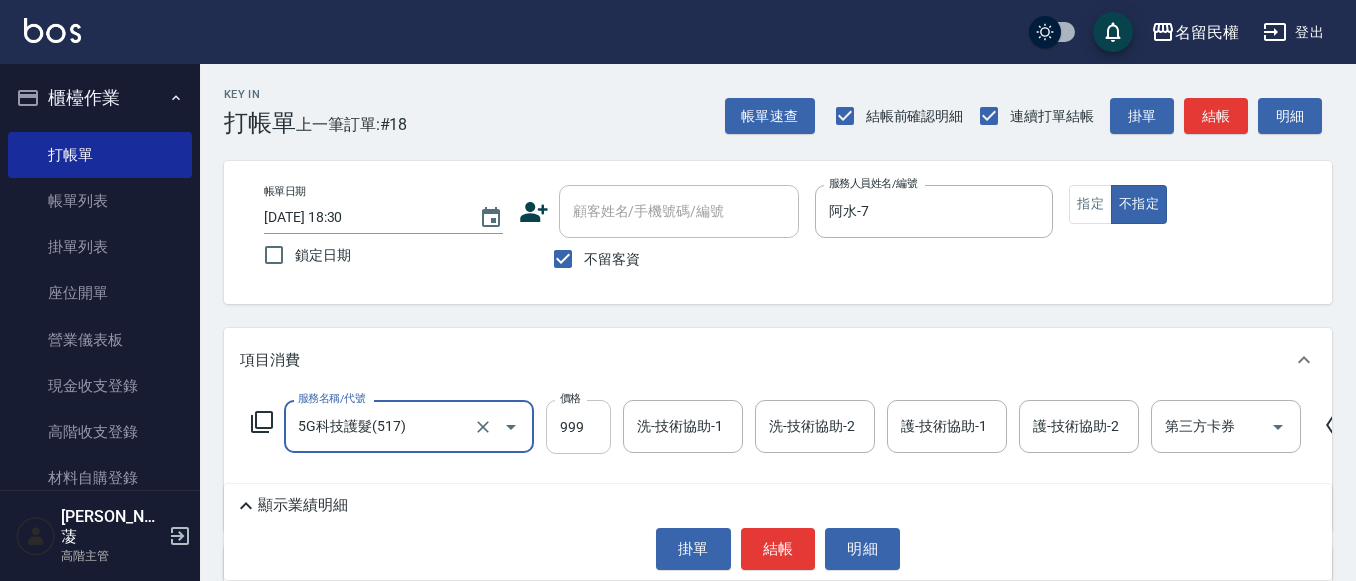 type on "5G科技護髮(517)" 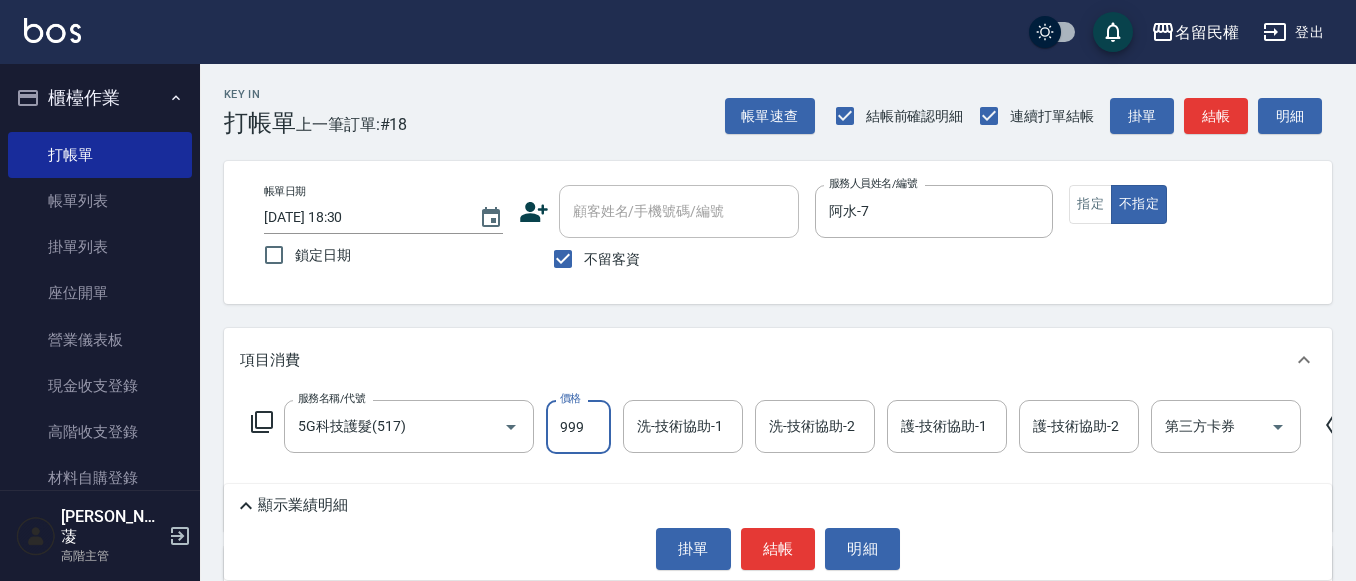 click on "999" at bounding box center [578, 427] 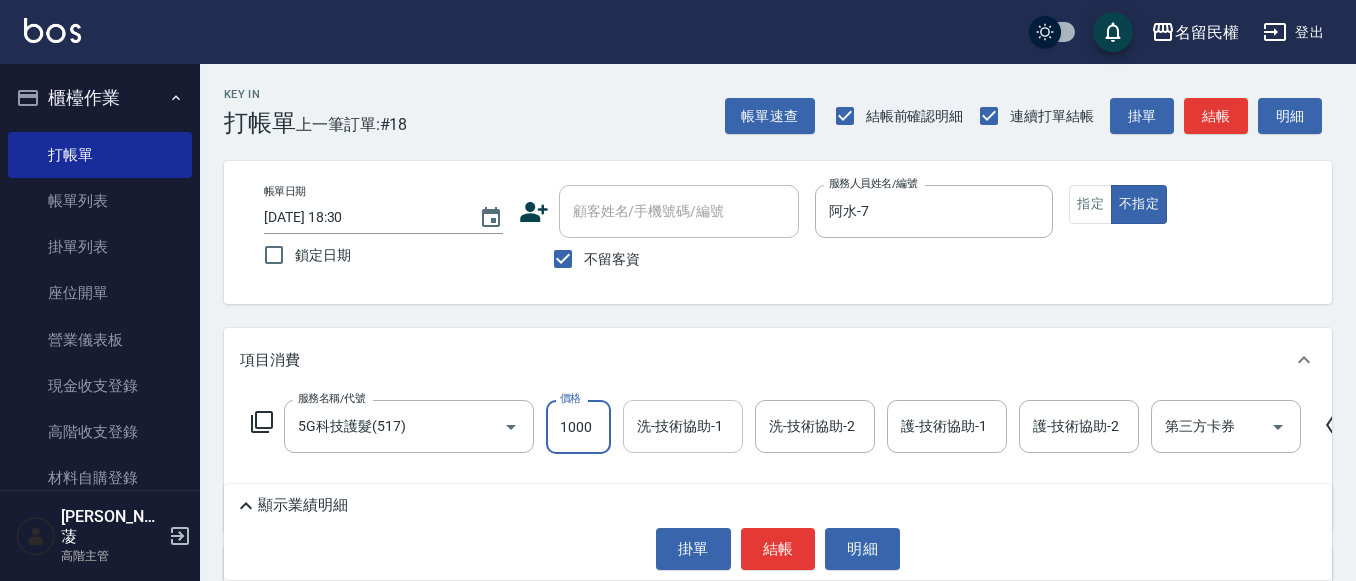 type on "1000" 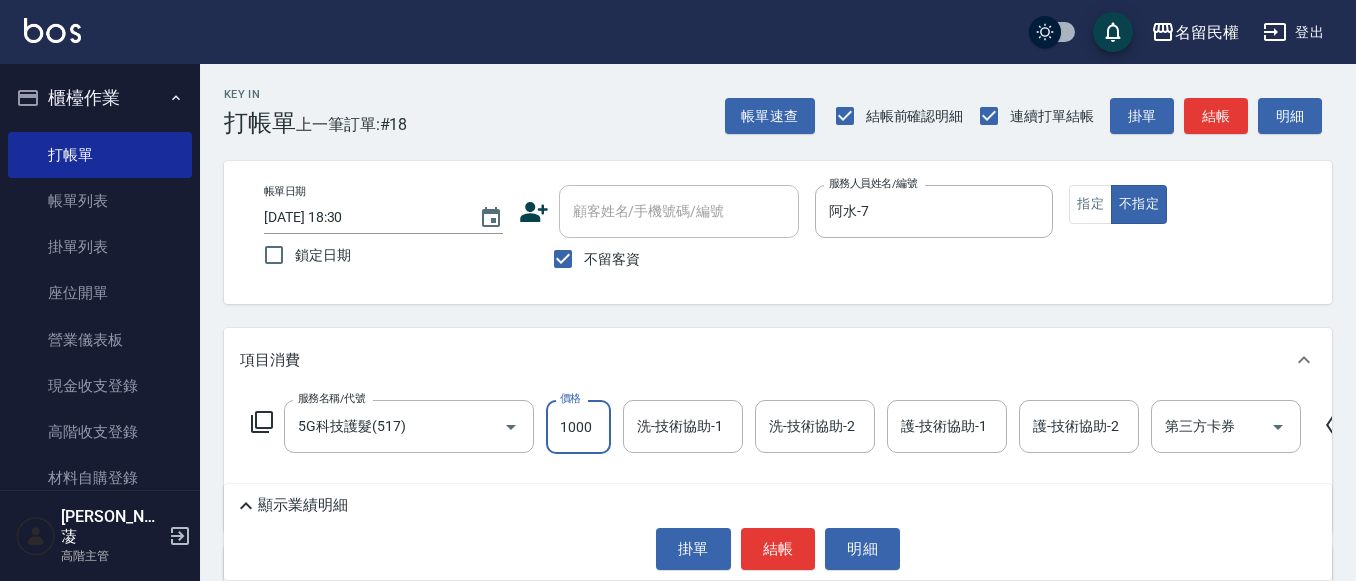 click on "洗-技術協助-1" at bounding box center (683, 426) 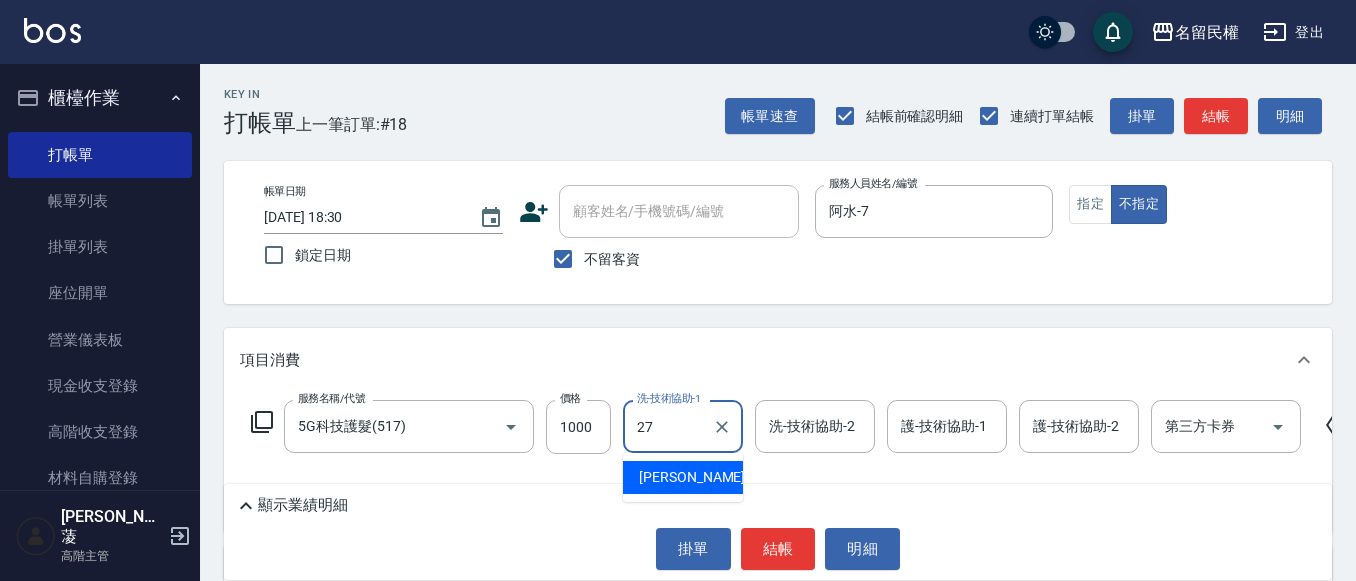 type on "[PERSON_NAME]-27" 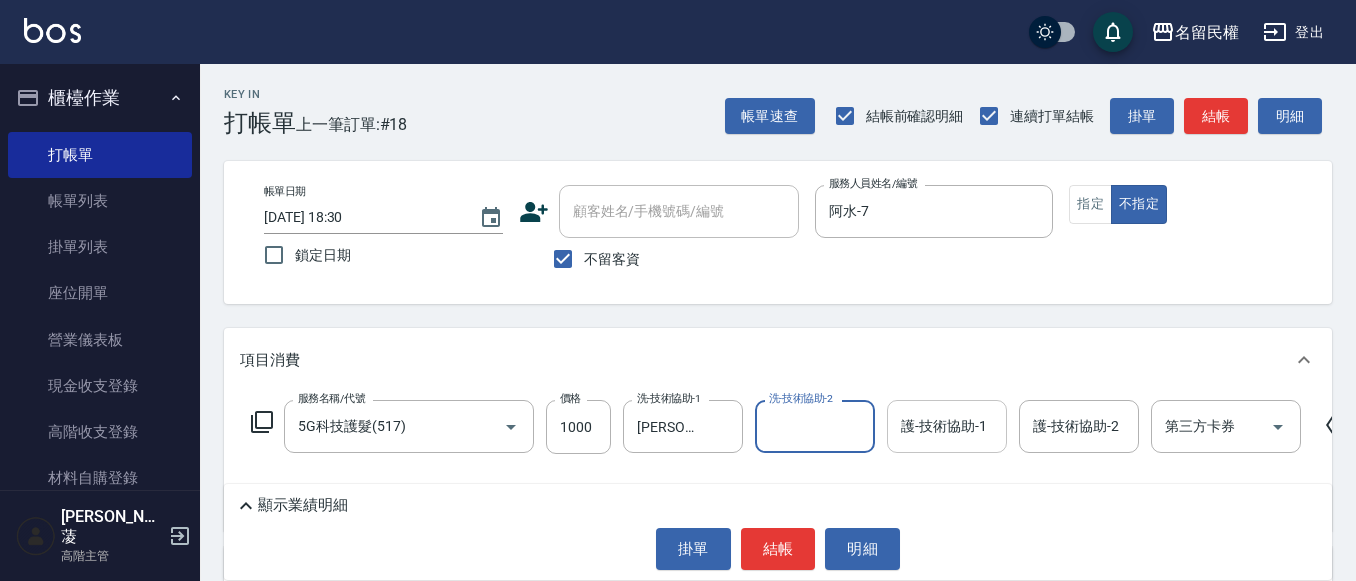 click on "護-技術協助-1" at bounding box center [947, 426] 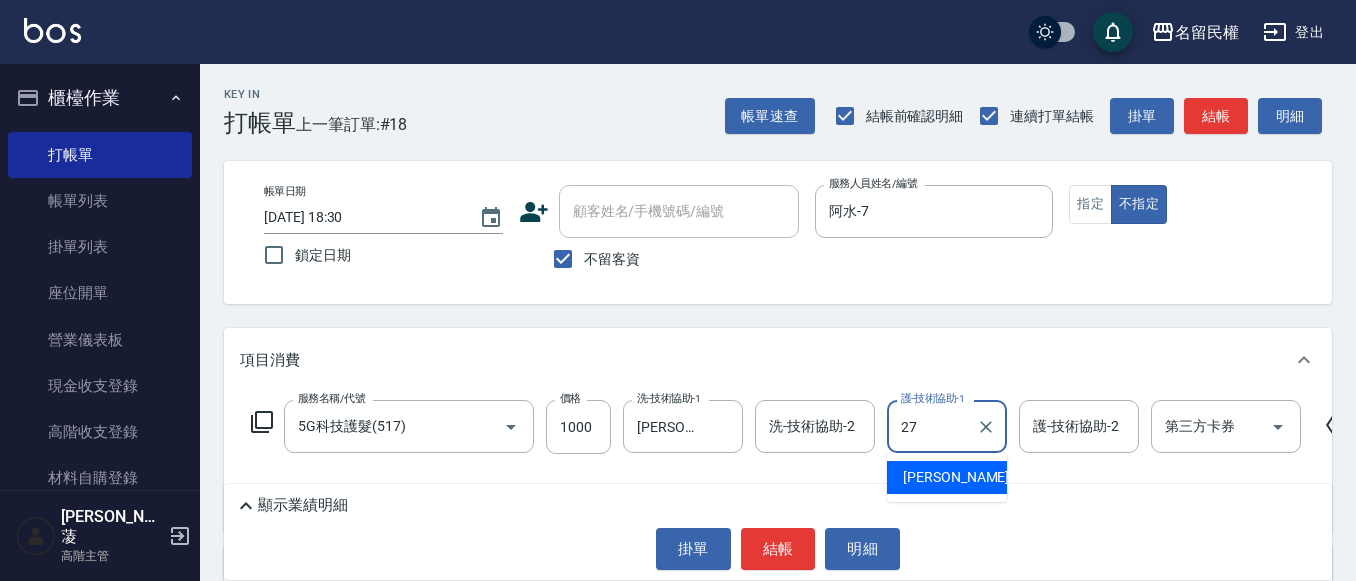 type on "[PERSON_NAME]-27" 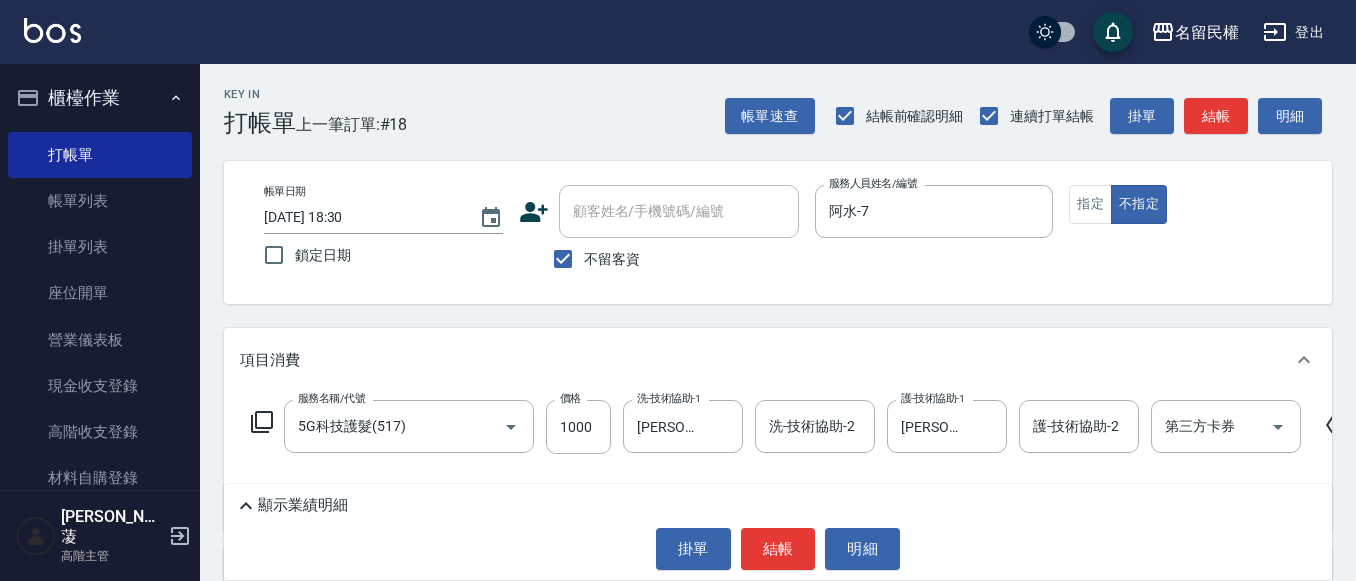 click on "服務名稱/代號 5G科技護髮(517) 服務名稱/代號 價格 1000 價格 洗-技術協助-1 [PERSON_NAME]-27 洗-技術協助-1 洗-技術協助-2 洗-技術協助-2 護-技術協助-1 [PERSON_NAME]-27 護-技術協助-1 護-技術協助-2 護-技術協助-2 第三方卡券 第三方卡券" at bounding box center [801, 457] 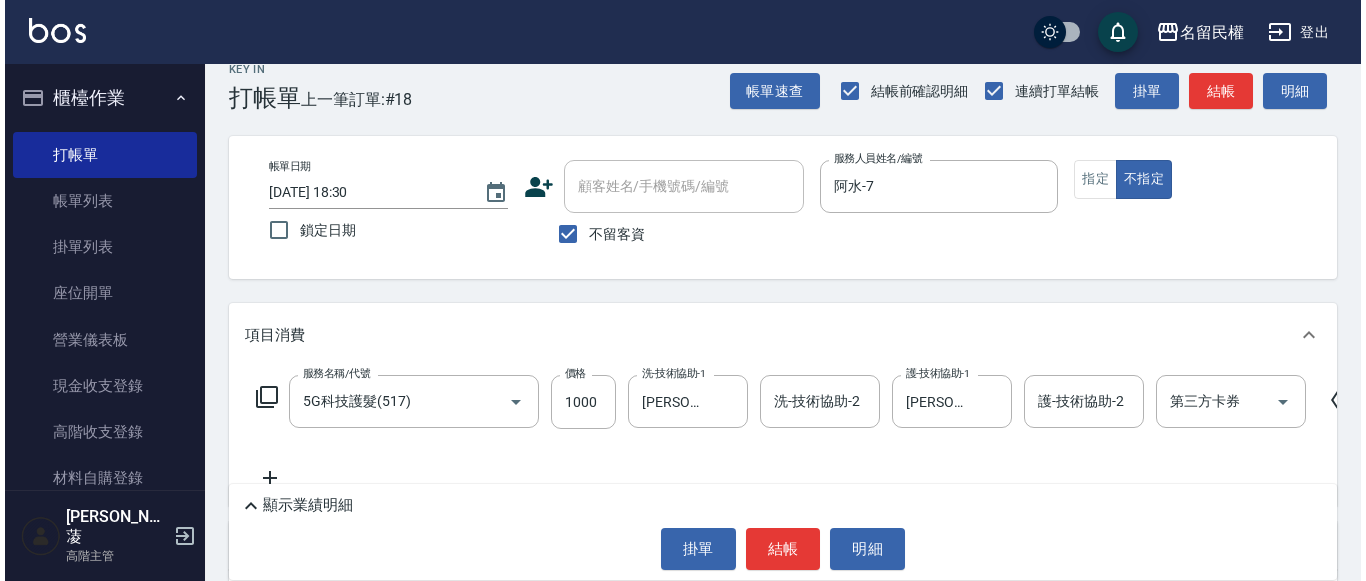 scroll, scrollTop: 100, scrollLeft: 0, axis: vertical 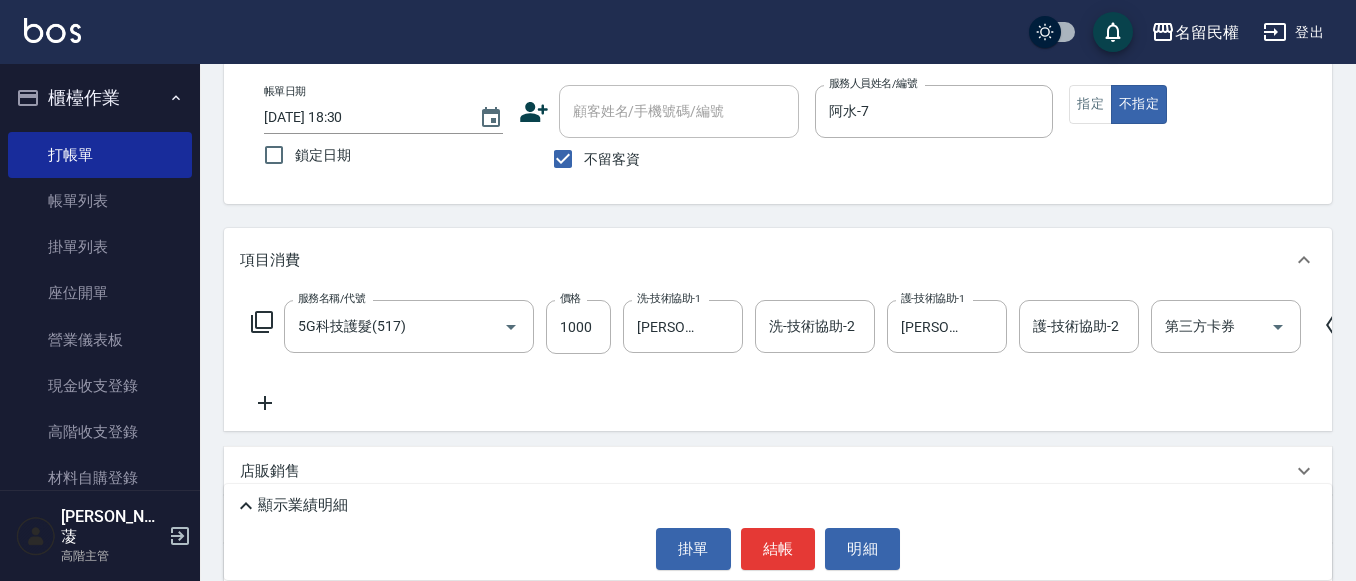 click 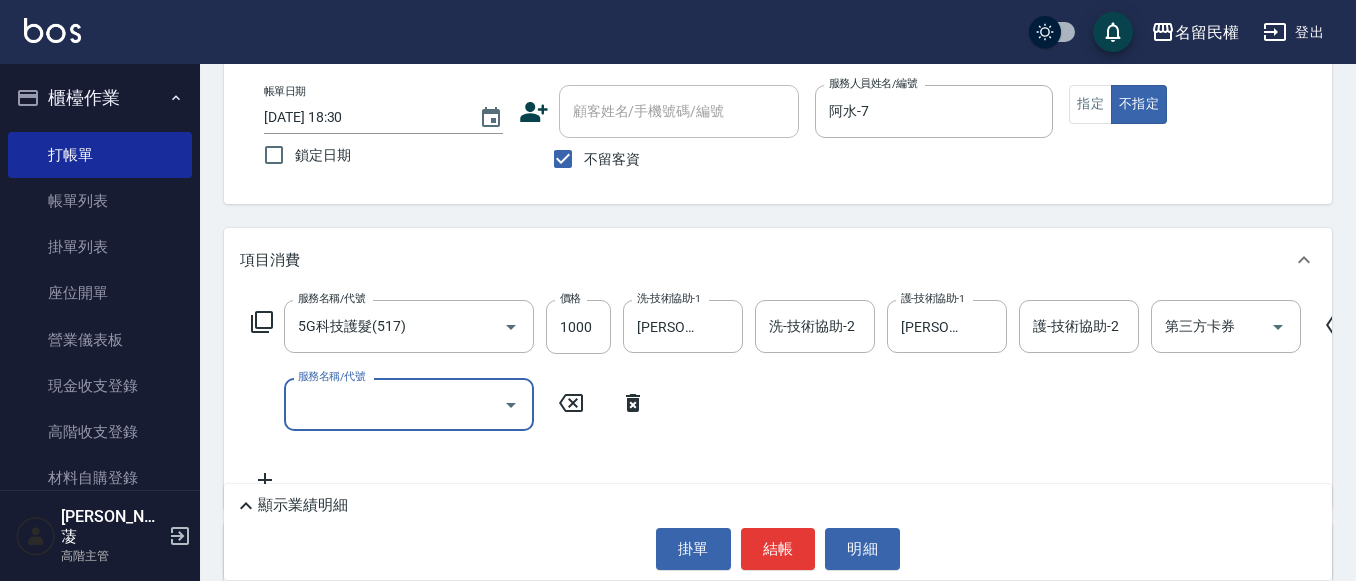 click on "服務名稱/代號" at bounding box center [394, 404] 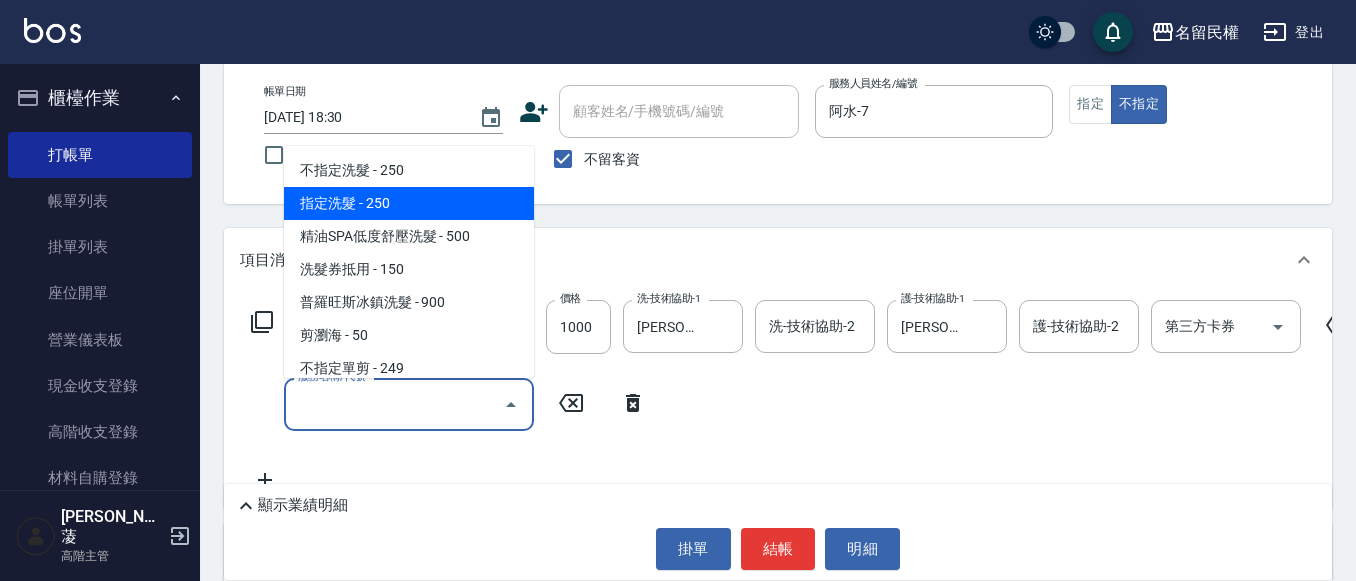 click on "指定洗髮 - 250" at bounding box center (409, 203) 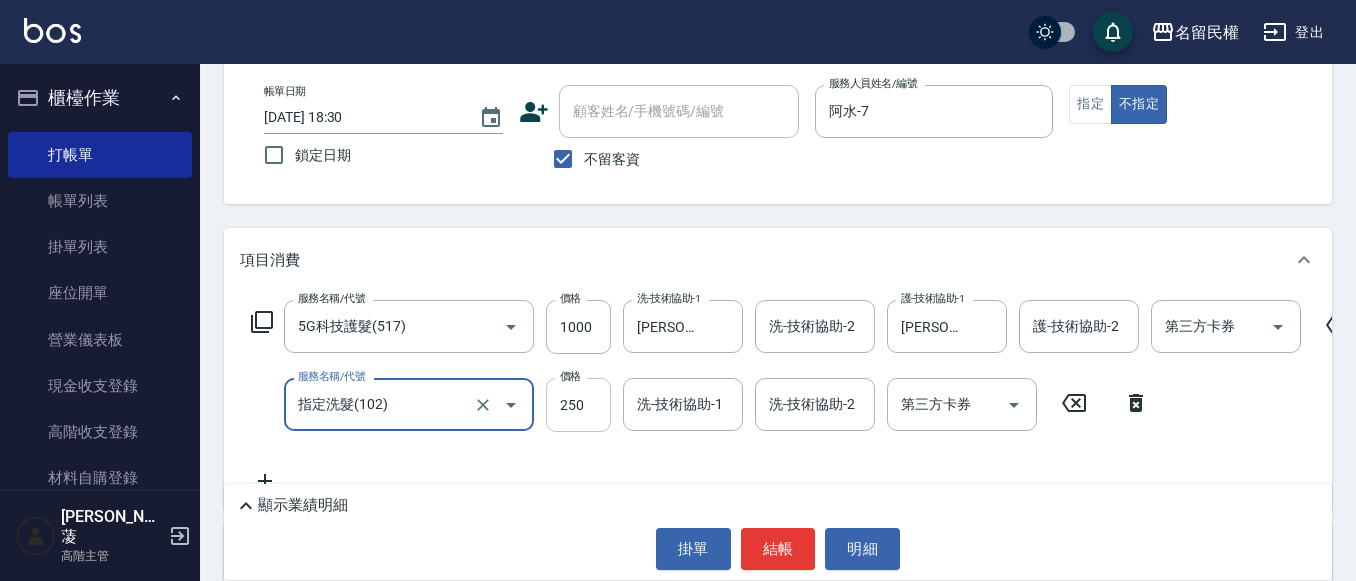 click on "250" at bounding box center (578, 405) 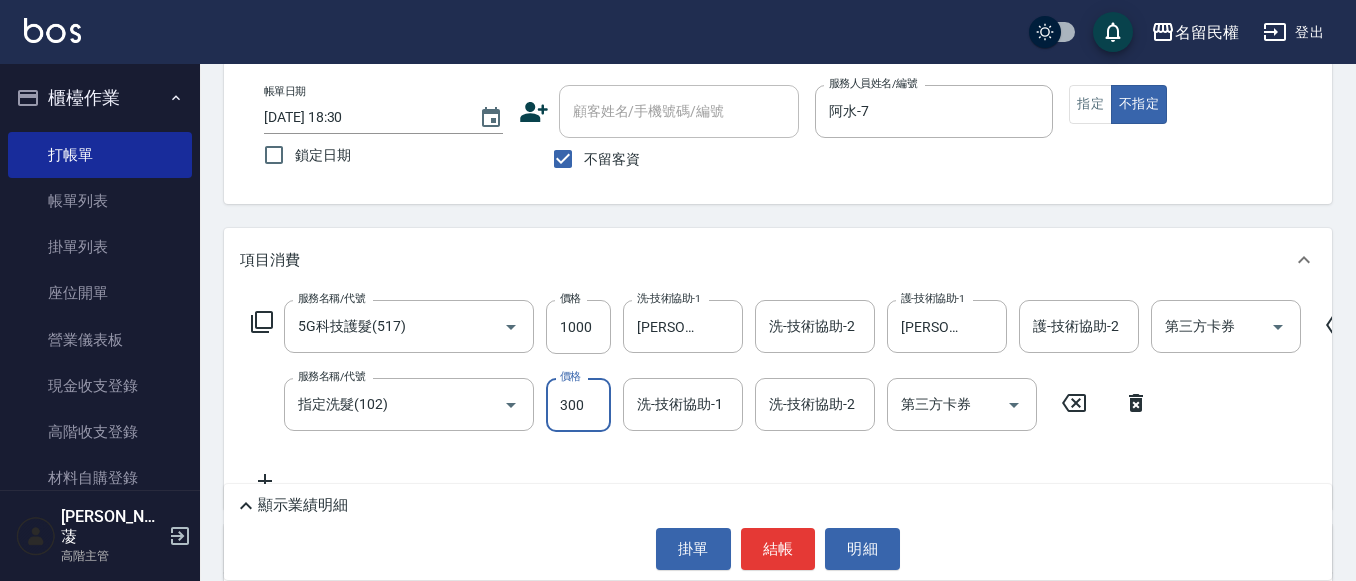 type on "300" 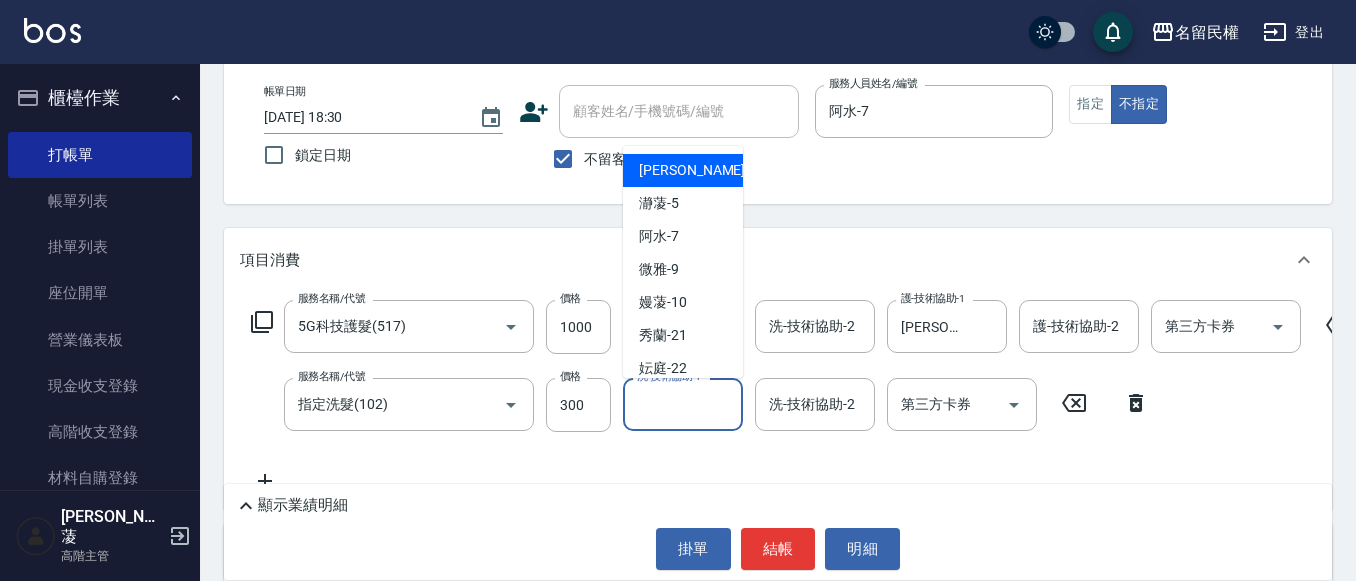 click on "洗-技術協助-1" at bounding box center [683, 404] 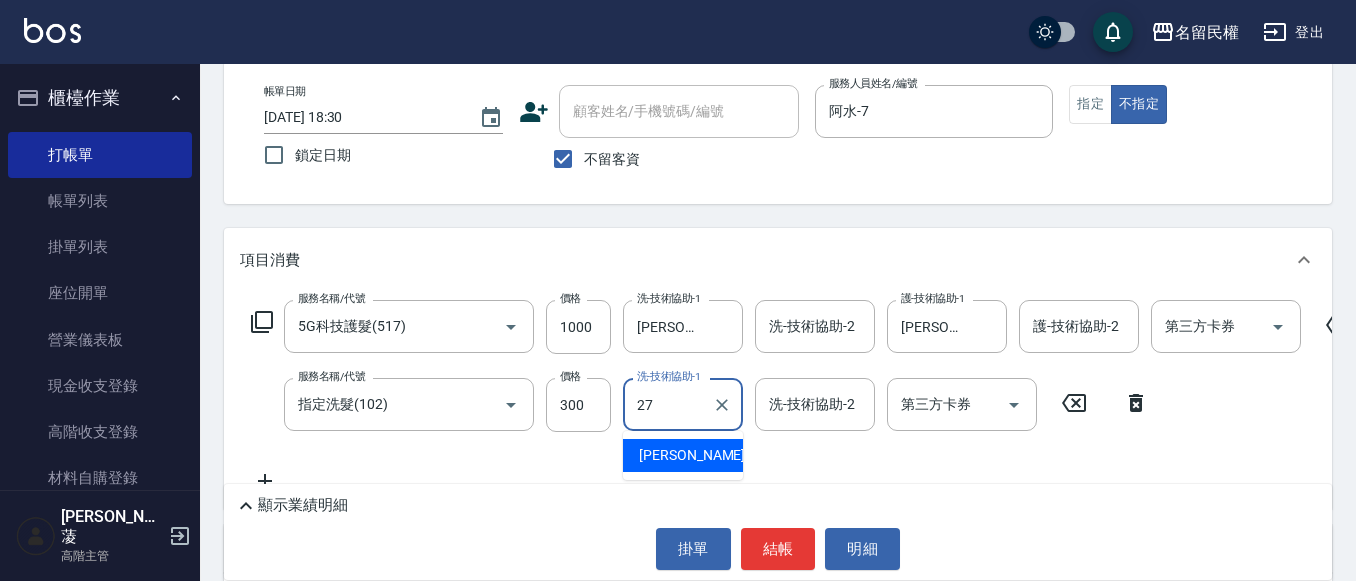 type on "[PERSON_NAME]-27" 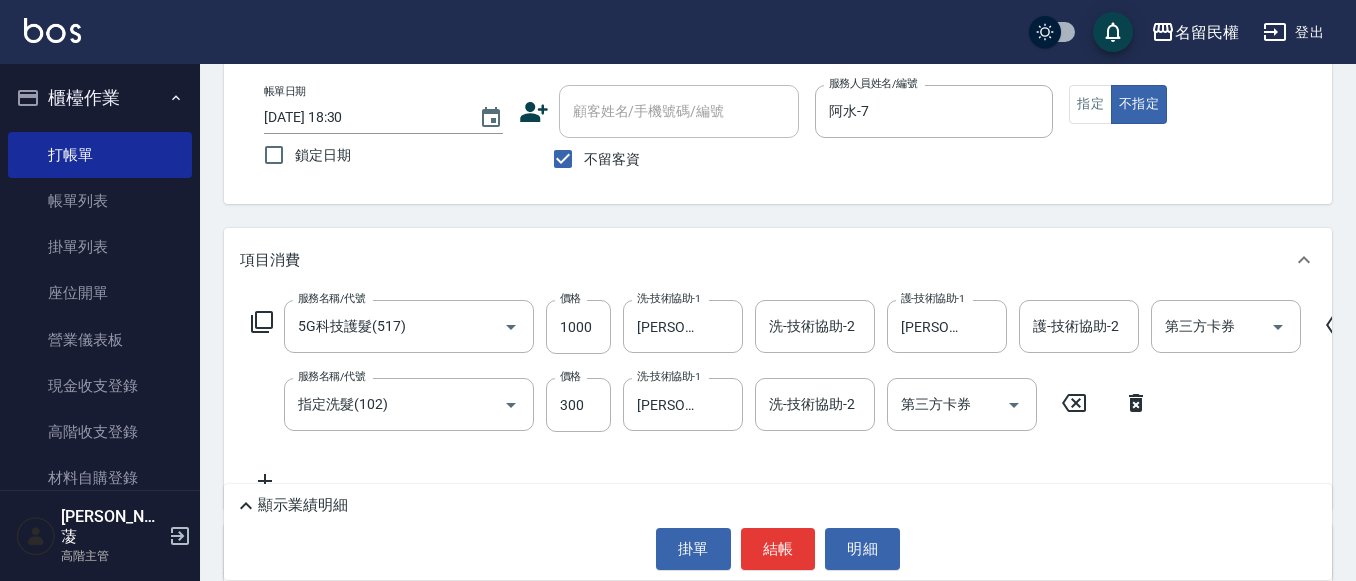 click on "Key In 打帳單 上一筆訂單:#18 帳單速查 結帳前確認明細 連續打單結帳 掛單 結帳 明細 帳單日期 [DATE] 18:30 鎖定日期 顧客姓名/手機號碼/編號 顧客姓名/手機號碼/編號 不留客資 服務人員姓名/編號 阿水-7 服務人員姓名/編號 指定 不指定 項目消費 服務名稱/代號 5G科技護髮(517) 服務名稱/代號 價格 1000 價格 洗-技術協助-1 [PERSON_NAME]-27 洗-技術協助-1 洗-技術協助-2 洗-技術協助-2 護-技術協助-1 [PERSON_NAME]-27 護-技術協助-1 護-技術協助-2 護-技術協助-2 第三方卡券 第三方卡券 服務名稱/代號 指定洗髮(102) 服務名稱/代號 價格 300 價格 洗-技術協助-1 [PERSON_NAME]-27 洗-技術協助-1 洗-技術協助-2 洗-技術協助-2 第三方卡券 第三方卡券 店販銷售 服務人員姓名/編號 服務人員姓名/編號 商品代號/名稱 商品代號/名稱 預收卡販賣 卡券名稱/代號 卡券名稱/代號 其他付款方式 其他付款方式 其他付款方式 ​" at bounding box center [778, 395] 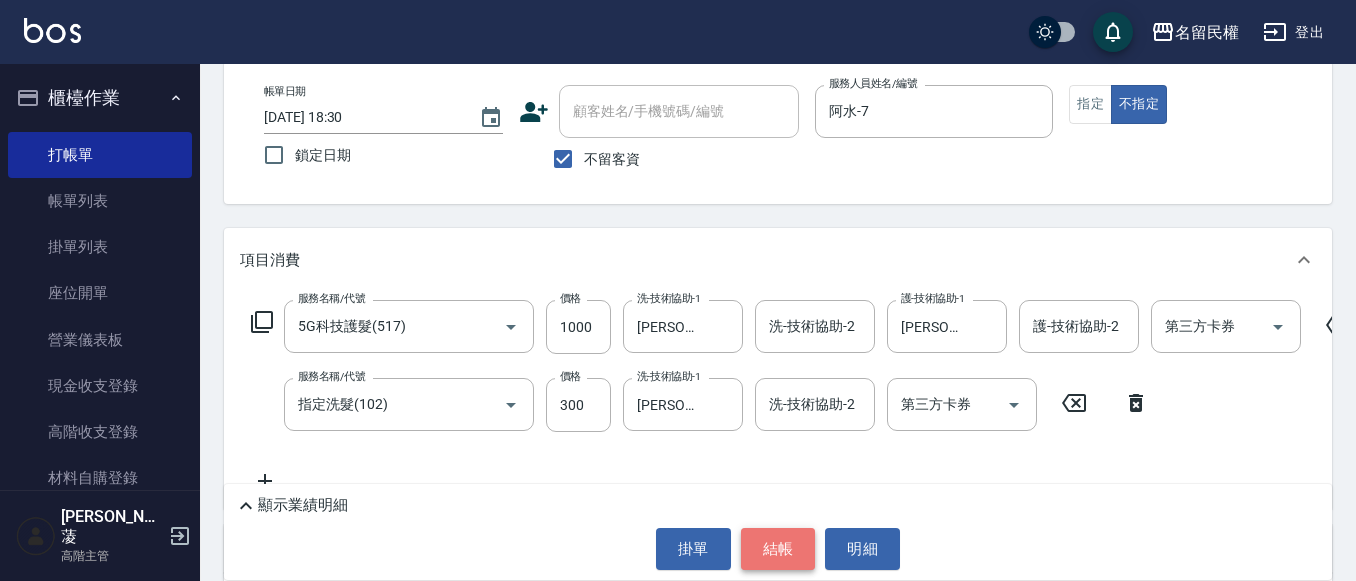 click on "結帳" at bounding box center [778, 549] 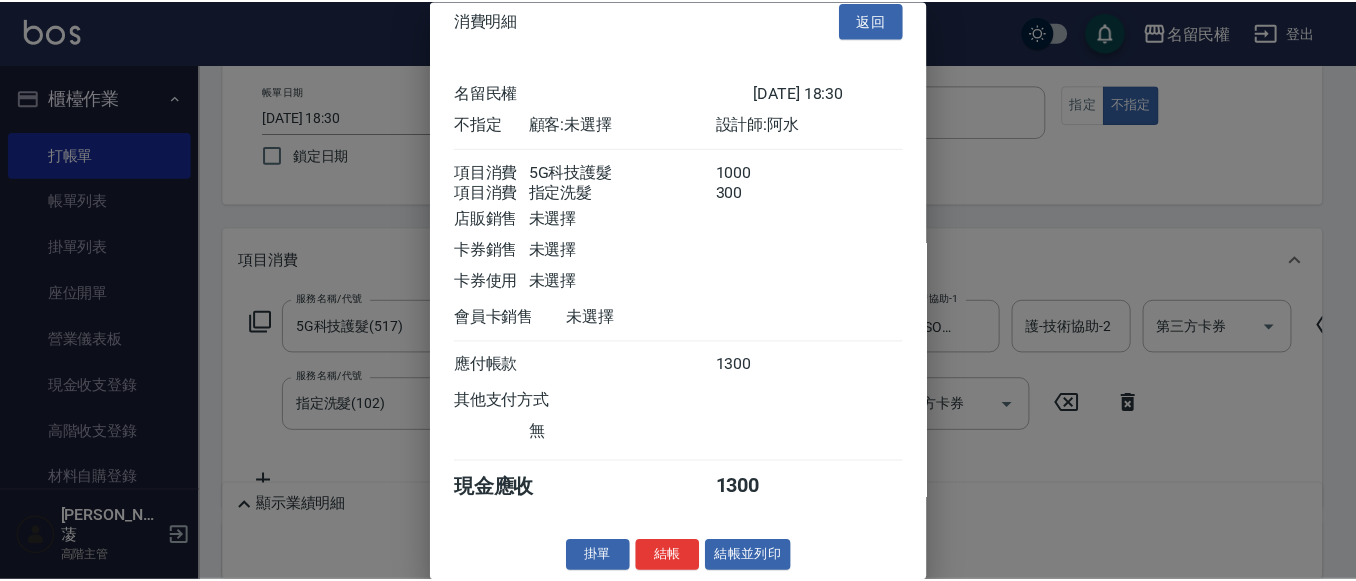 scroll, scrollTop: 50, scrollLeft: 0, axis: vertical 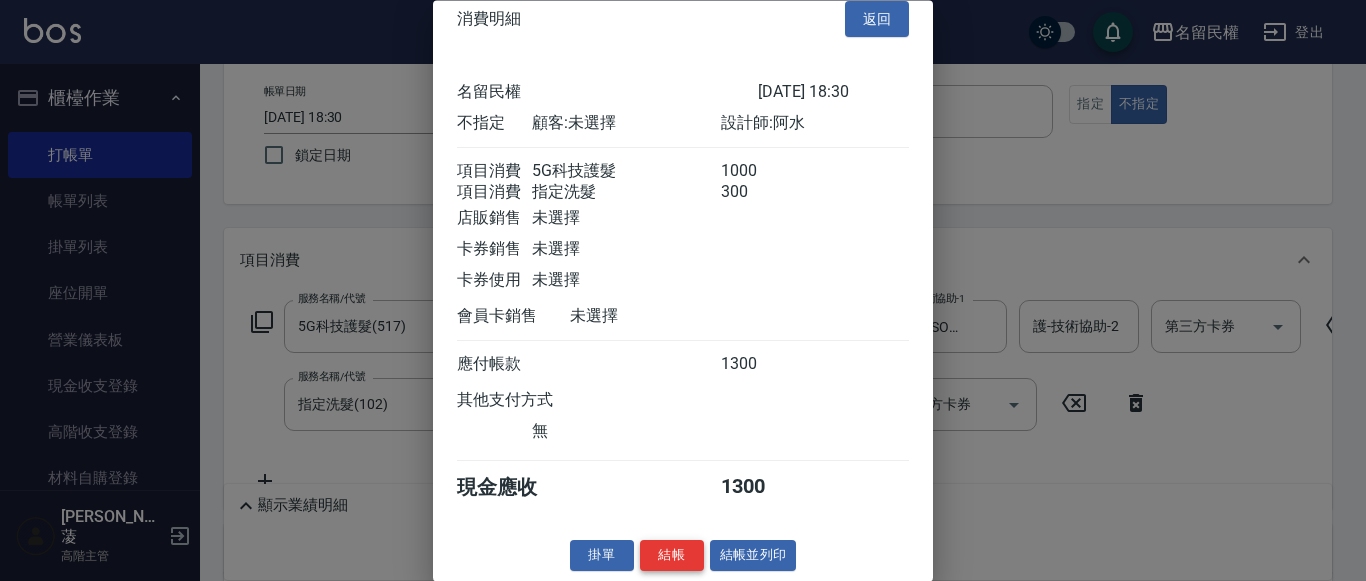 click on "結帳" at bounding box center [672, 556] 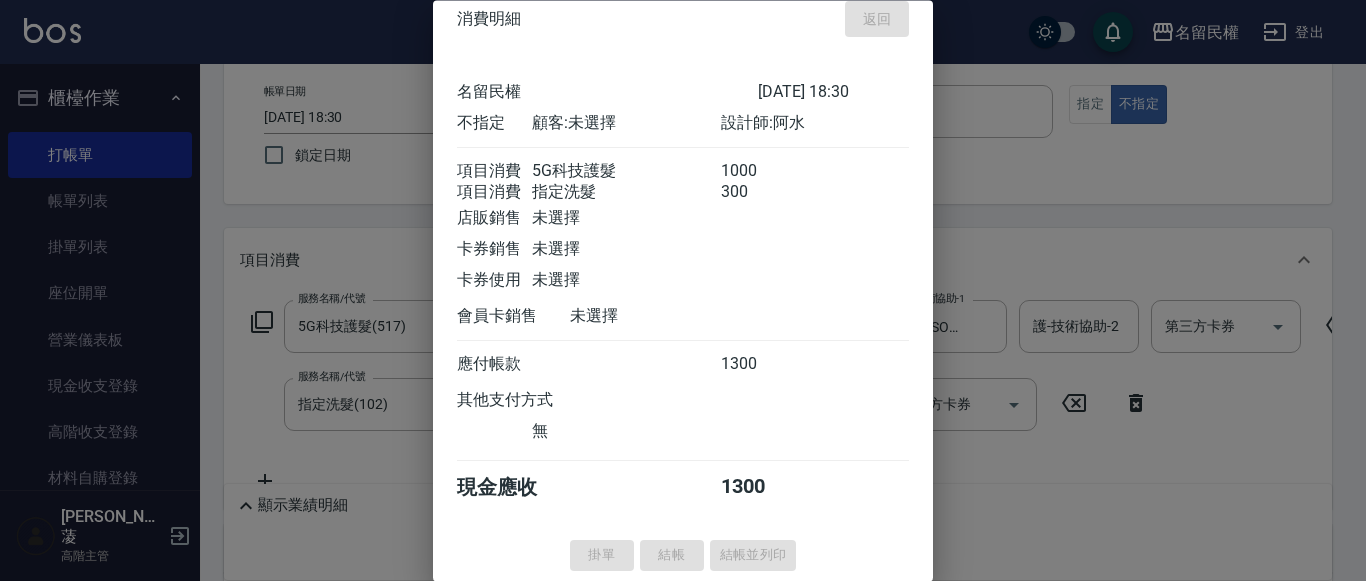type on "[DATE] 18:36" 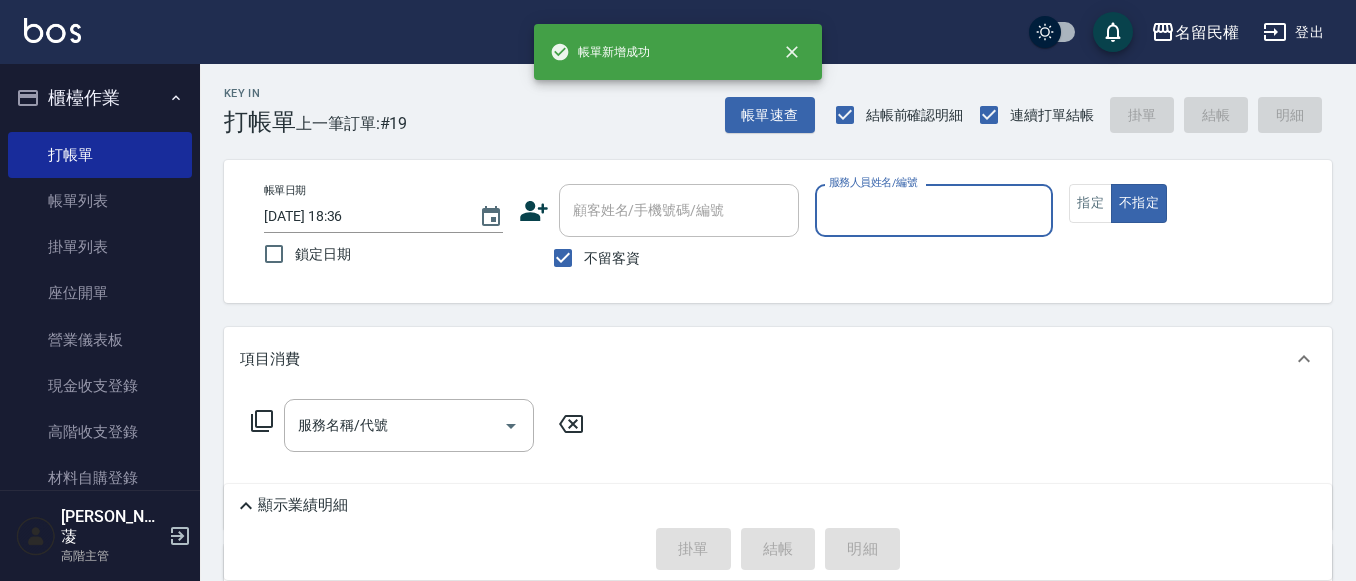 scroll, scrollTop: 0, scrollLeft: 0, axis: both 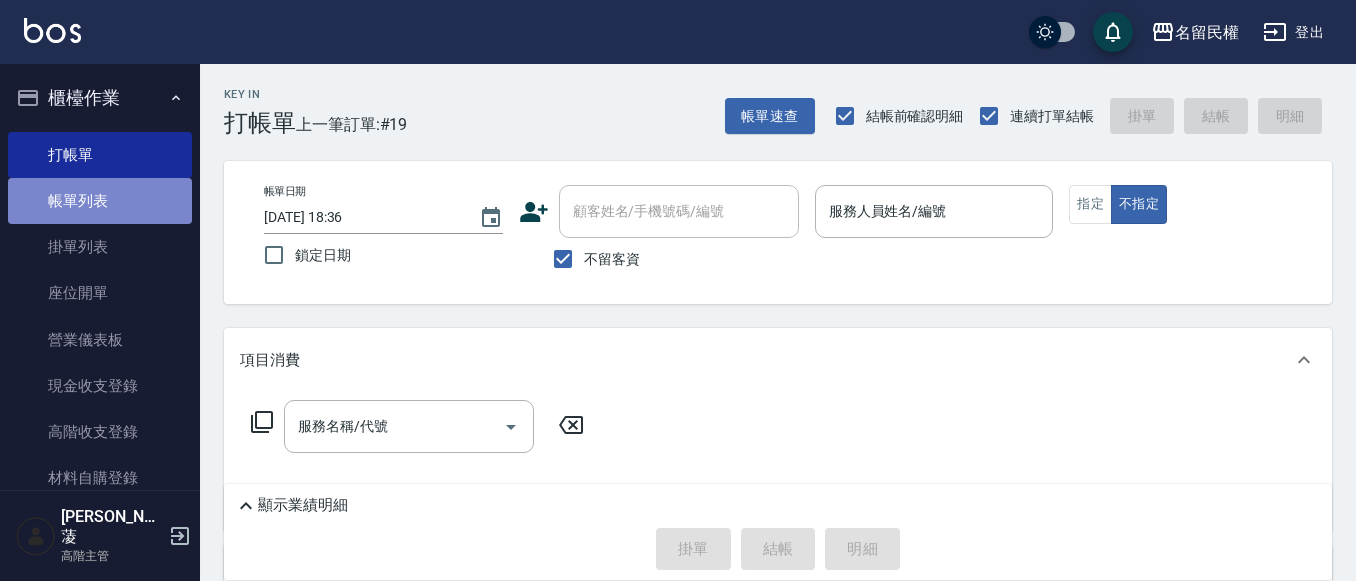 click on "帳單列表" at bounding box center (100, 201) 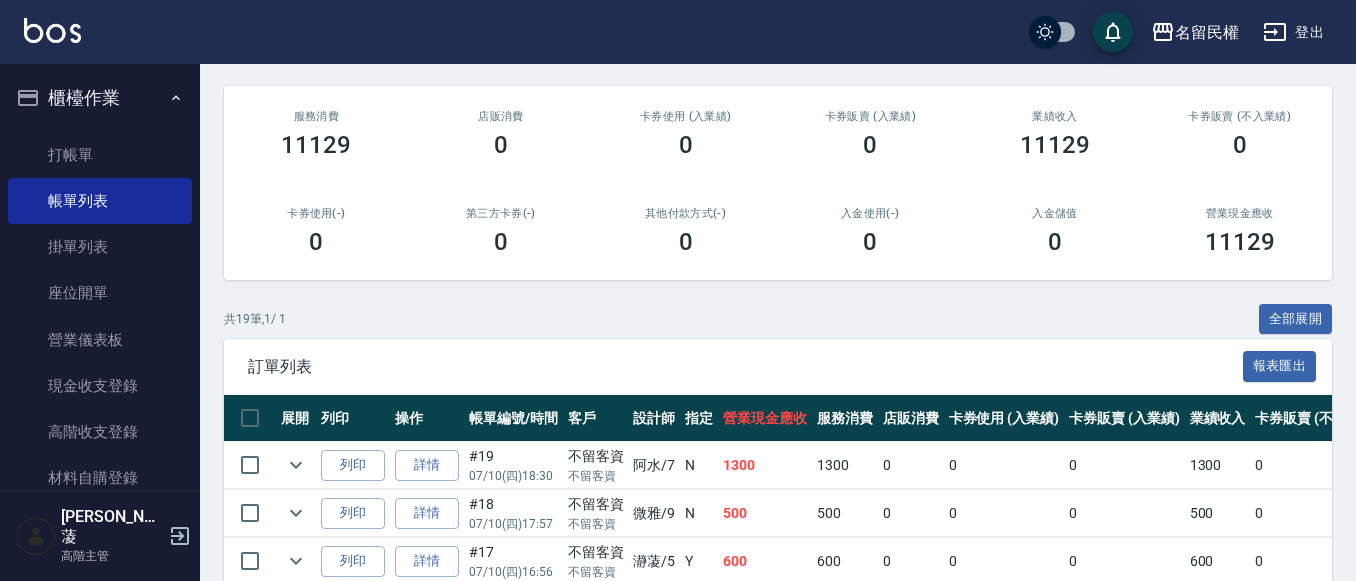 scroll, scrollTop: 400, scrollLeft: 0, axis: vertical 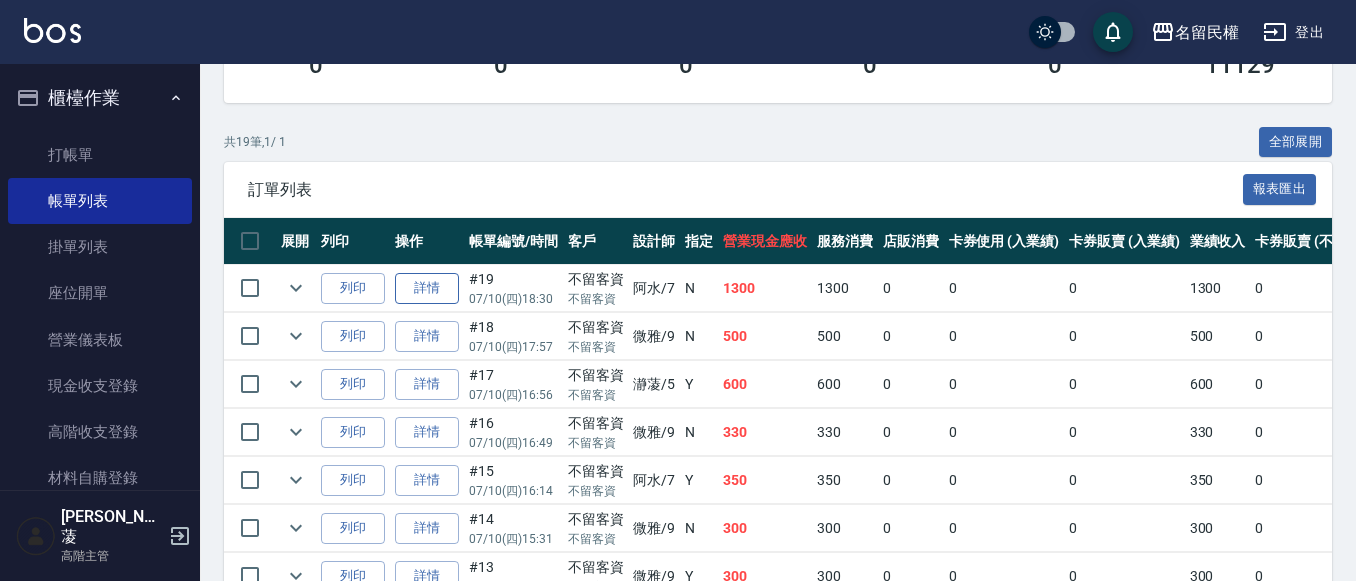 click on "詳情" at bounding box center [427, 288] 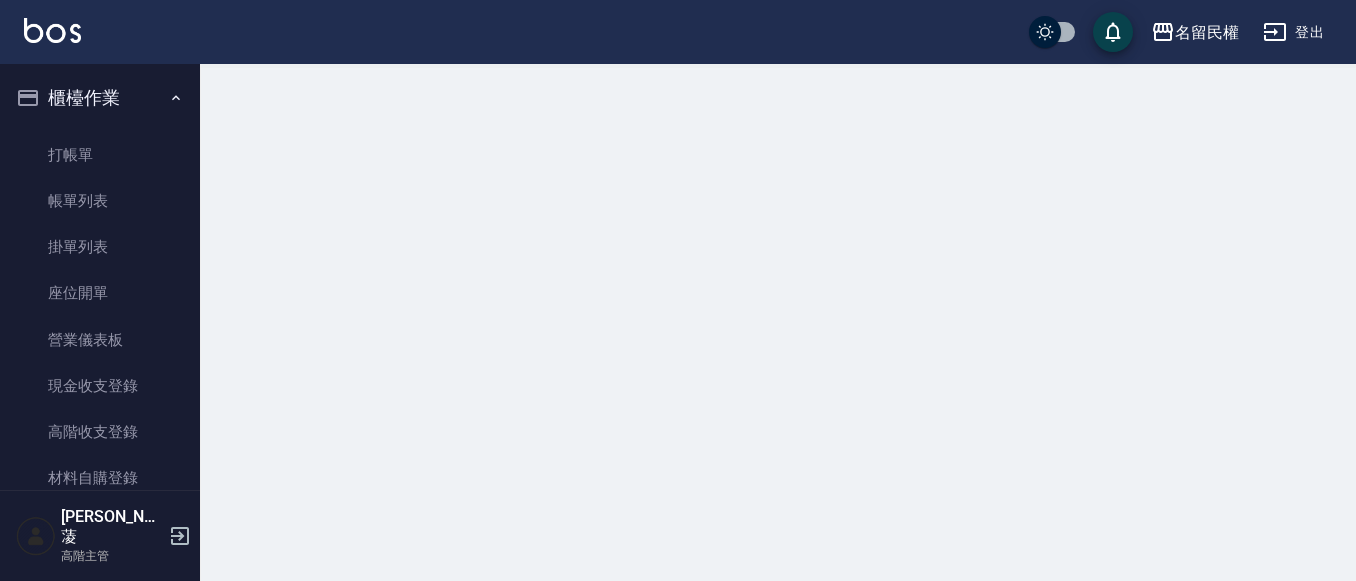 scroll, scrollTop: 0, scrollLeft: 0, axis: both 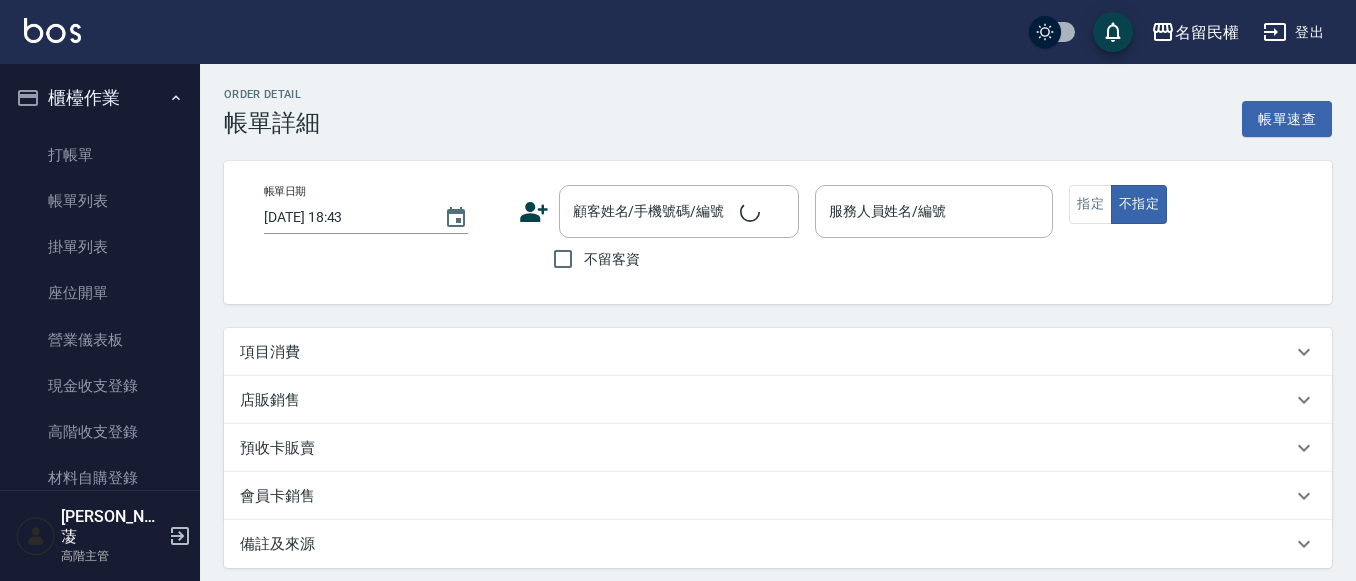 type on "[DATE] 18:30" 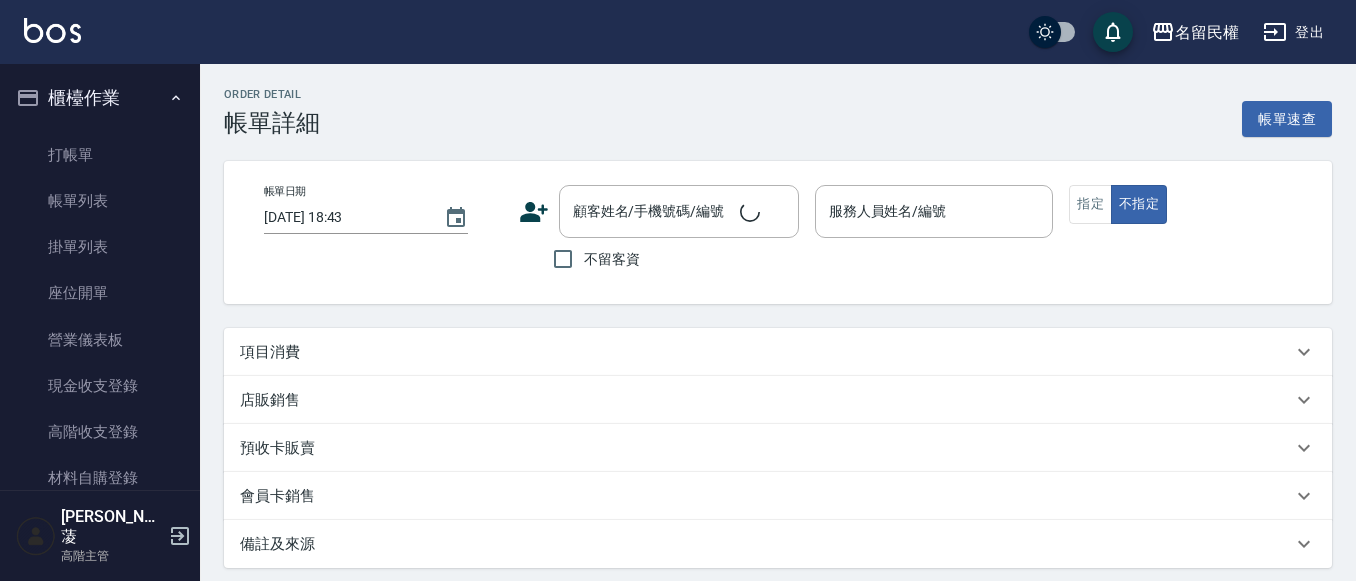 checkbox on "true" 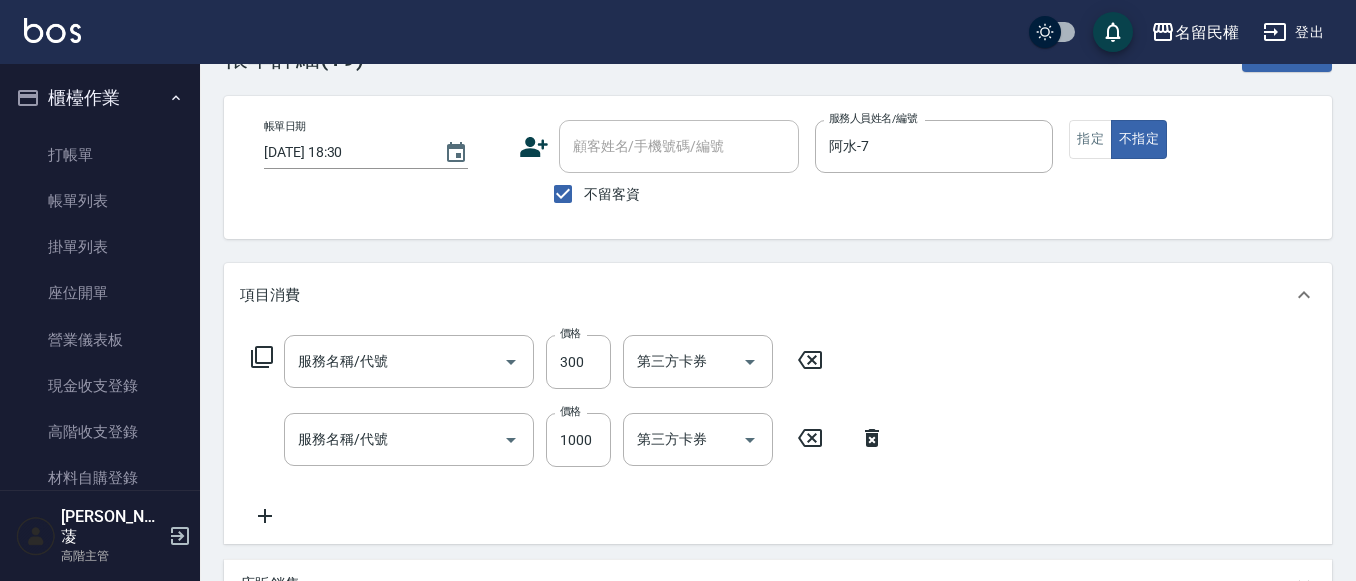 type on "指定洗髮(102)" 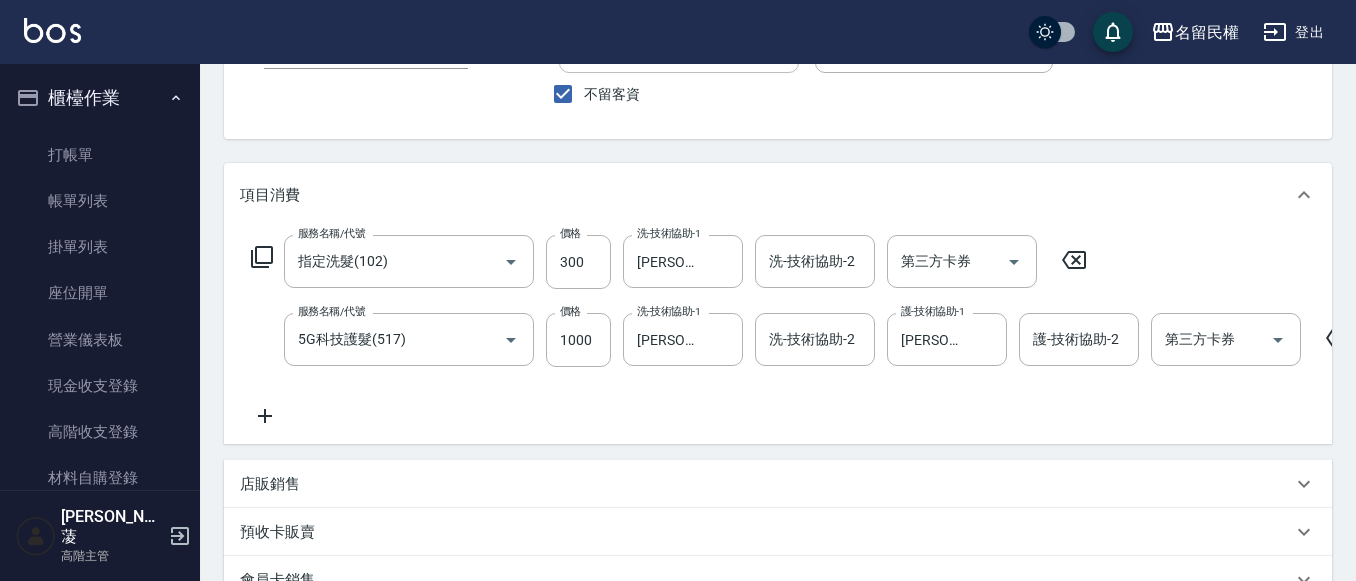 scroll, scrollTop: 200, scrollLeft: 0, axis: vertical 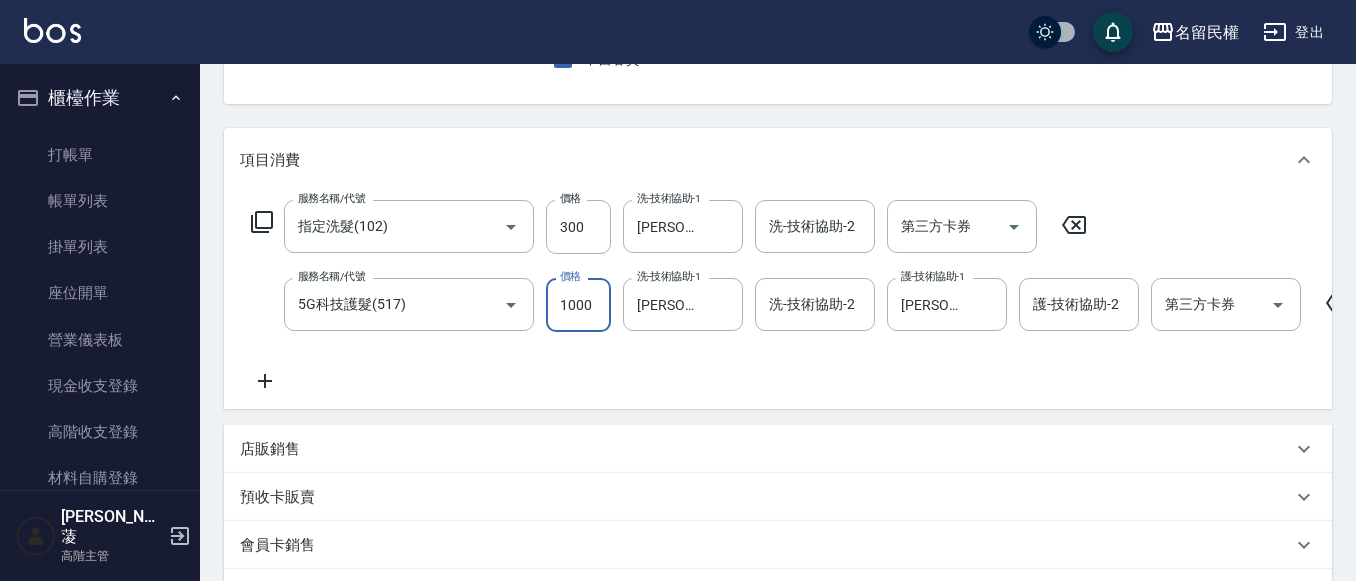 click on "1000" at bounding box center [578, 305] 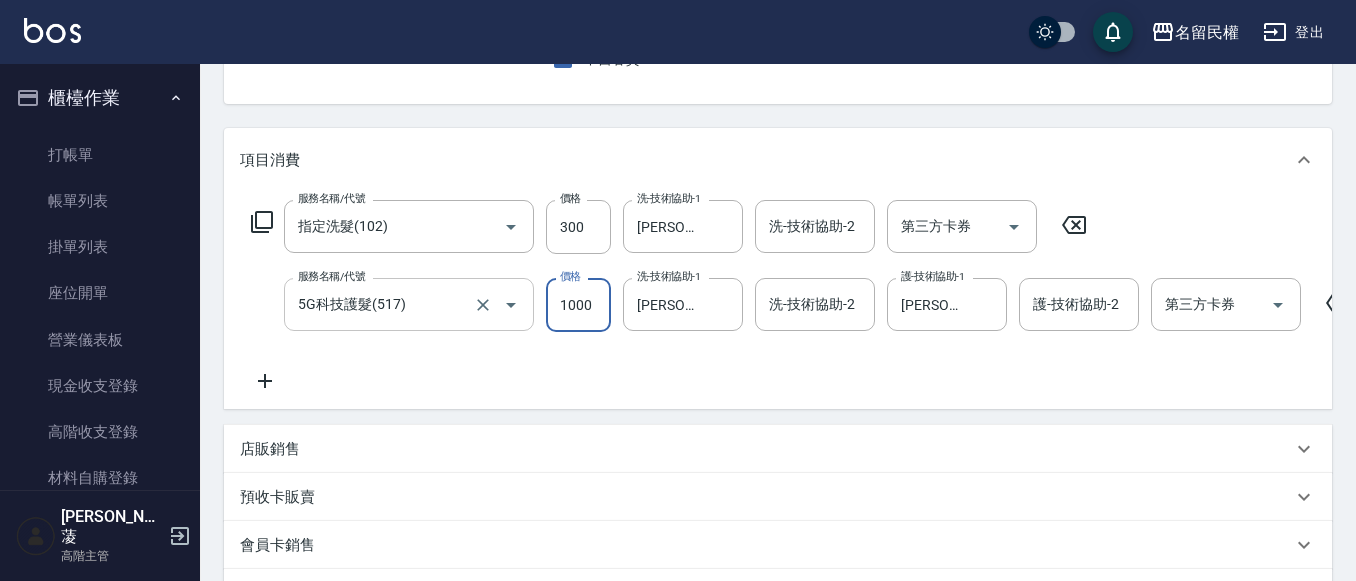 click 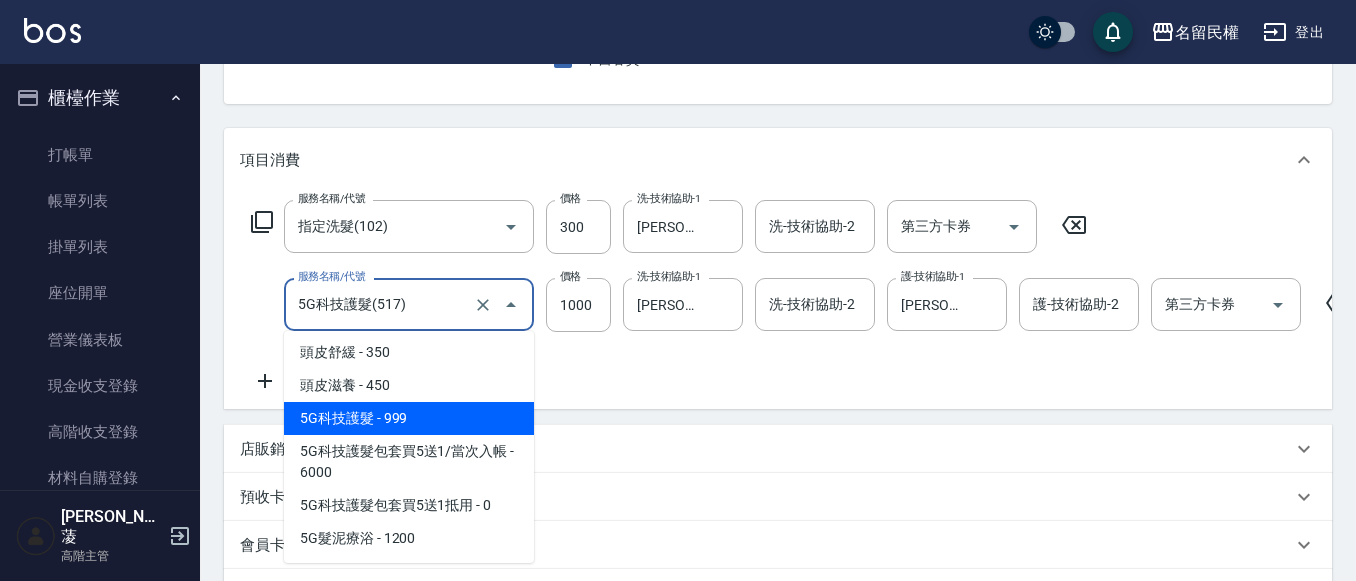 scroll, scrollTop: 1127, scrollLeft: 0, axis: vertical 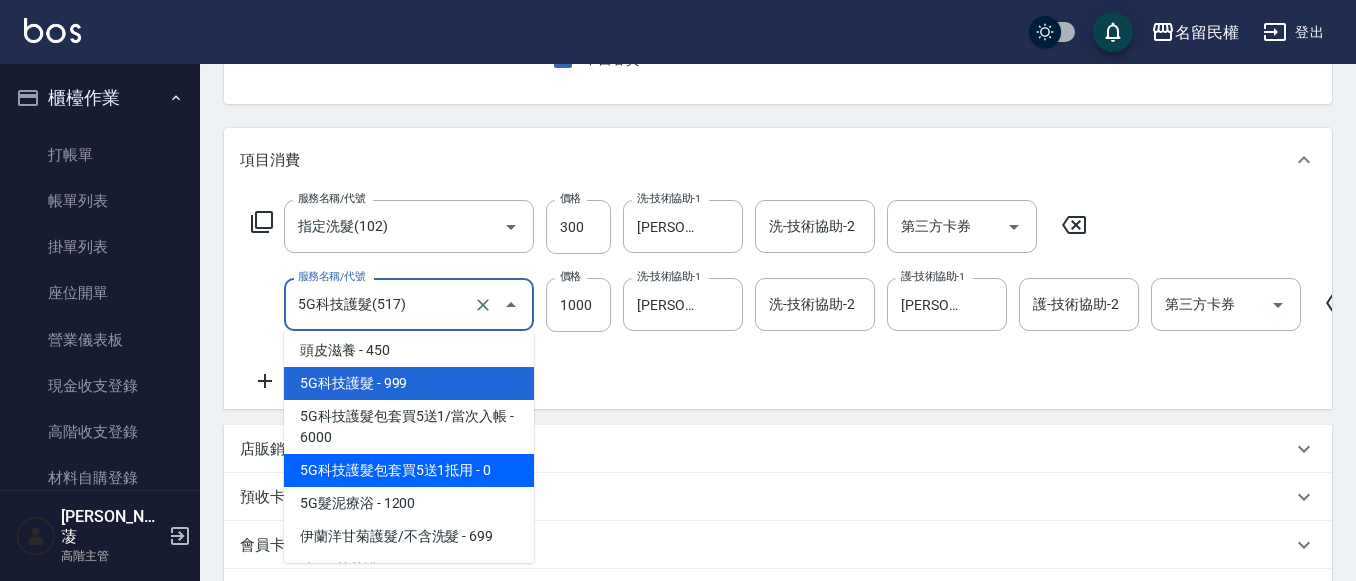 click on "5G科技護髮包套買5送1抵用 - 0" at bounding box center [409, 470] 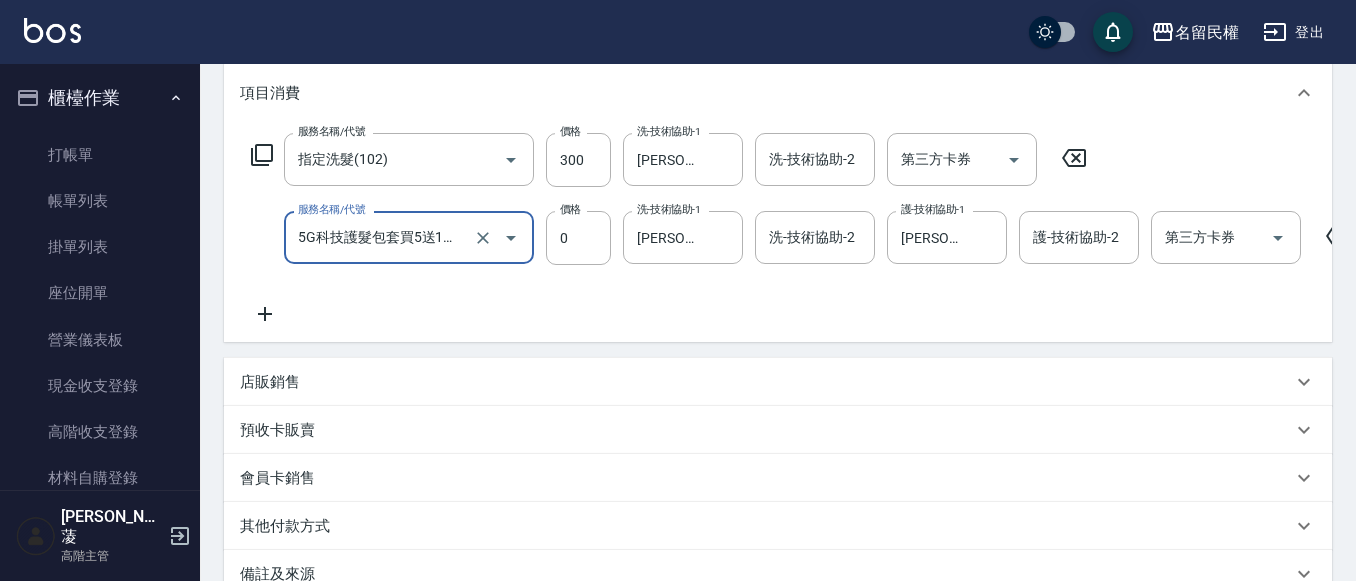 scroll, scrollTop: 300, scrollLeft: 0, axis: vertical 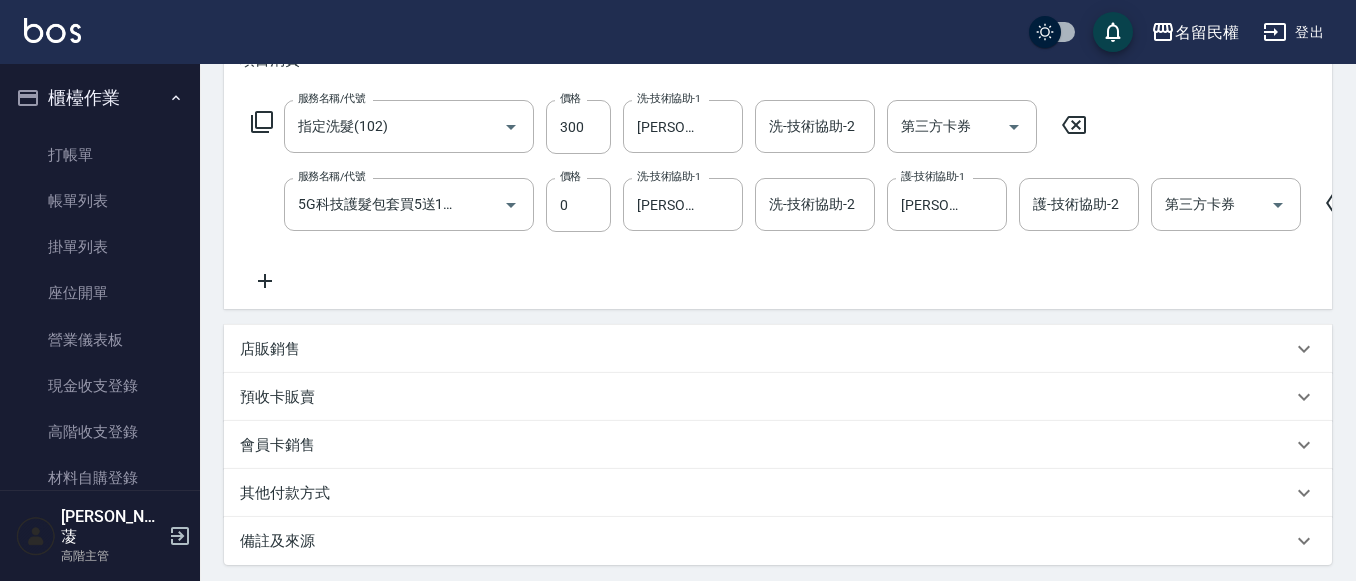 click 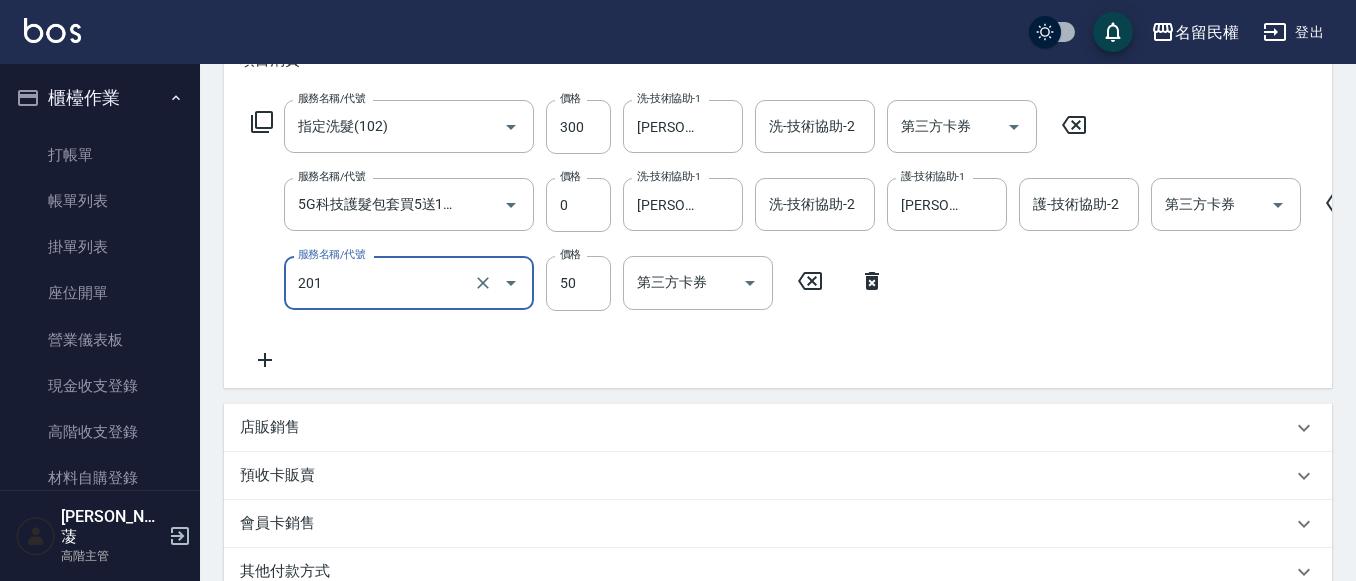 type on "剪瀏海(201)" 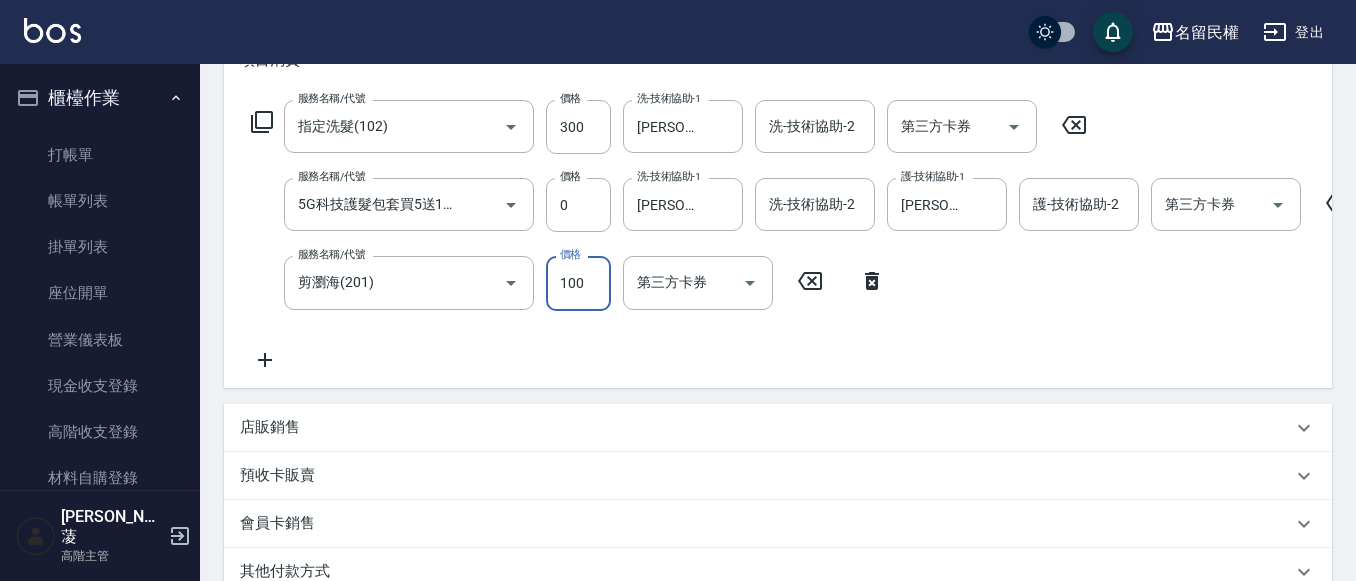 type on "100" 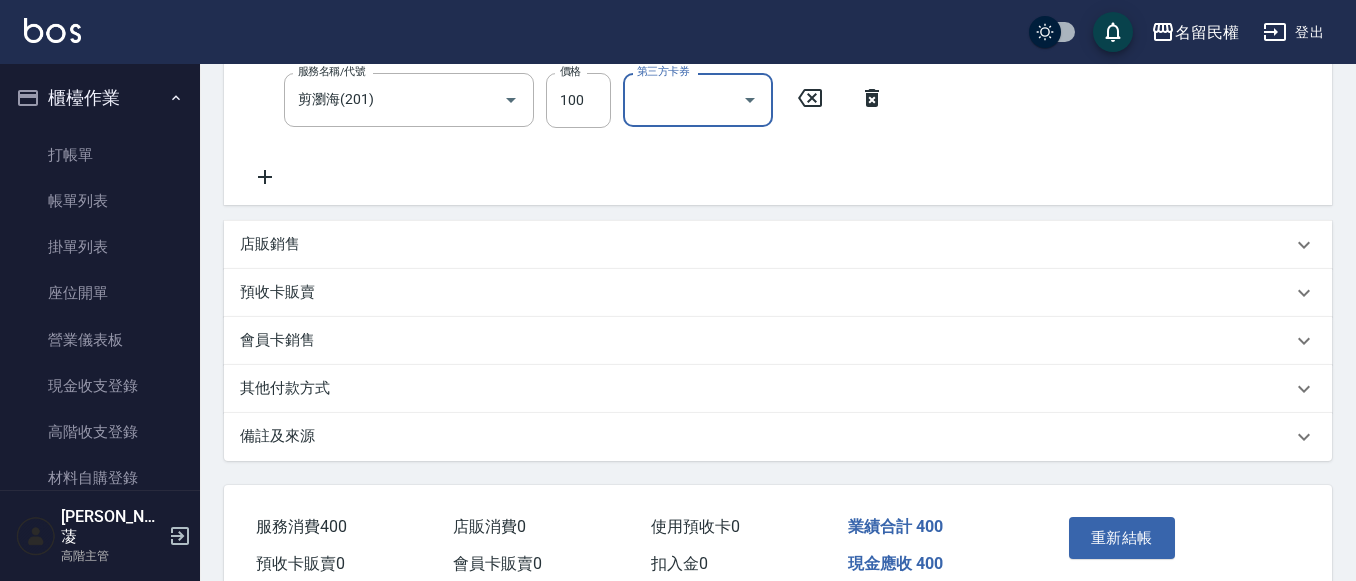 scroll, scrollTop: 594, scrollLeft: 0, axis: vertical 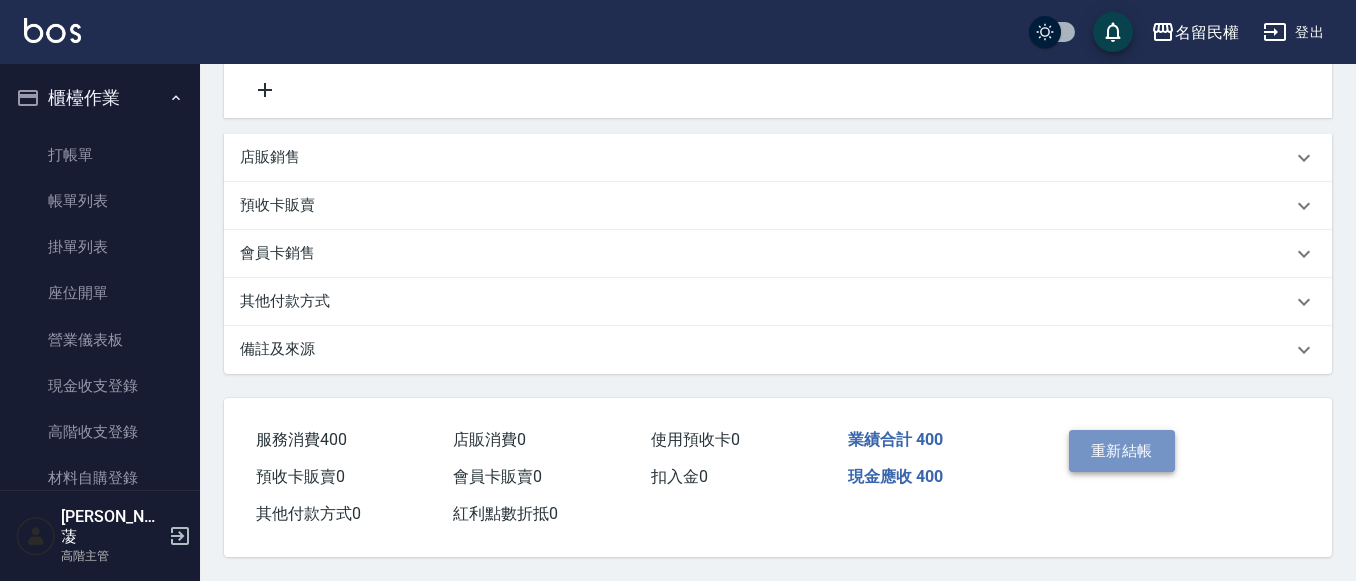click on "重新結帳" at bounding box center (1122, 451) 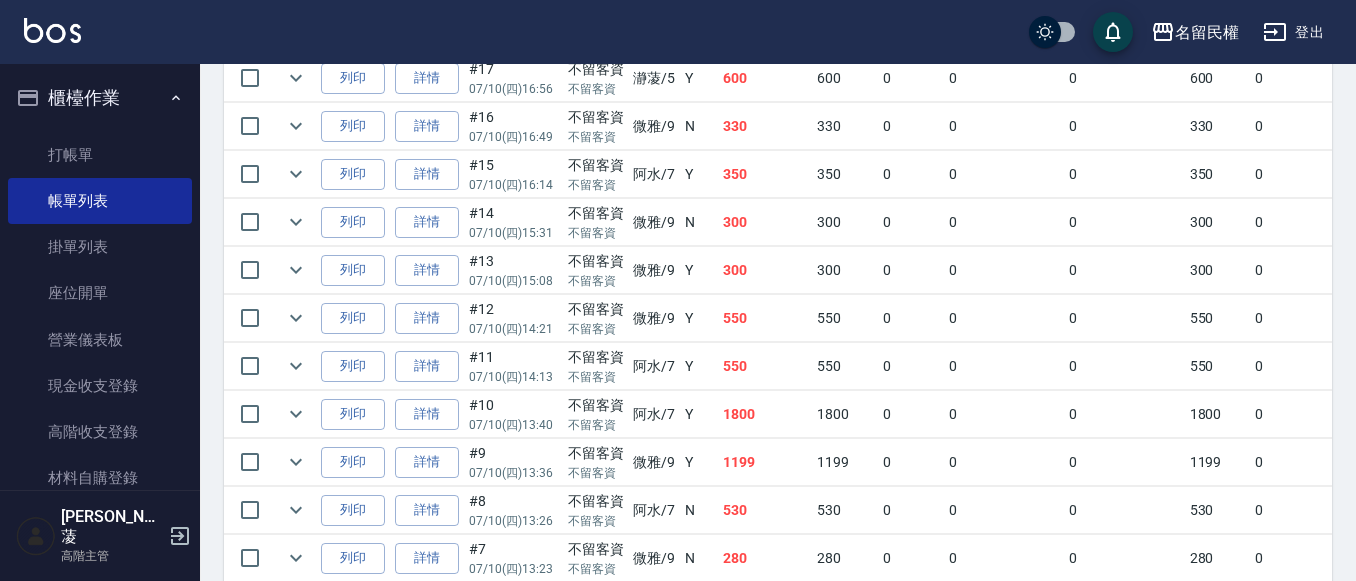 scroll, scrollTop: 800, scrollLeft: 0, axis: vertical 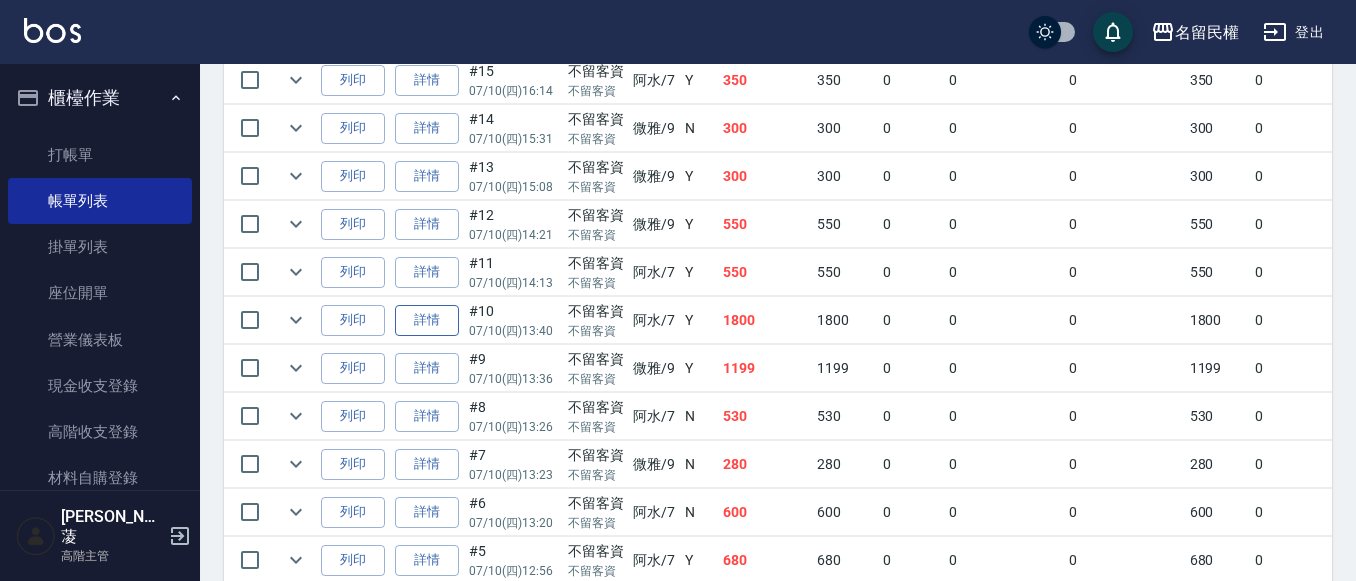 click on "詳情" at bounding box center [427, 320] 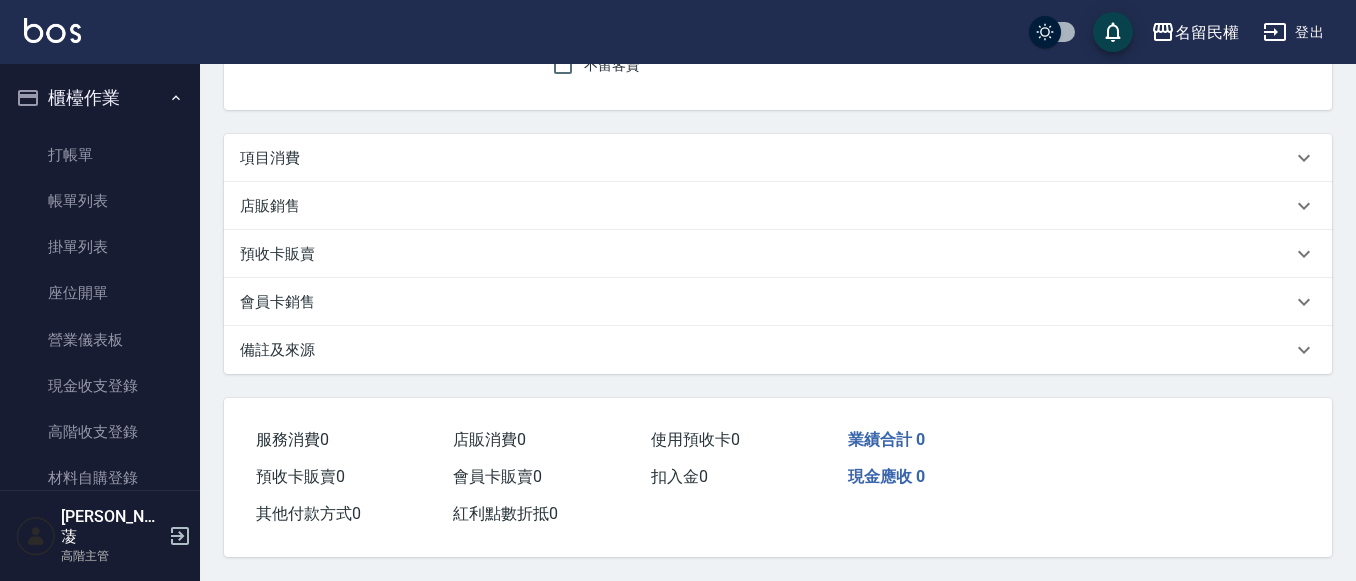 scroll, scrollTop: 0, scrollLeft: 0, axis: both 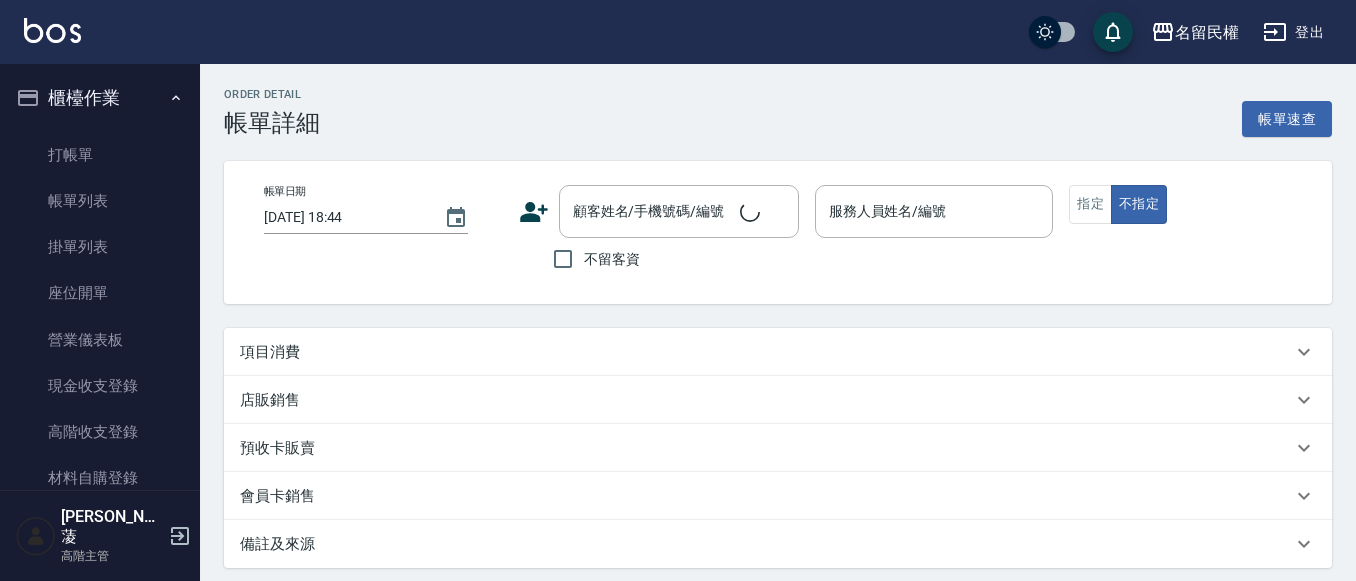 type on "[DATE] 13:40" 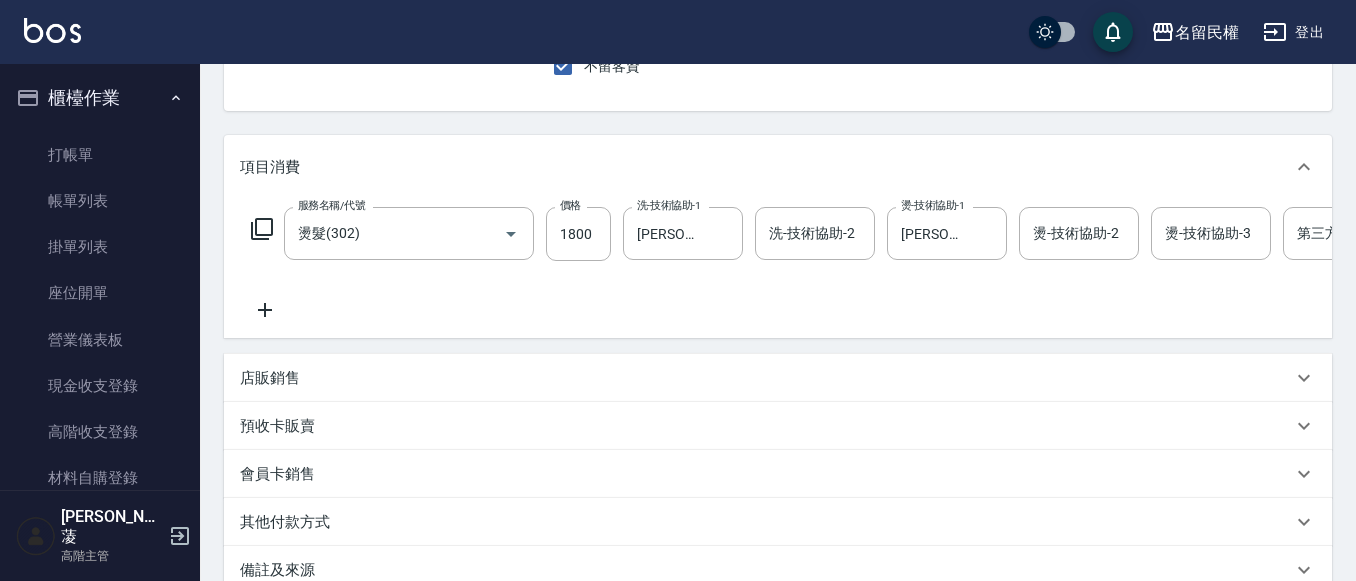 scroll, scrollTop: 200, scrollLeft: 0, axis: vertical 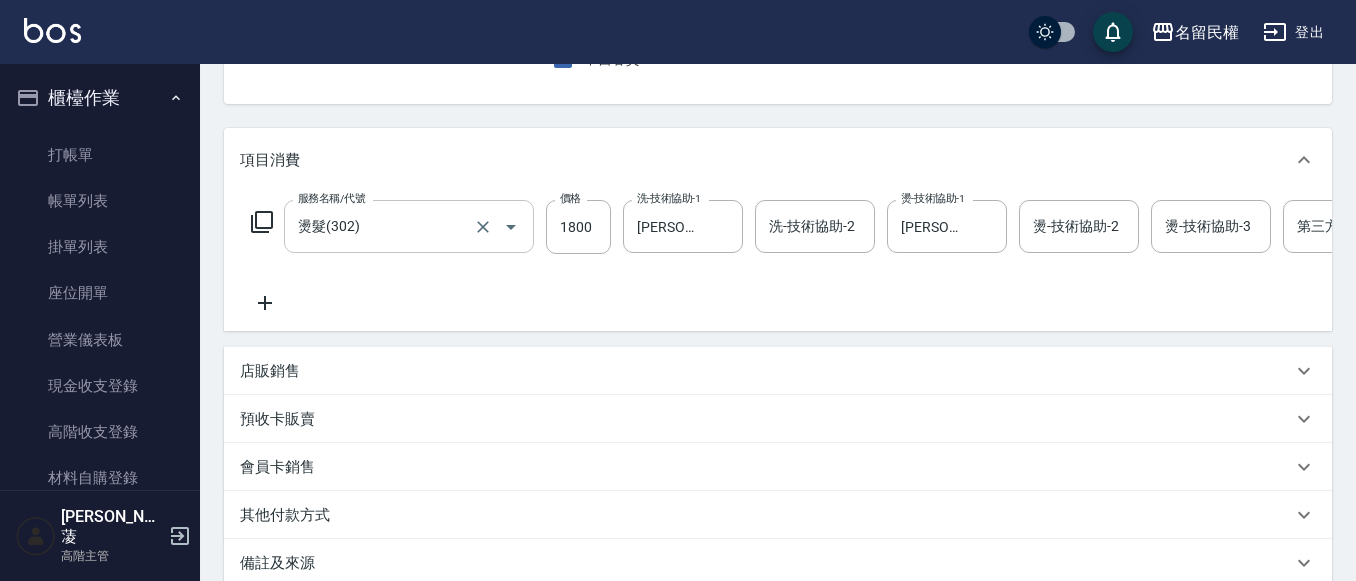 click on "燙髮(302)" at bounding box center (381, 226) 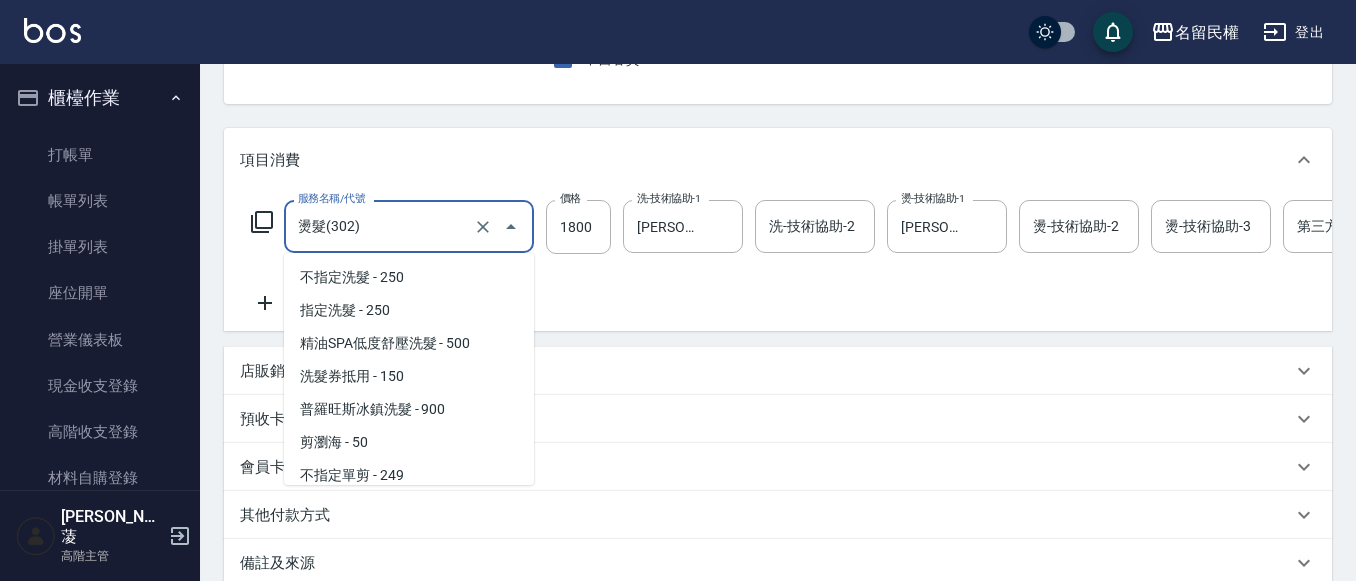 scroll, scrollTop: 172, scrollLeft: 0, axis: vertical 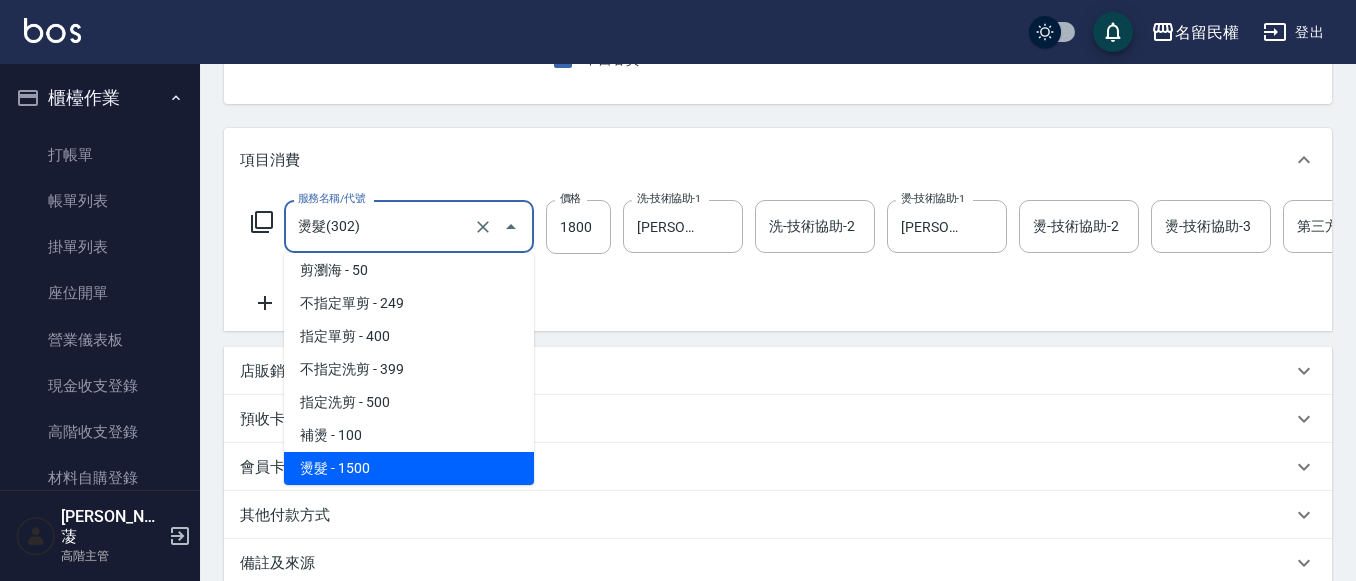click on "燙髮(302)" at bounding box center (381, 226) 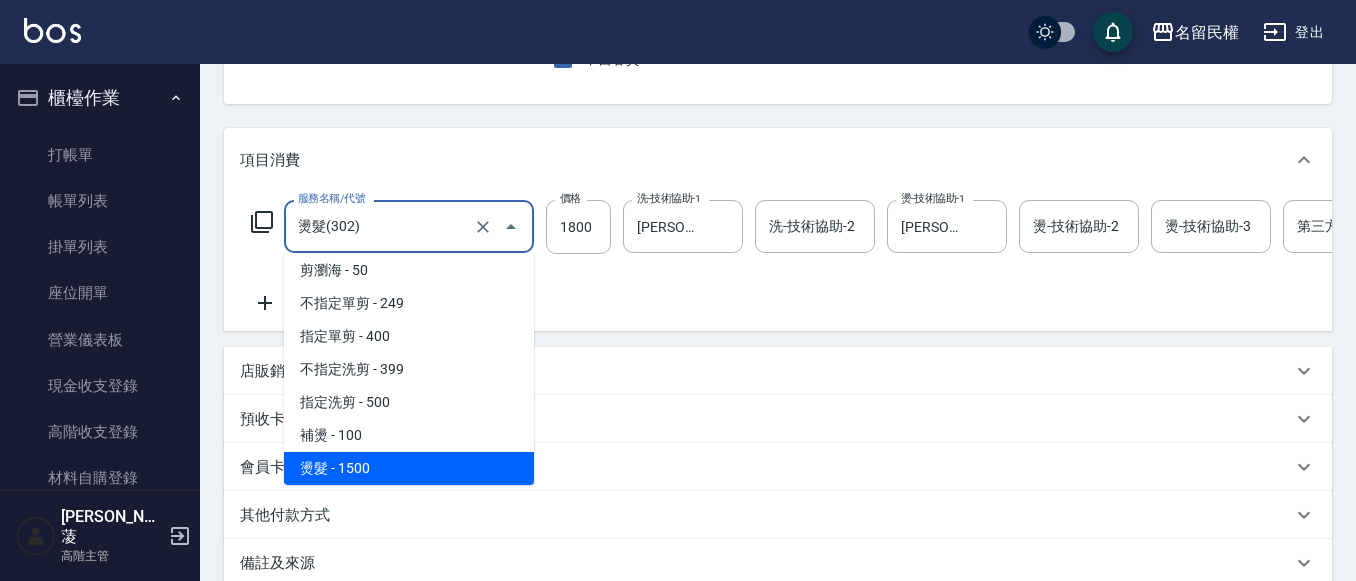 click on "燙髮(302)" at bounding box center (381, 226) 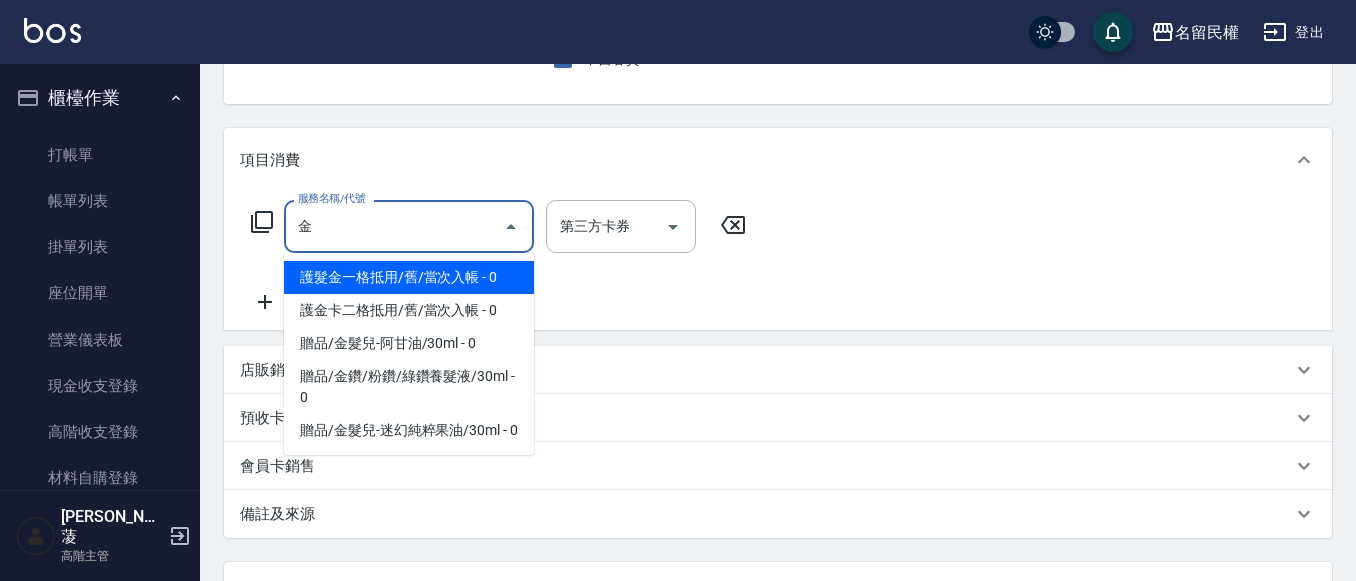 click on "護金卡二格抵用/舊/當次入帳 - 0" at bounding box center (409, 310) 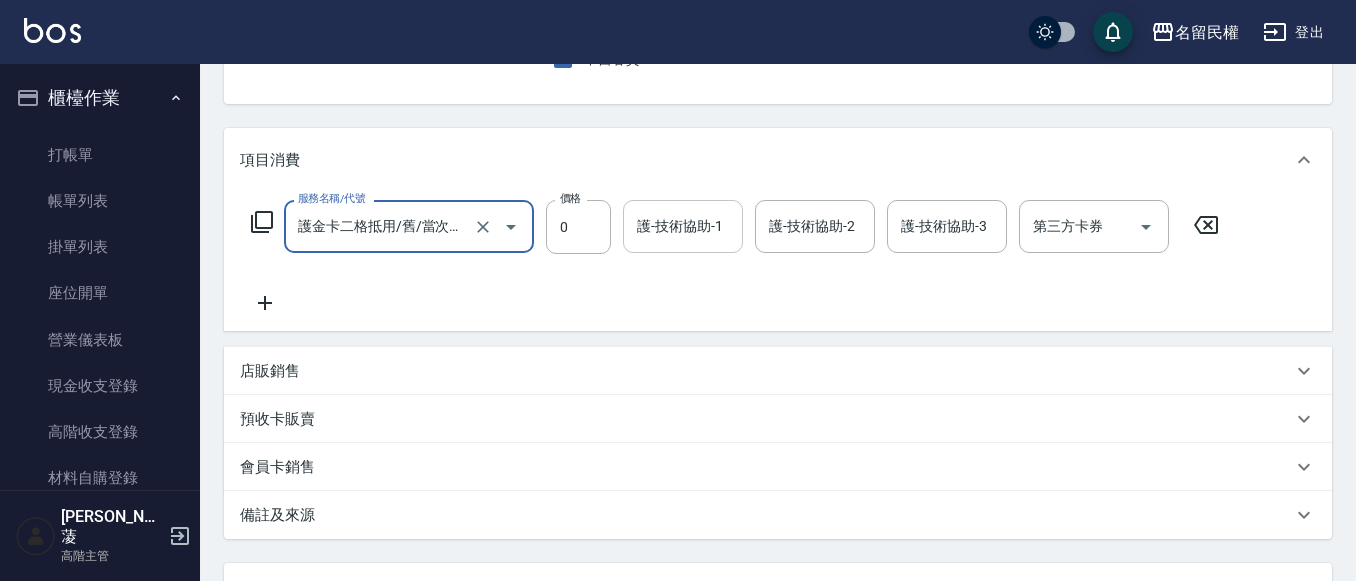click on "護-技術協助-1" at bounding box center [683, 226] 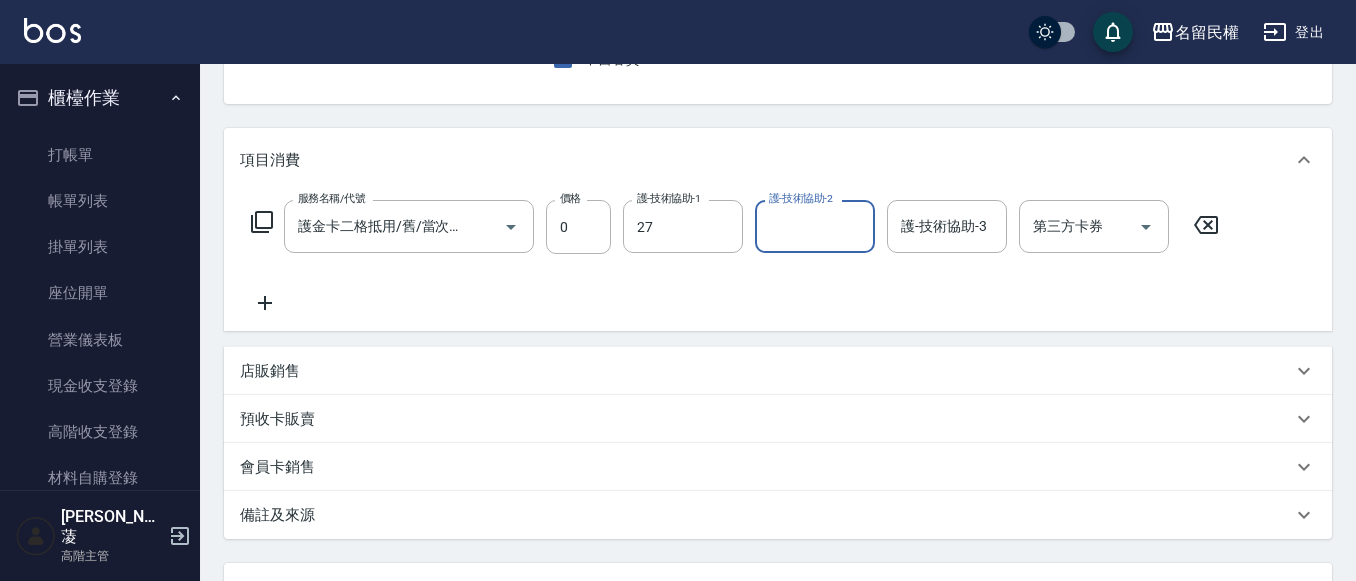 type on "[PERSON_NAME]-27" 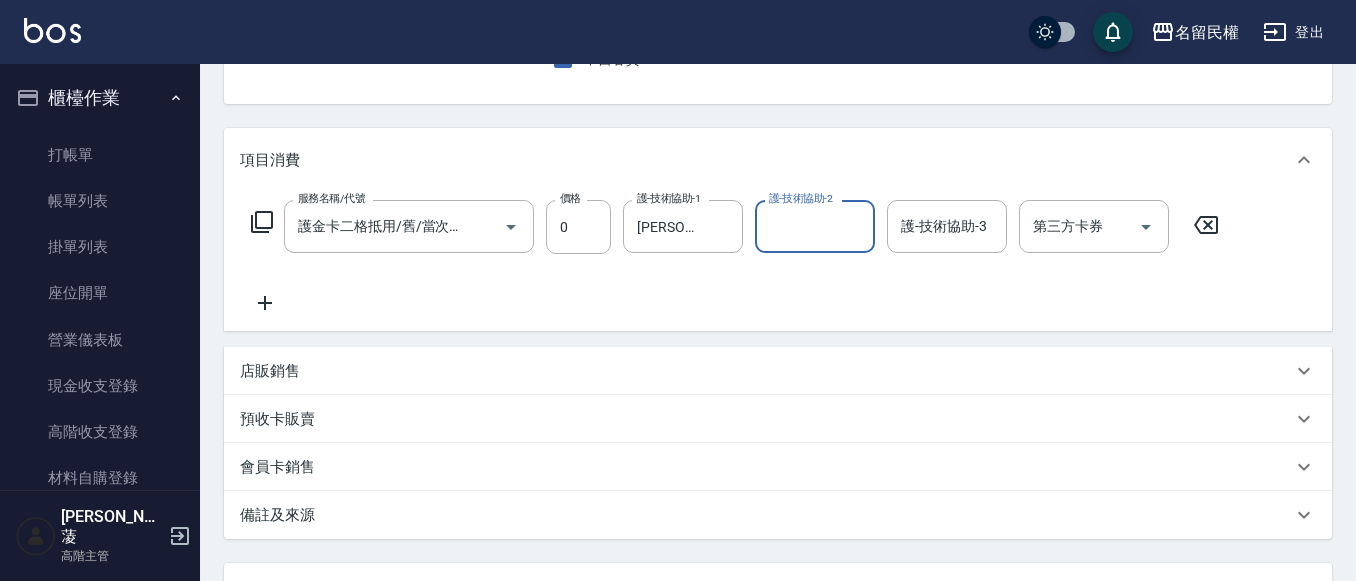 click 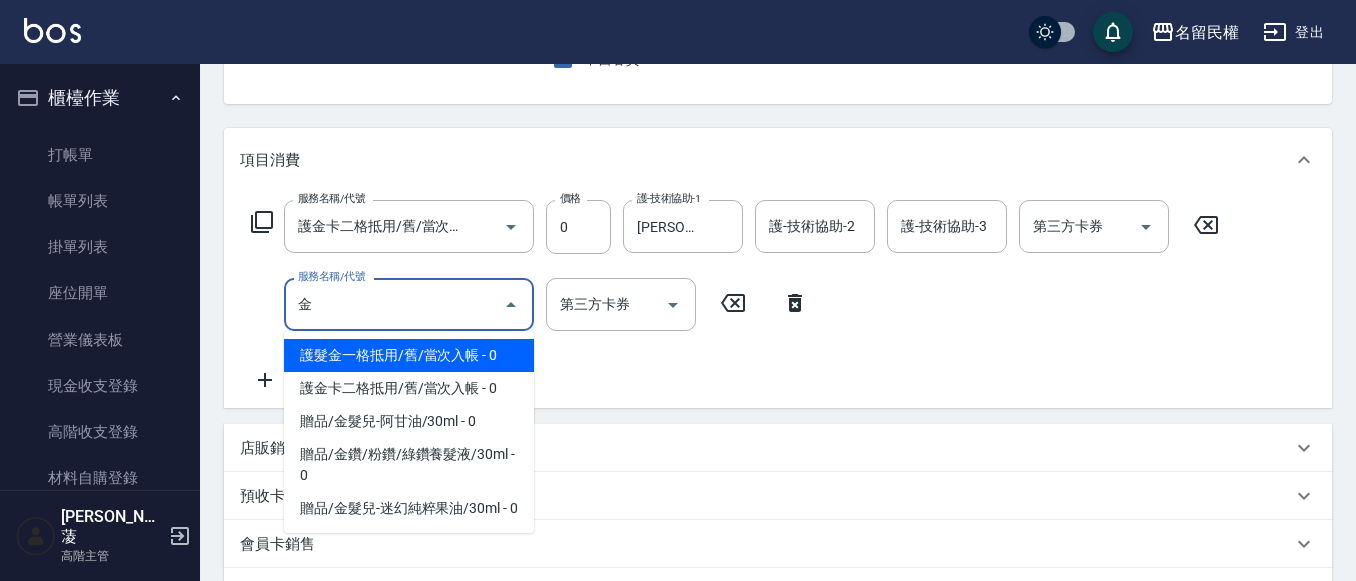 click on "護髮金一格抵用/舊/當次入帳 - 0" at bounding box center (409, 355) 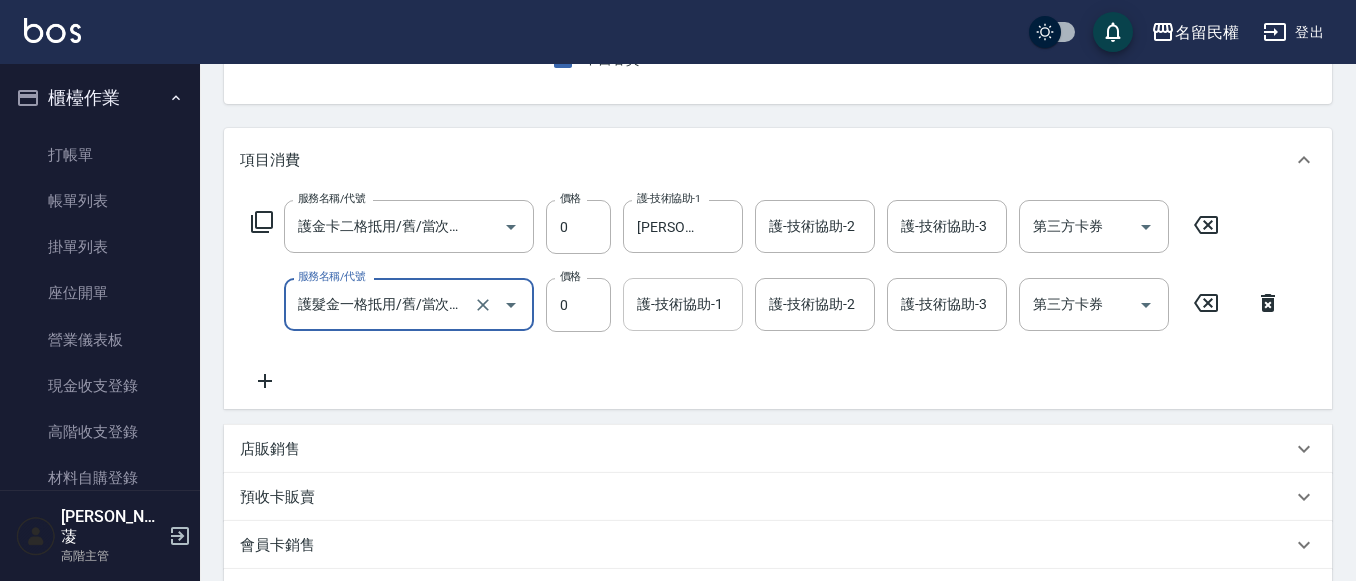 type on "護髮金一格抵用/舊/當次入帳(504)" 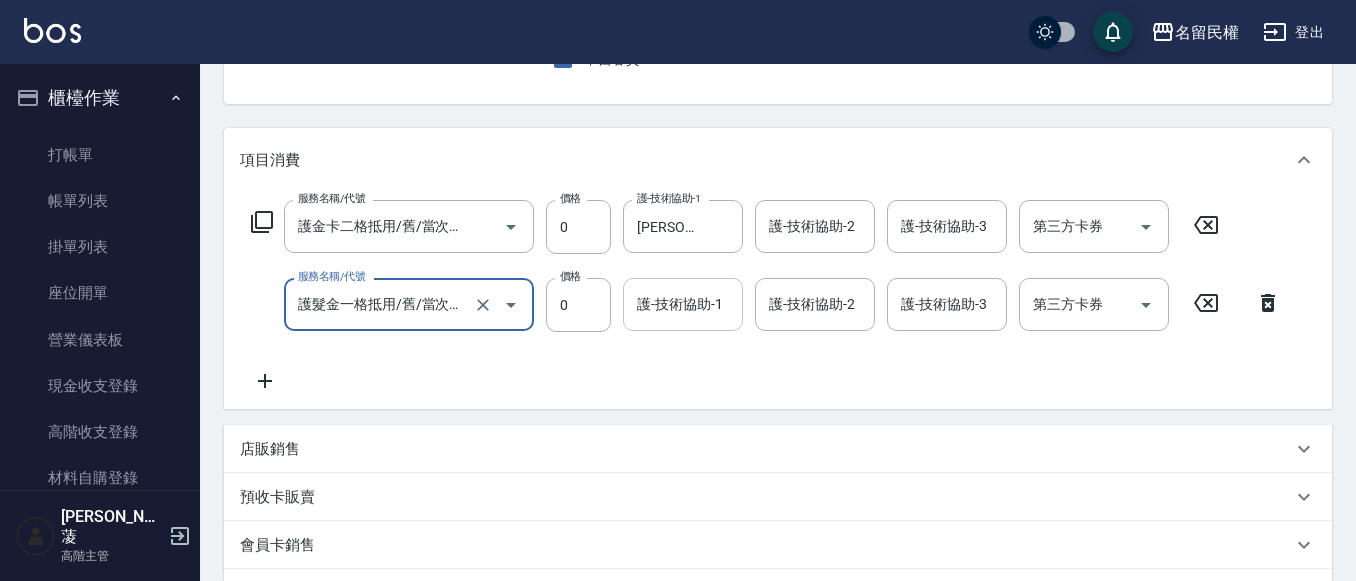 click on "護-技術協助-1" at bounding box center [683, 304] 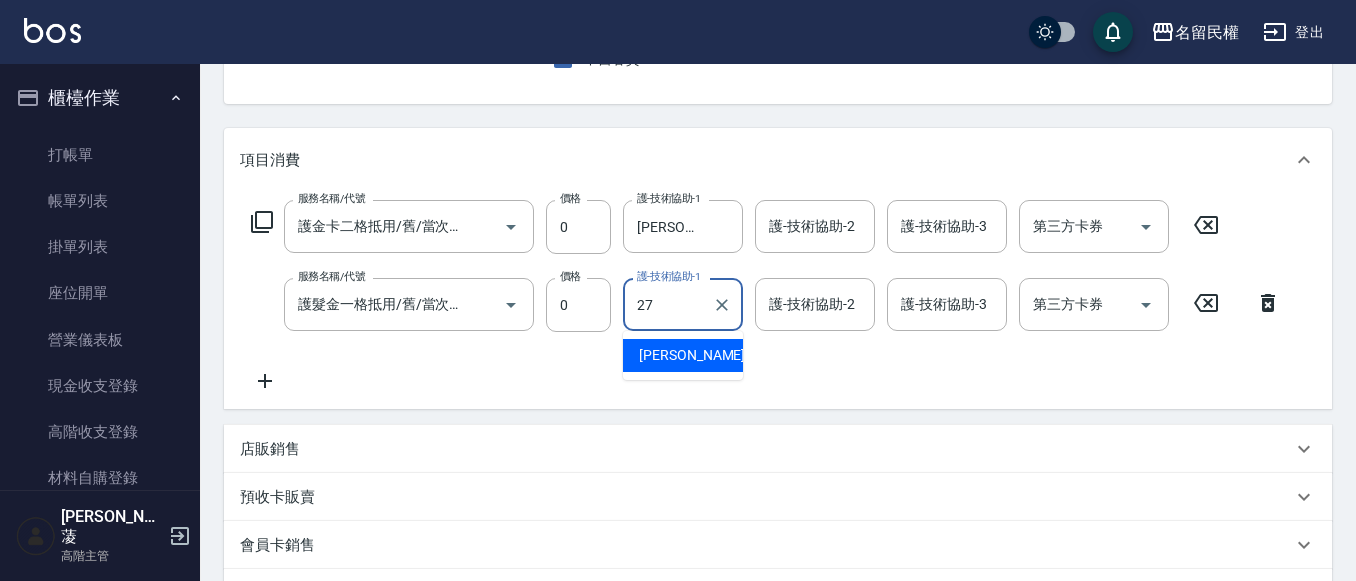 type on "[PERSON_NAME]-27" 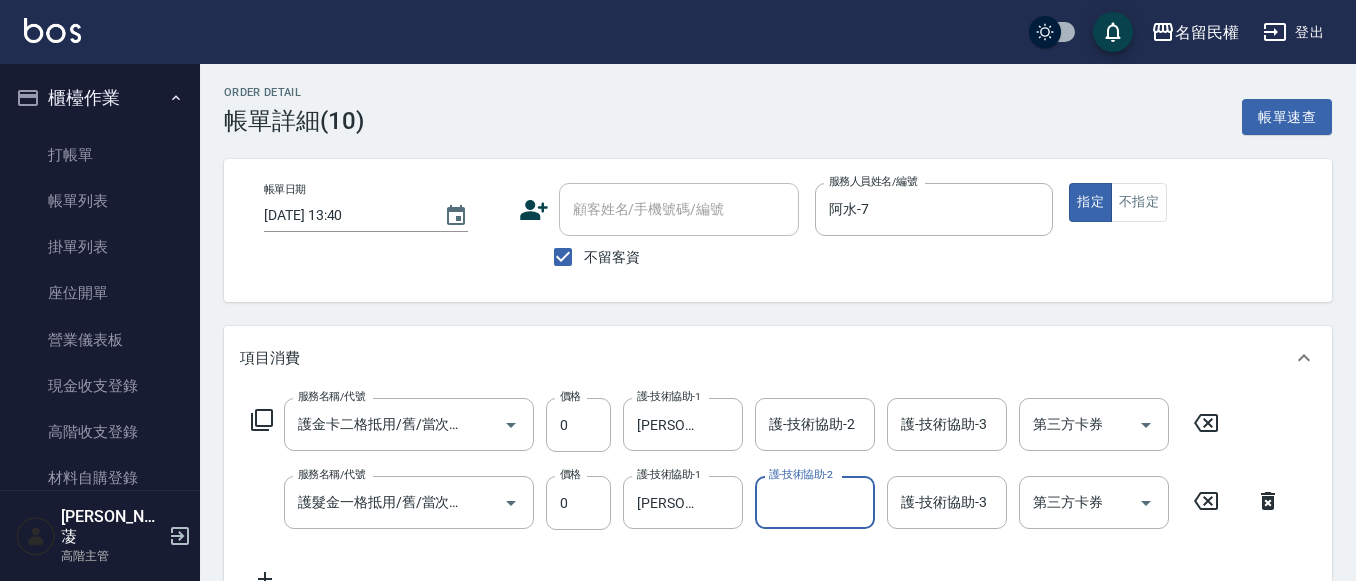 scroll, scrollTop: 0, scrollLeft: 0, axis: both 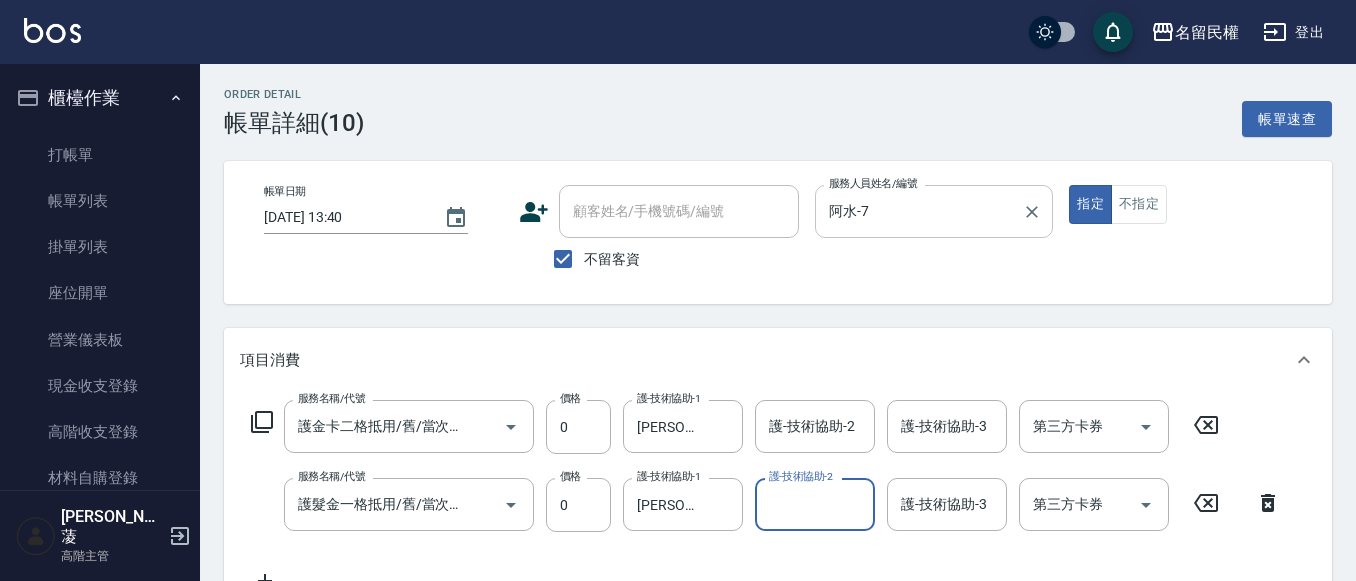 click on "阿水-7" at bounding box center (919, 211) 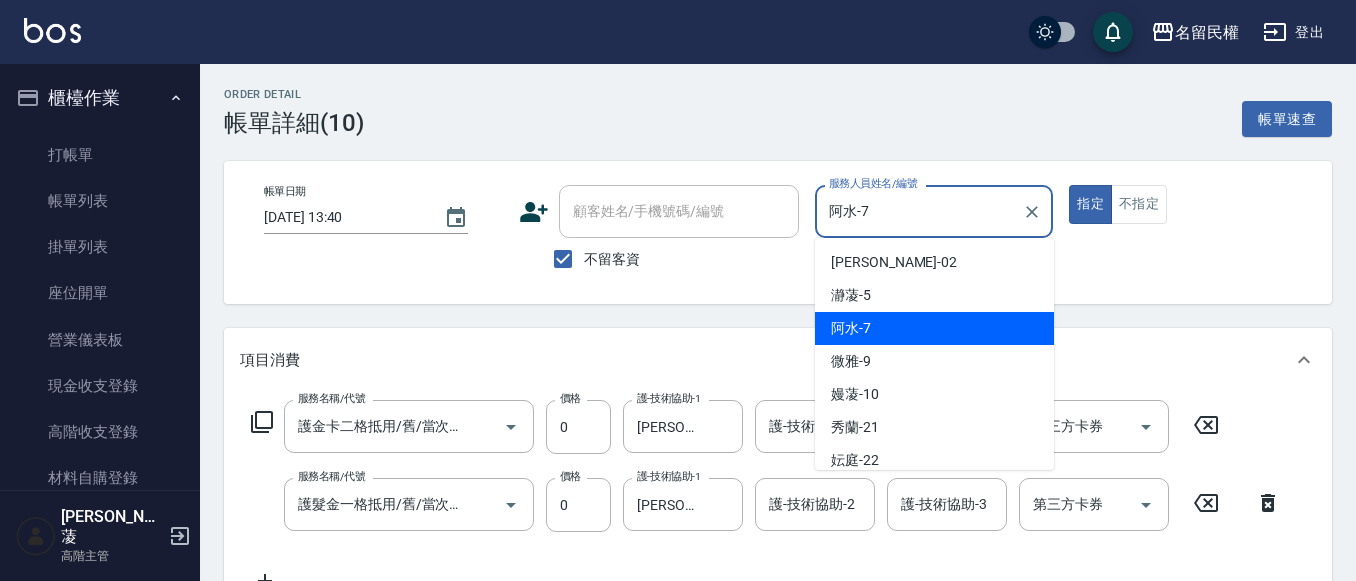 click on "阿水-7" at bounding box center (919, 211) 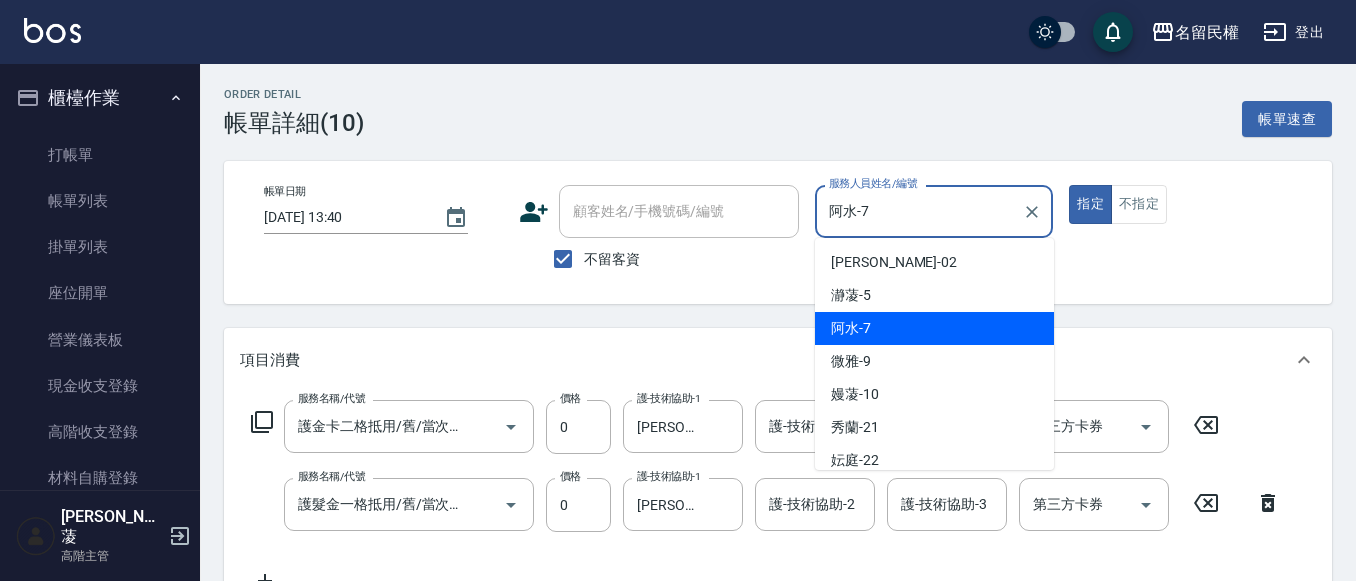 click on "阿水-7" at bounding box center (919, 211) 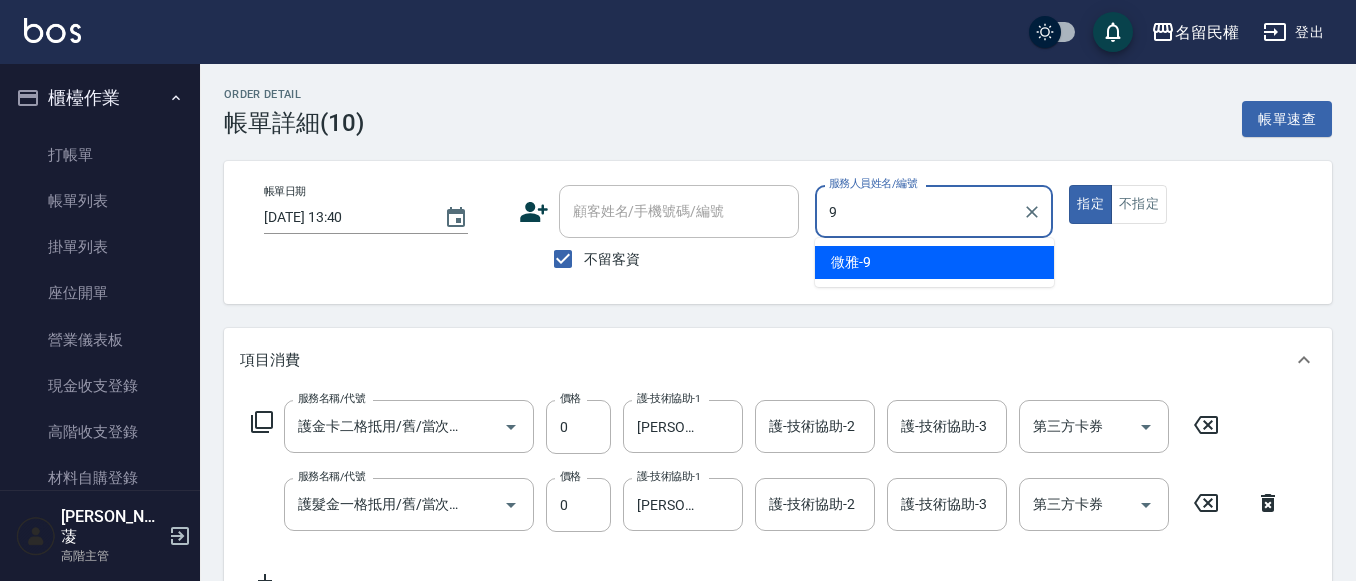 type on "微雅-9" 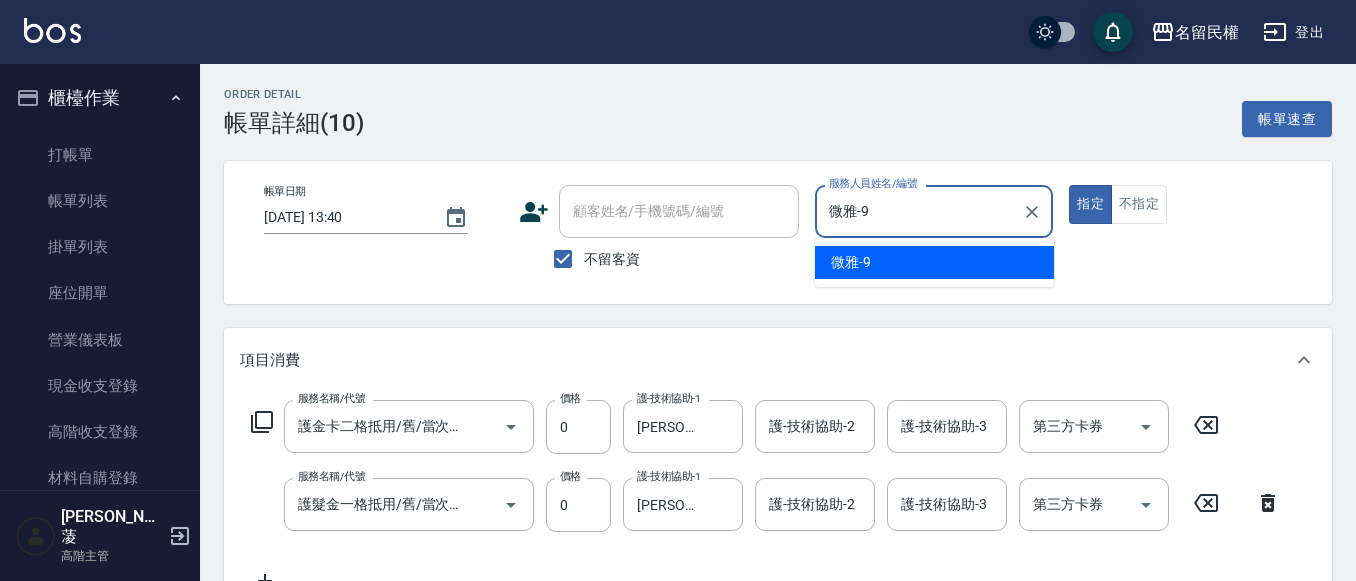type on "true" 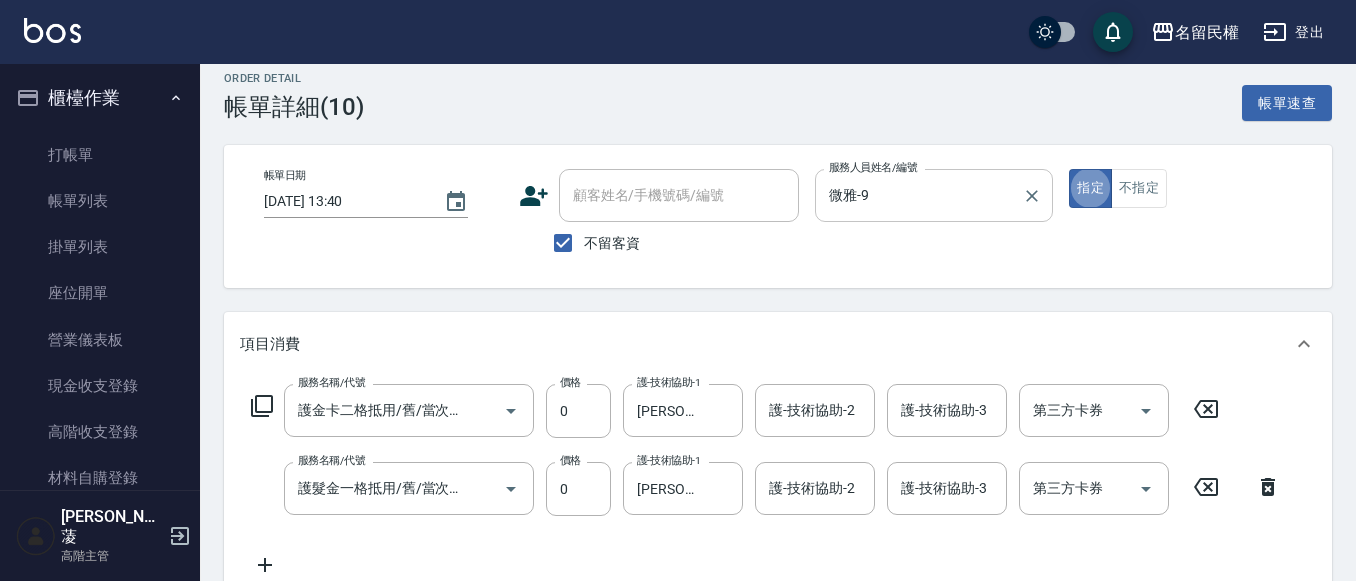 scroll, scrollTop: 300, scrollLeft: 0, axis: vertical 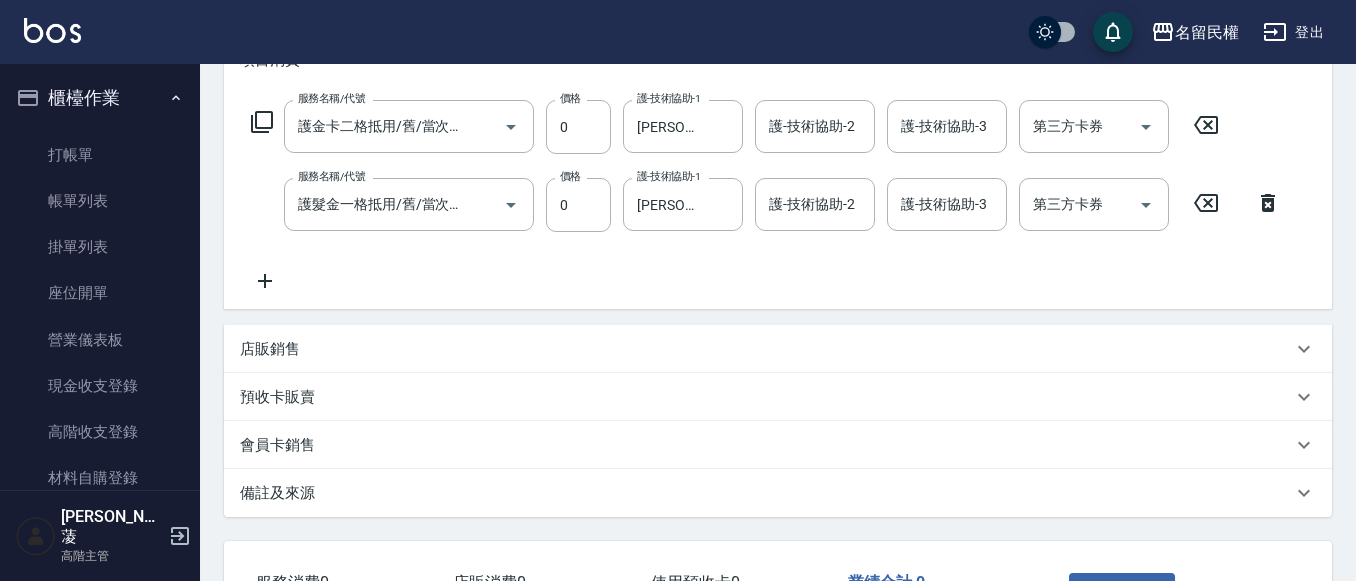 click 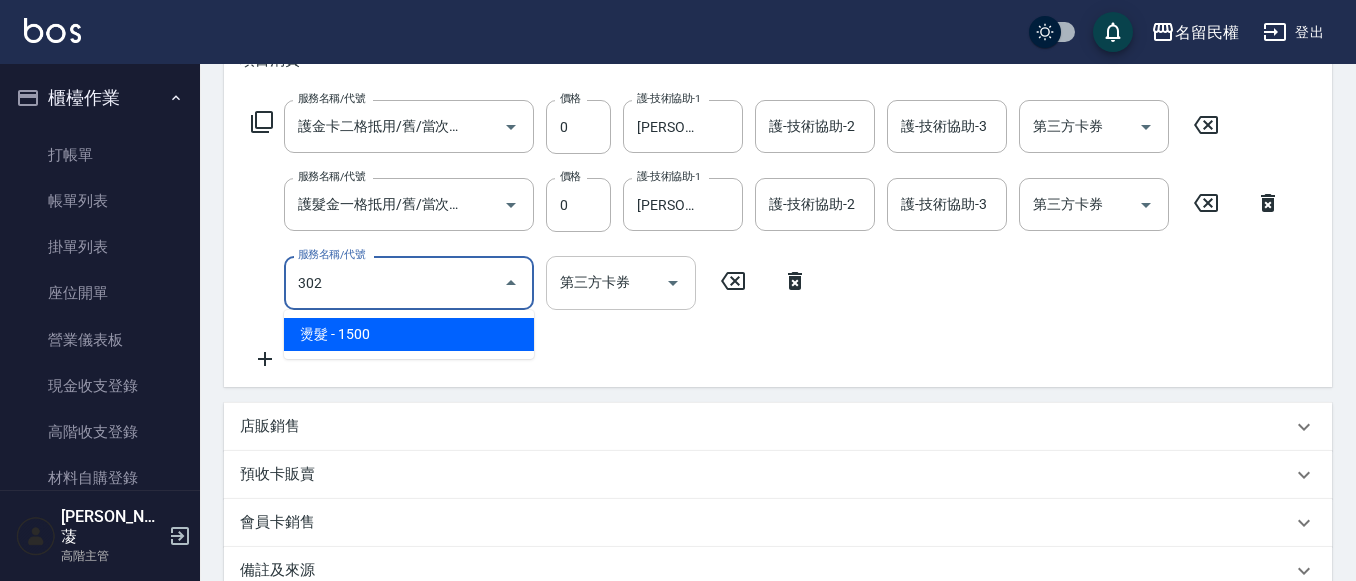 type on "燙髮(302)" 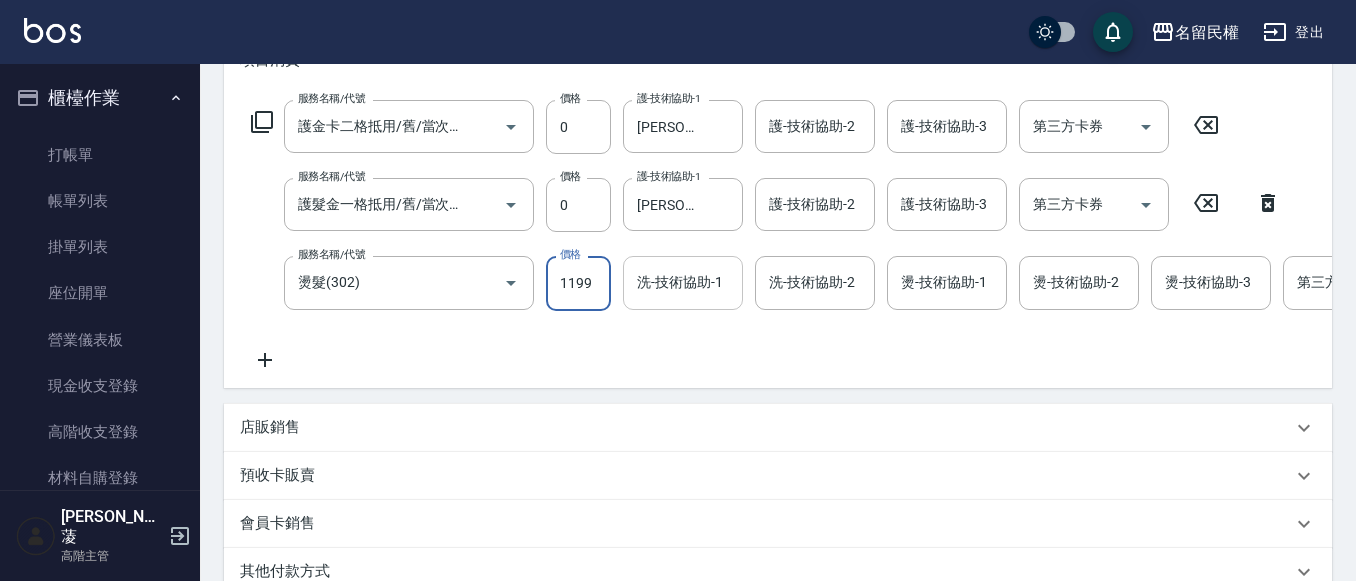 type on "1199" 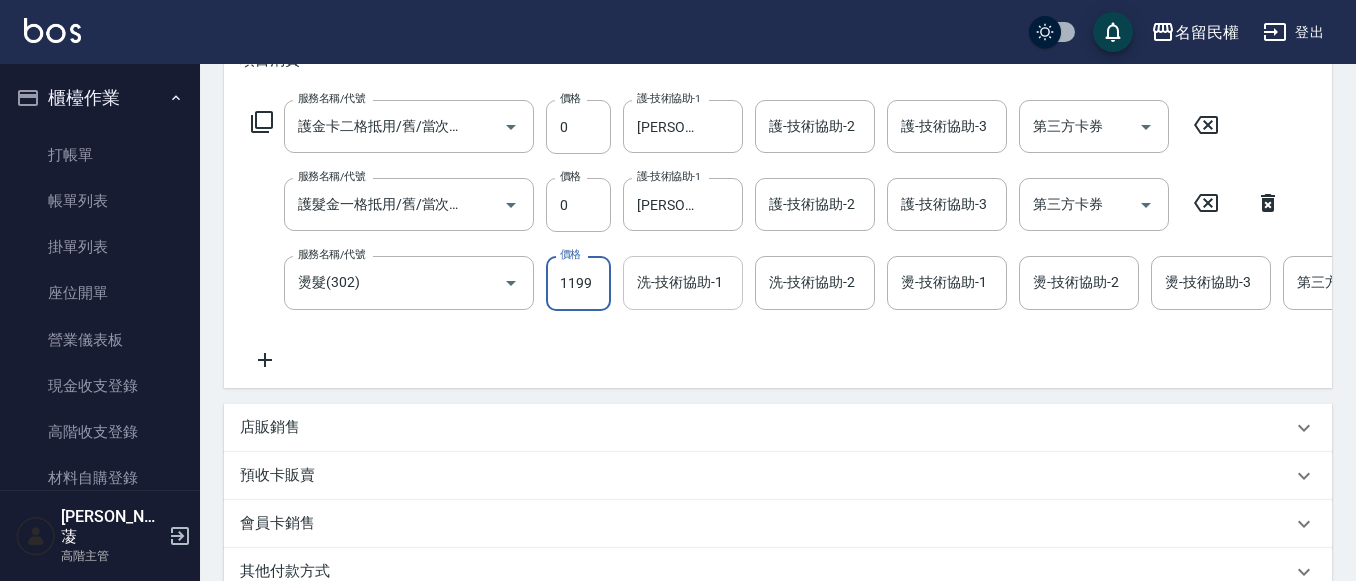 click on "洗-技術協助-1" at bounding box center (683, 282) 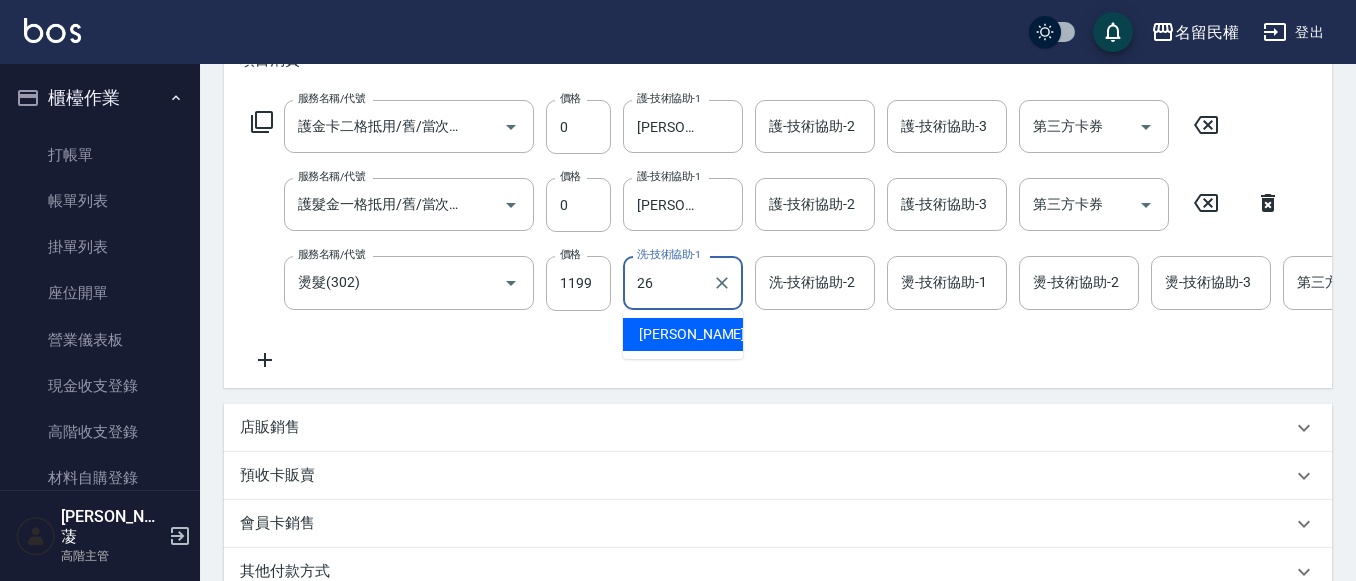 type on "沅莘-26" 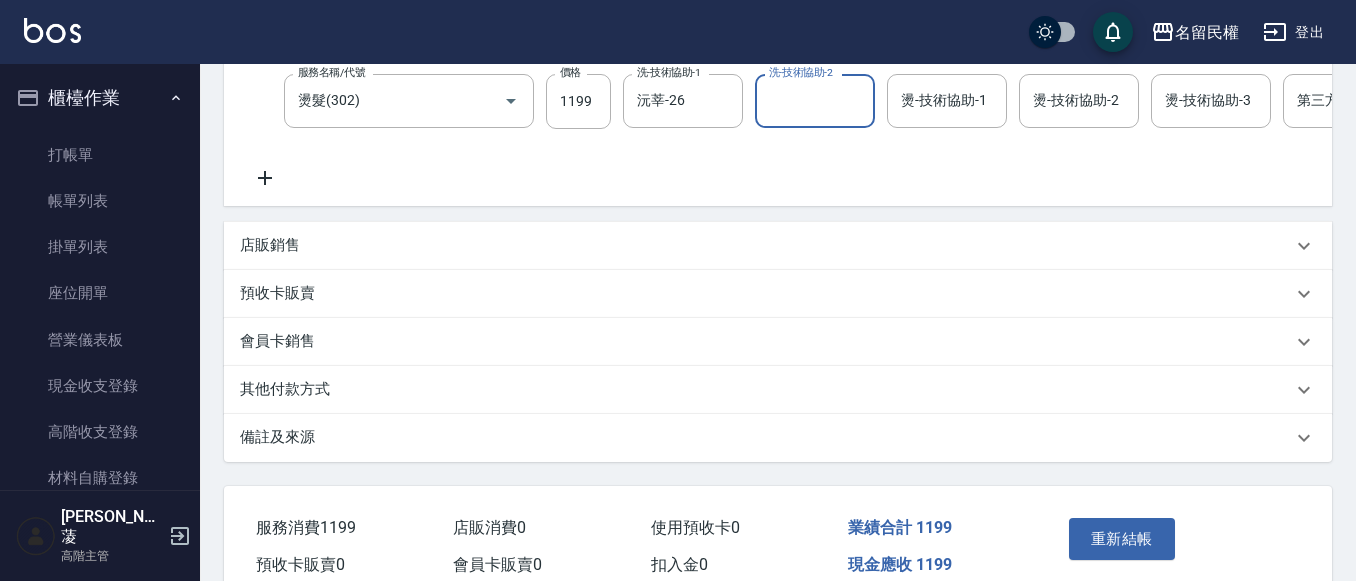 scroll, scrollTop: 594, scrollLeft: 0, axis: vertical 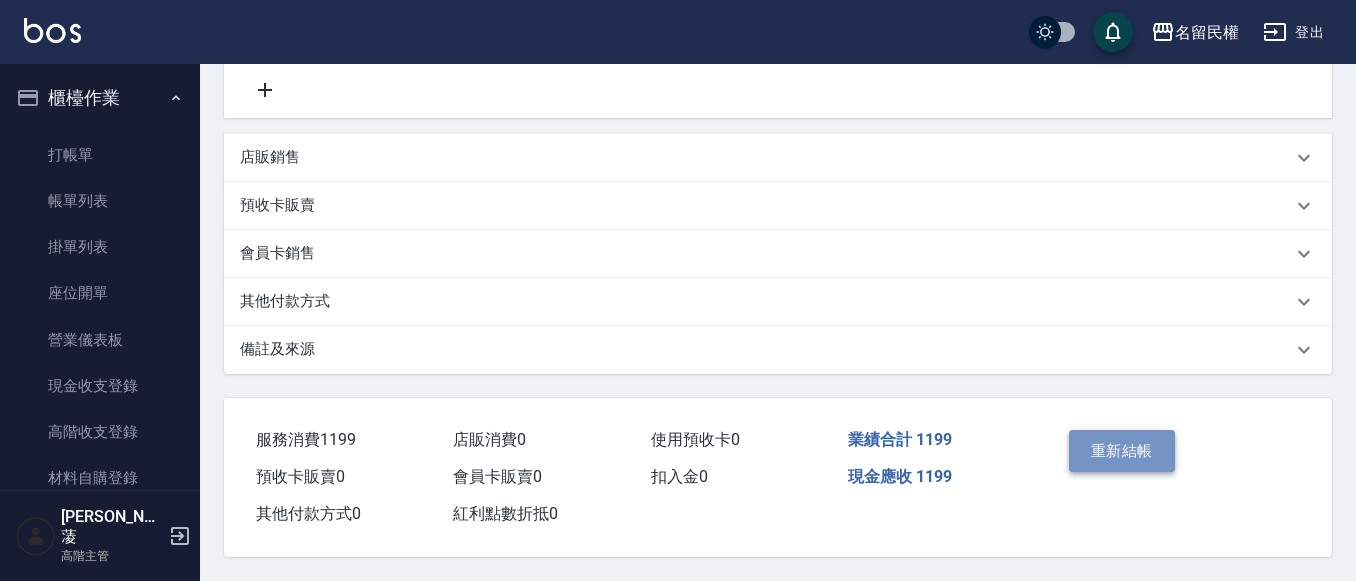 click on "重新結帳" at bounding box center (1122, 451) 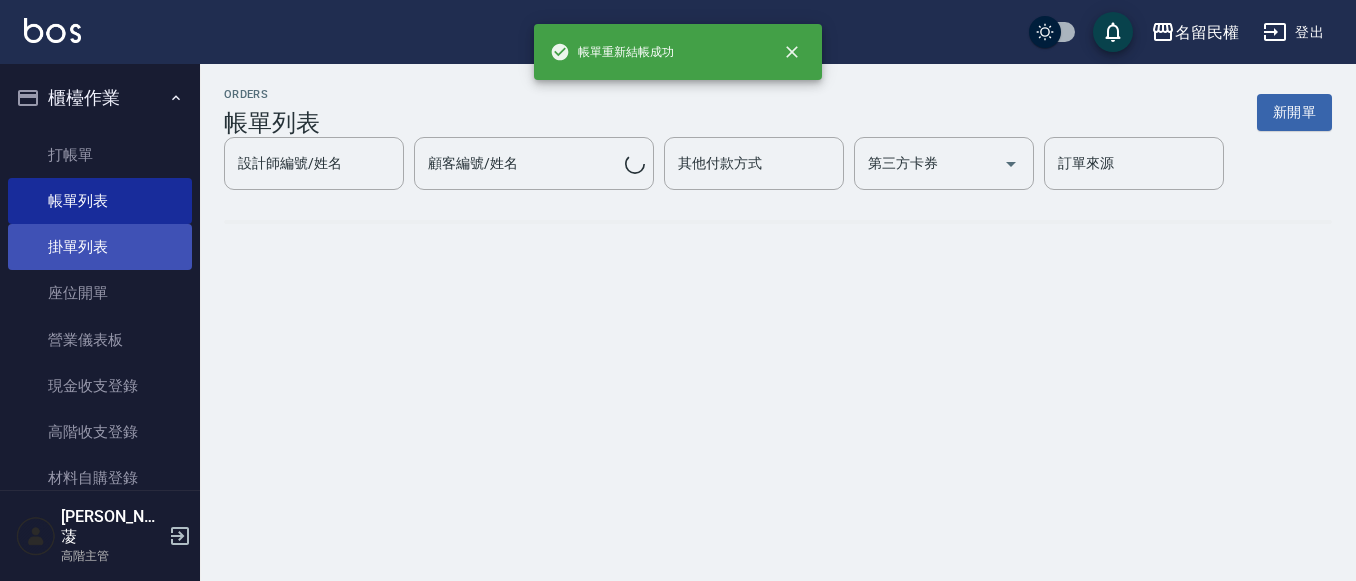 scroll, scrollTop: 0, scrollLeft: 0, axis: both 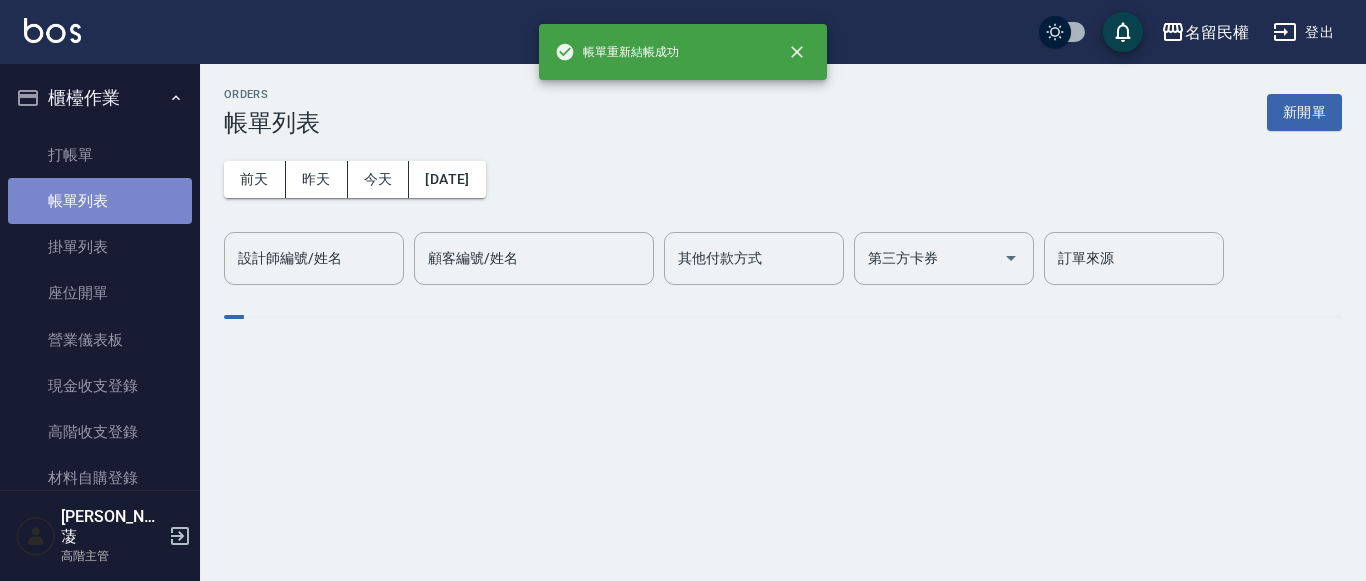 click on "帳單列表" at bounding box center [100, 201] 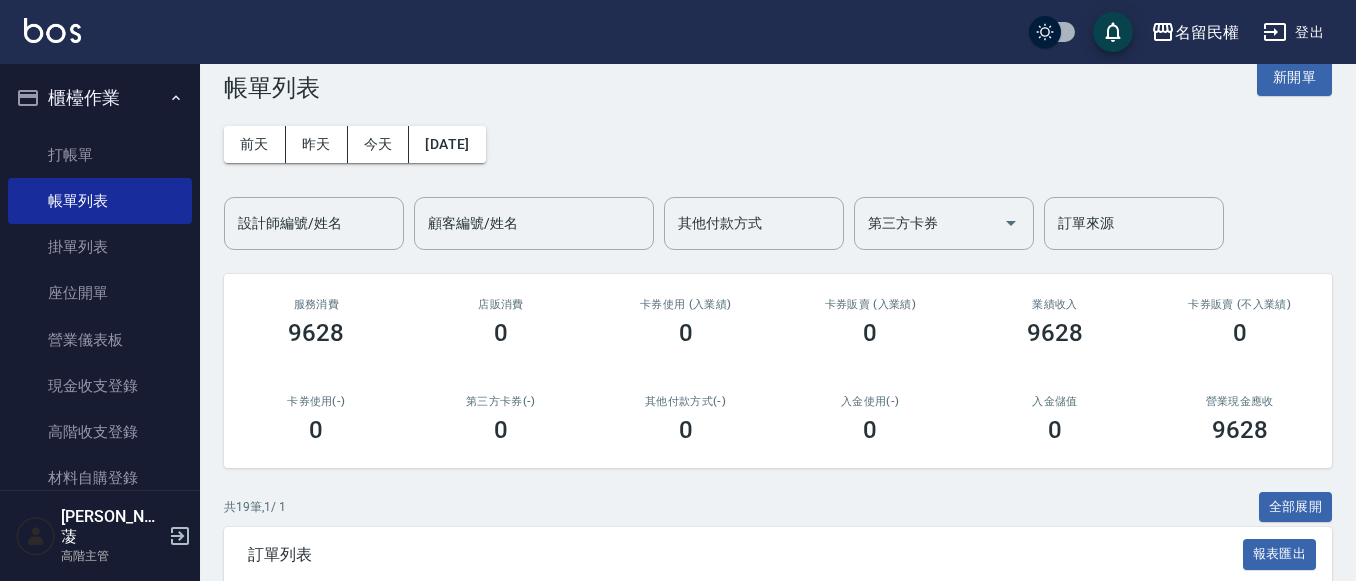 scroll, scrollTop: 0, scrollLeft: 0, axis: both 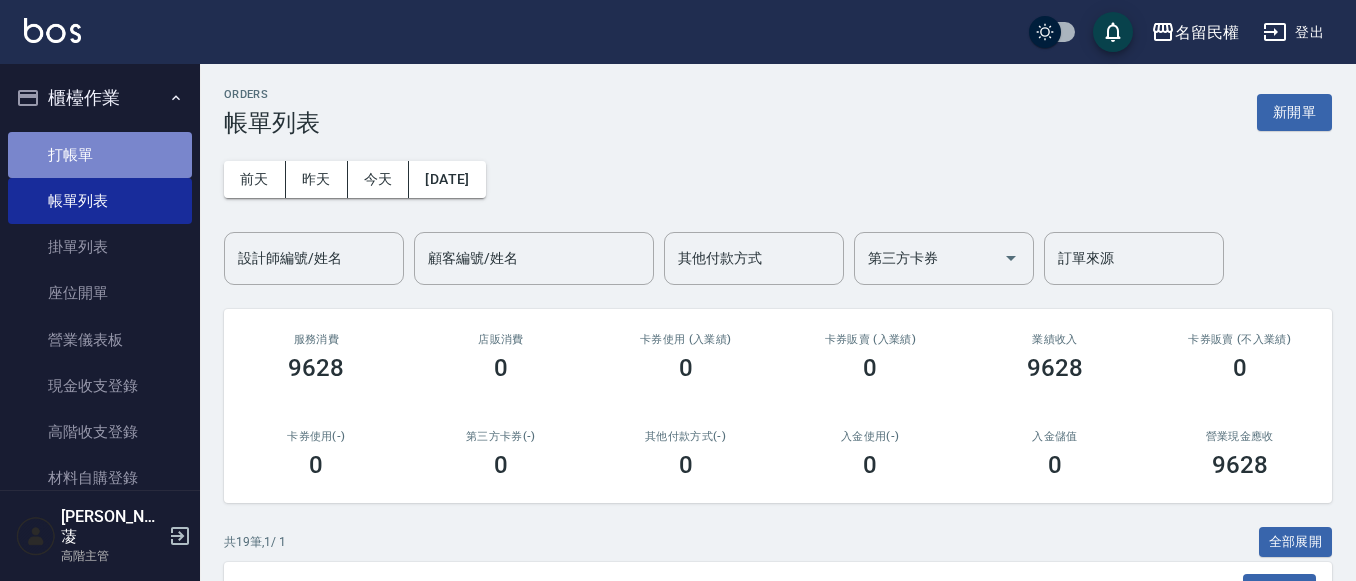click on "打帳單" at bounding box center (100, 155) 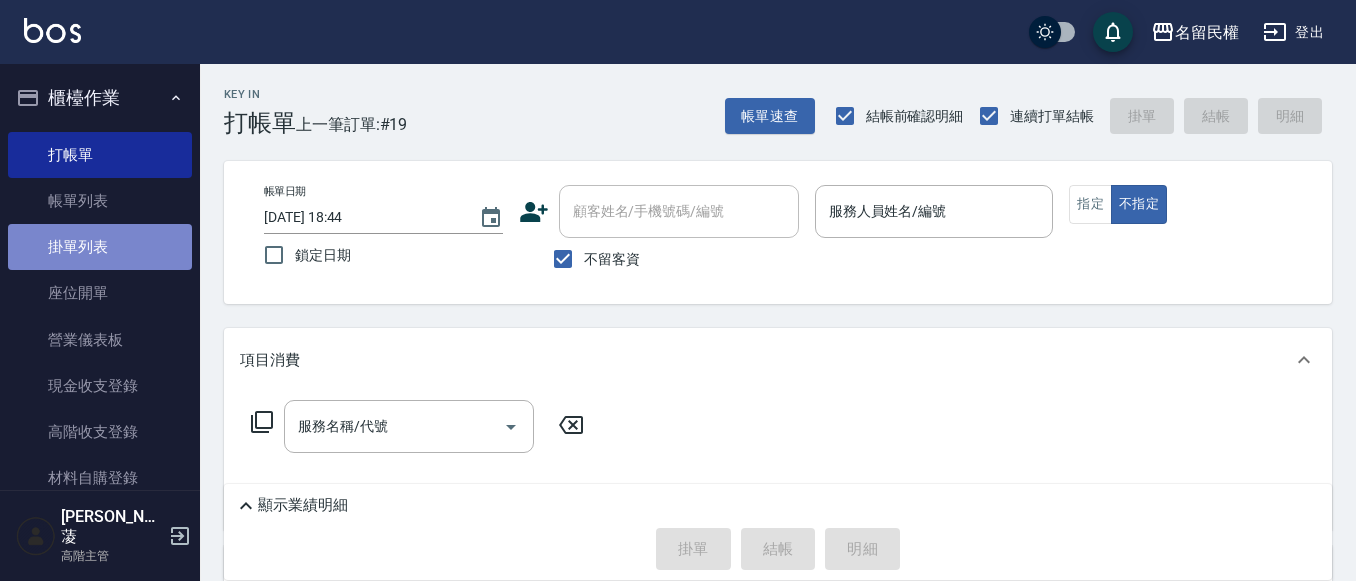 click on "掛單列表" at bounding box center [100, 247] 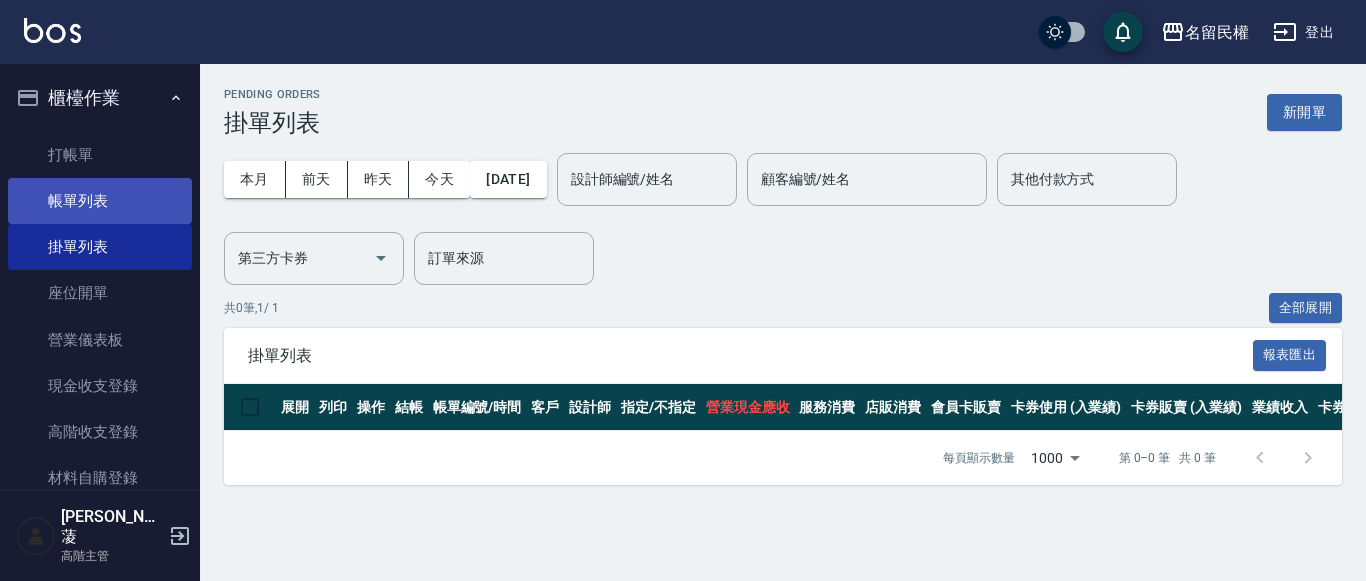 click on "帳單列表" at bounding box center (100, 201) 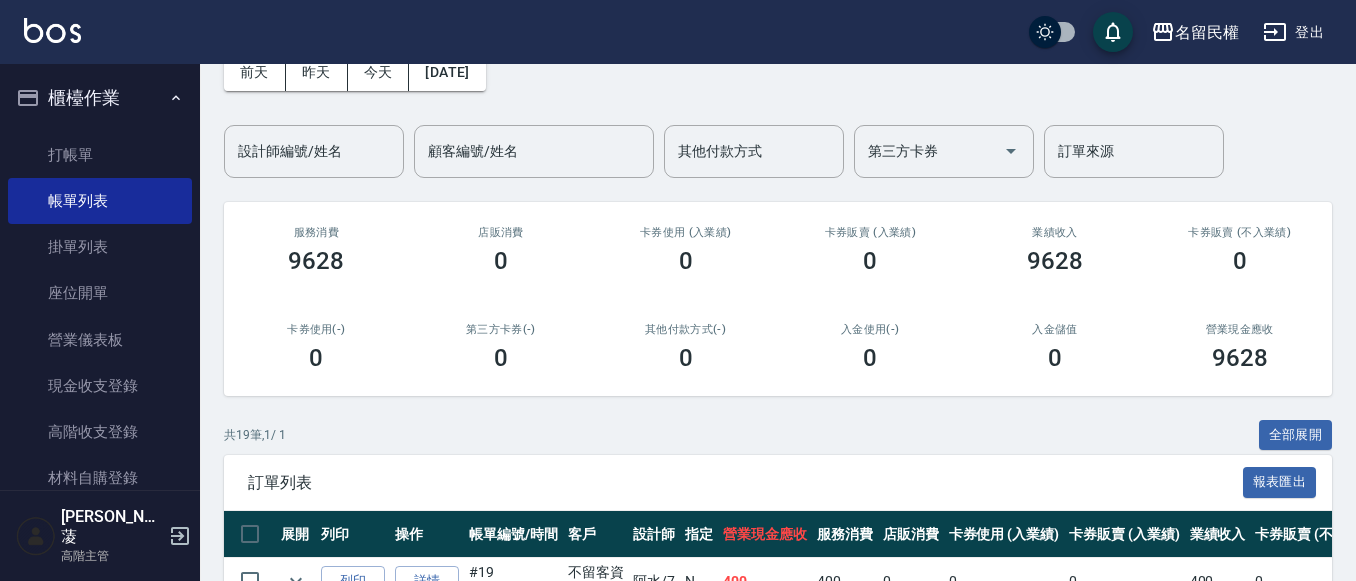 scroll, scrollTop: 0, scrollLeft: 0, axis: both 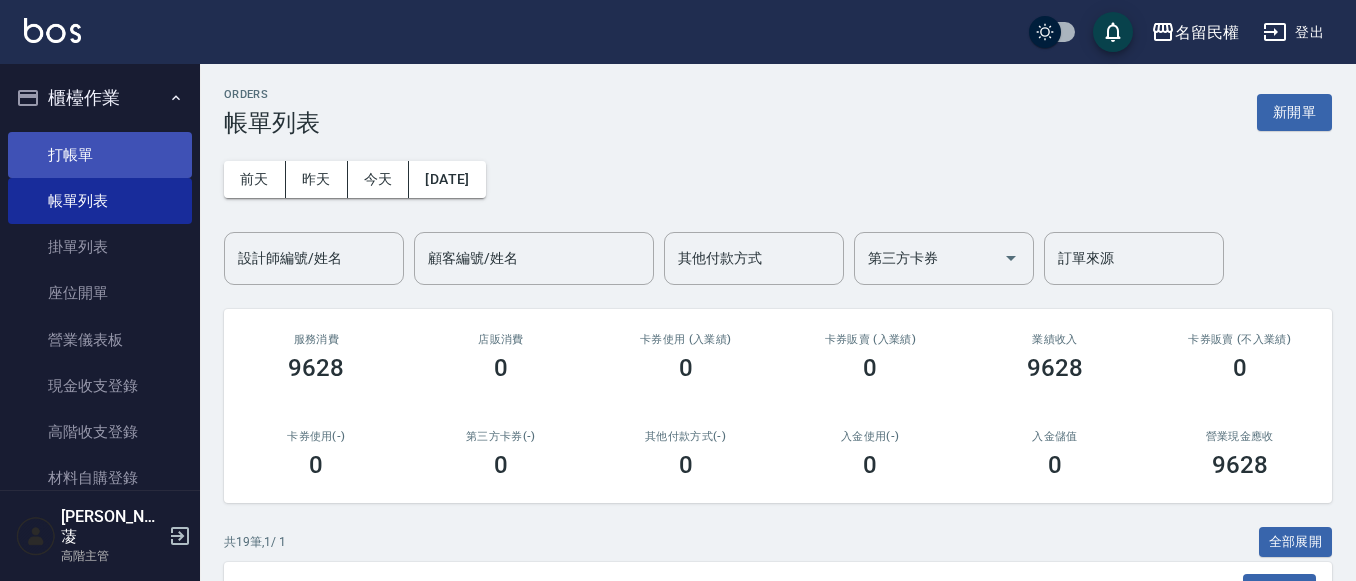 click on "打帳單" at bounding box center [100, 155] 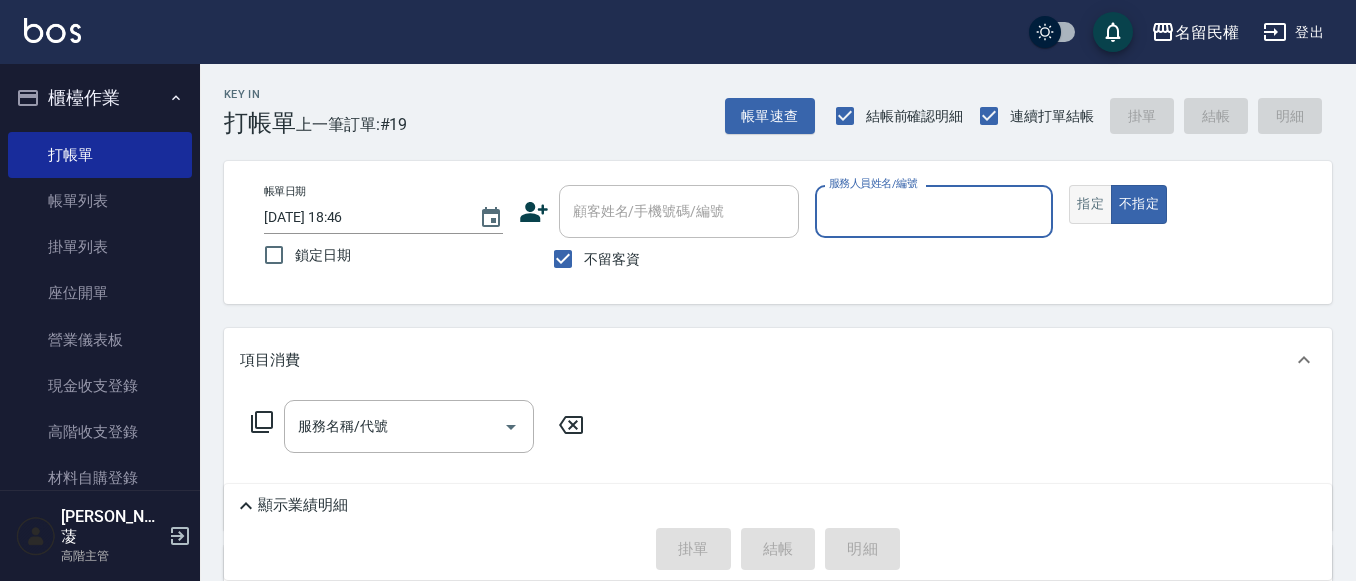 click on "指定 不指定" at bounding box center [1188, 204] 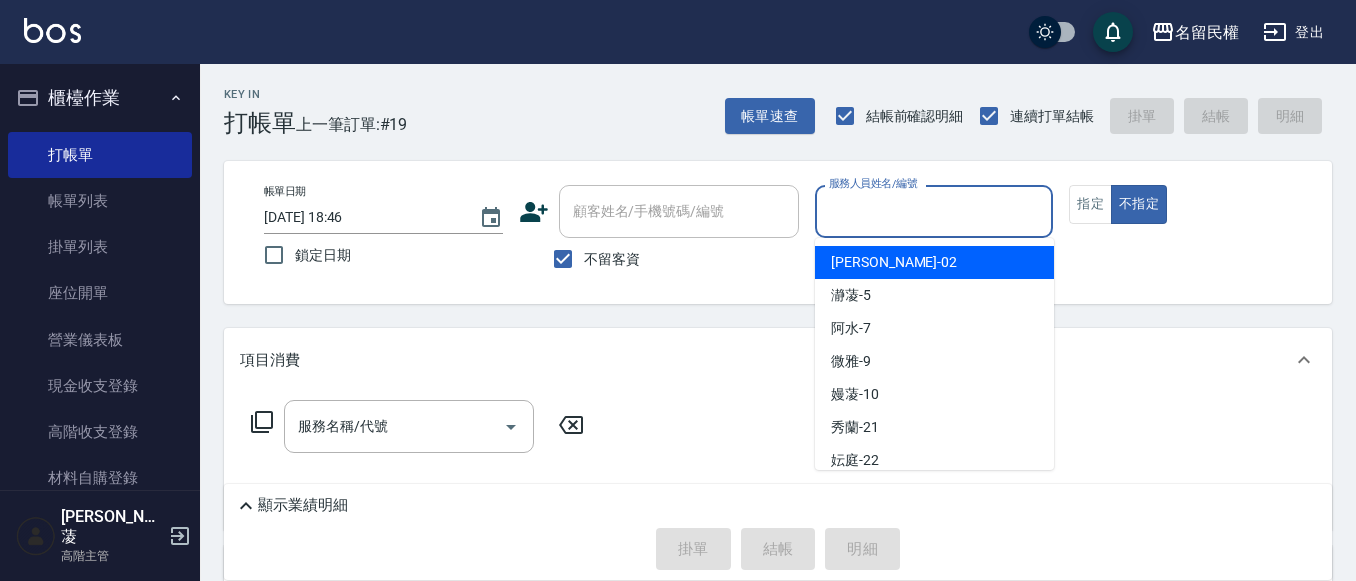click on "服務人員姓名/編號" at bounding box center [934, 211] 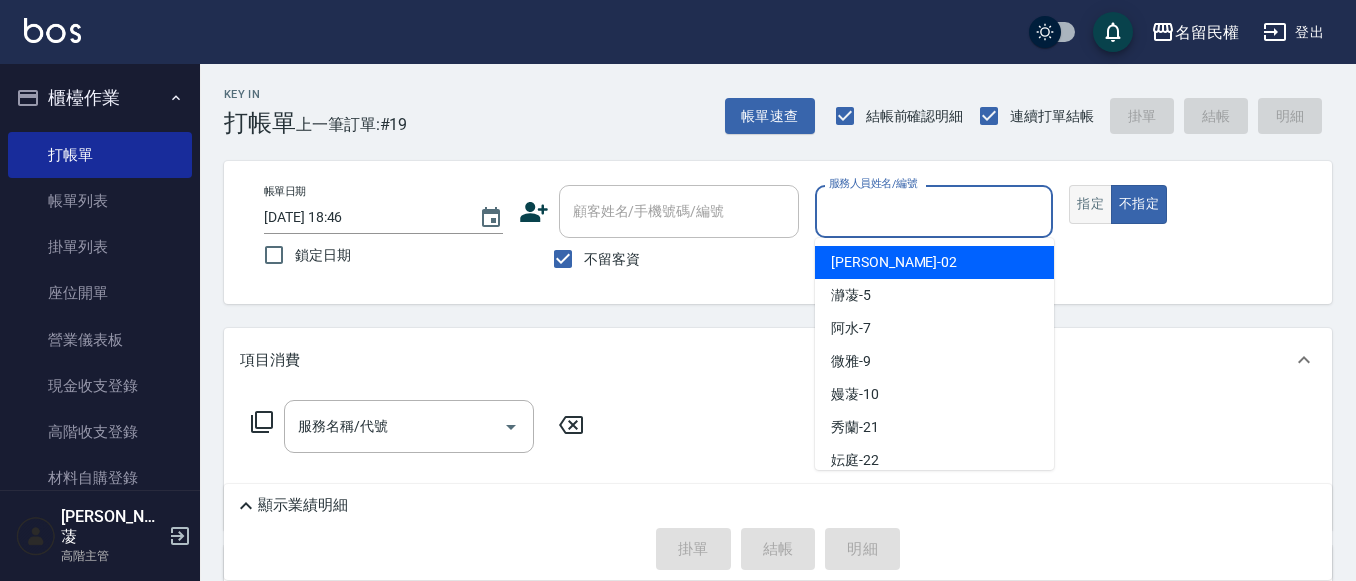 click on "指定" at bounding box center [1090, 204] 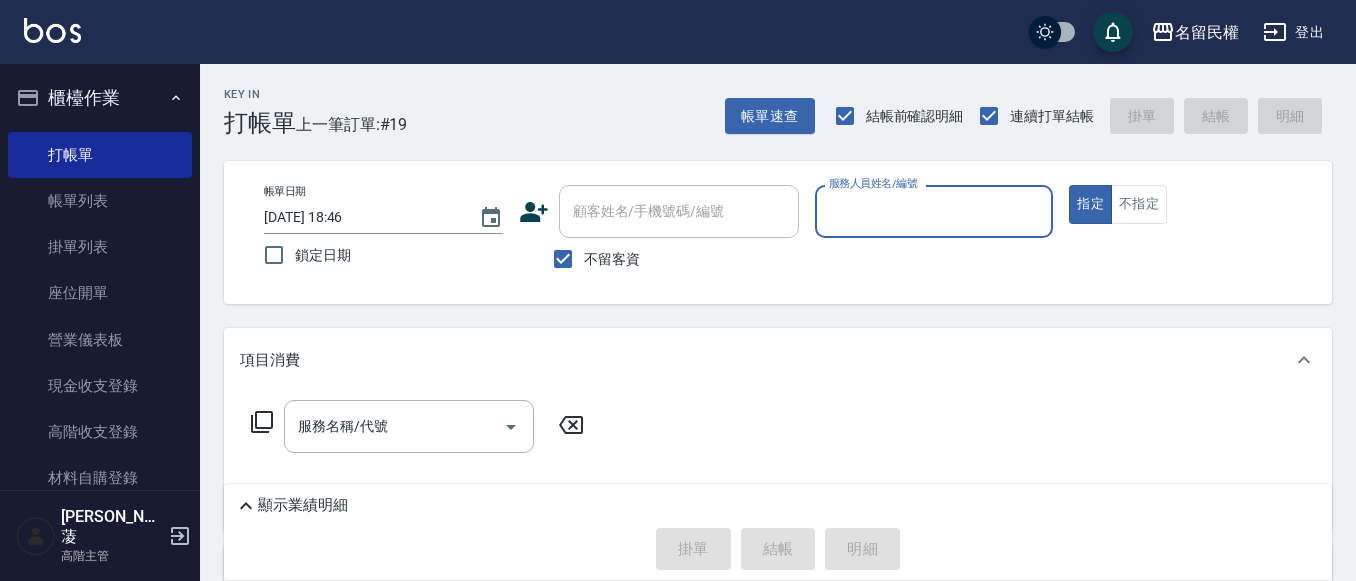 click on "服務人員姓名/編號" at bounding box center (934, 211) 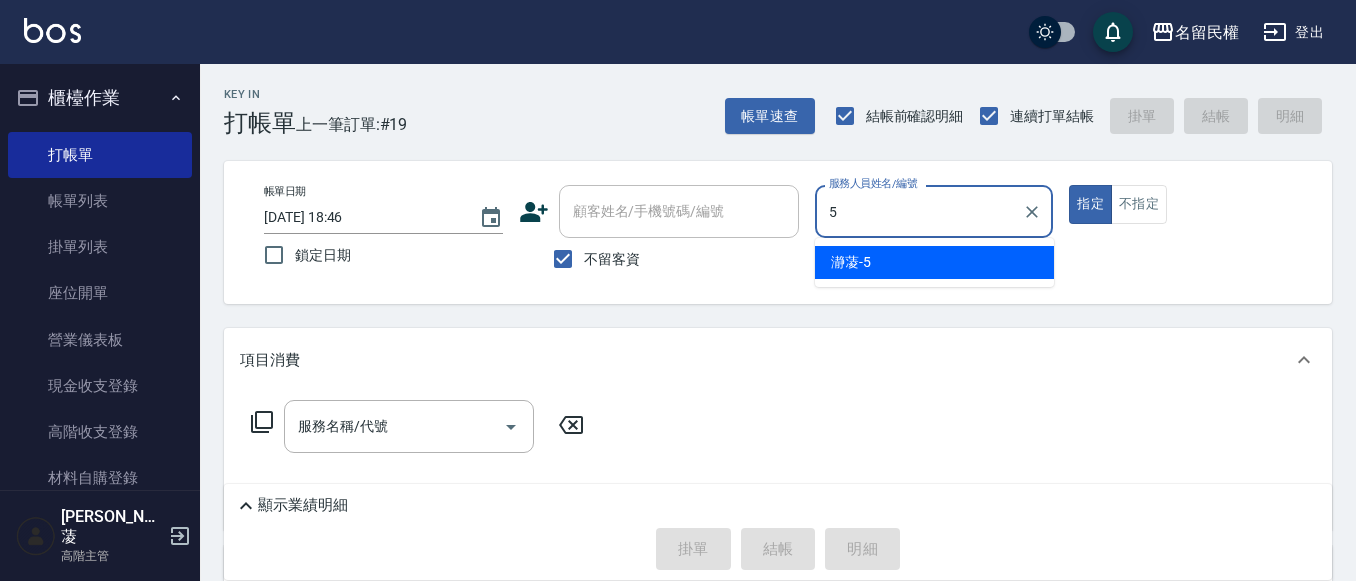 type on "瀞蓤-5" 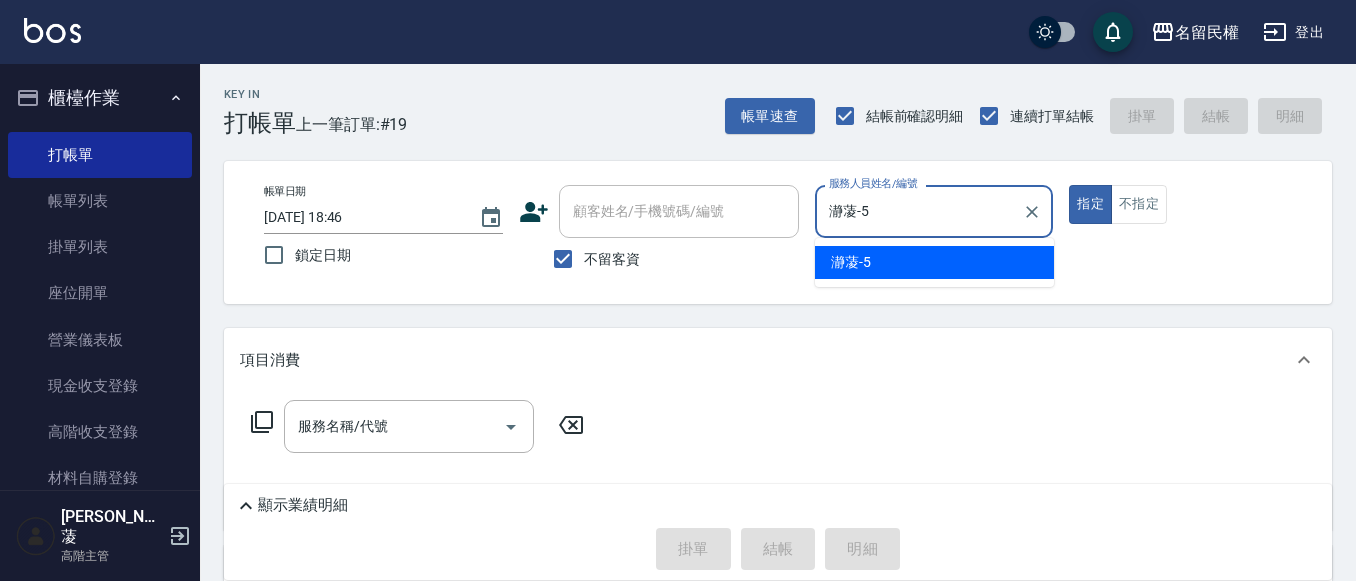 type on "true" 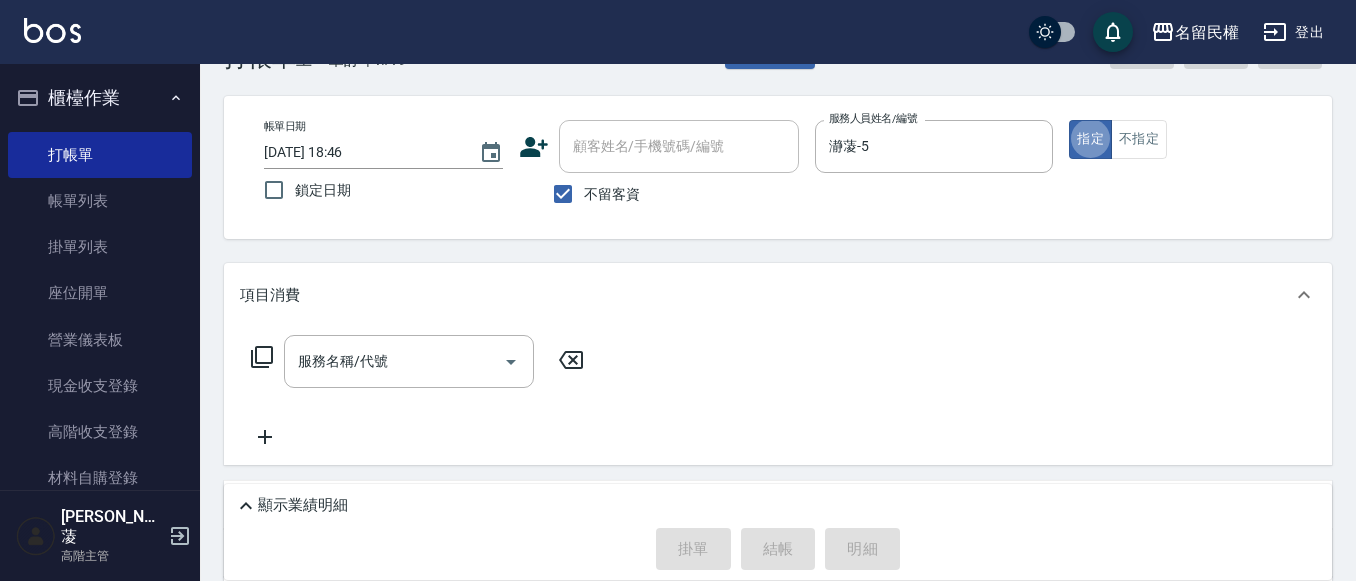 scroll, scrollTop: 100, scrollLeft: 0, axis: vertical 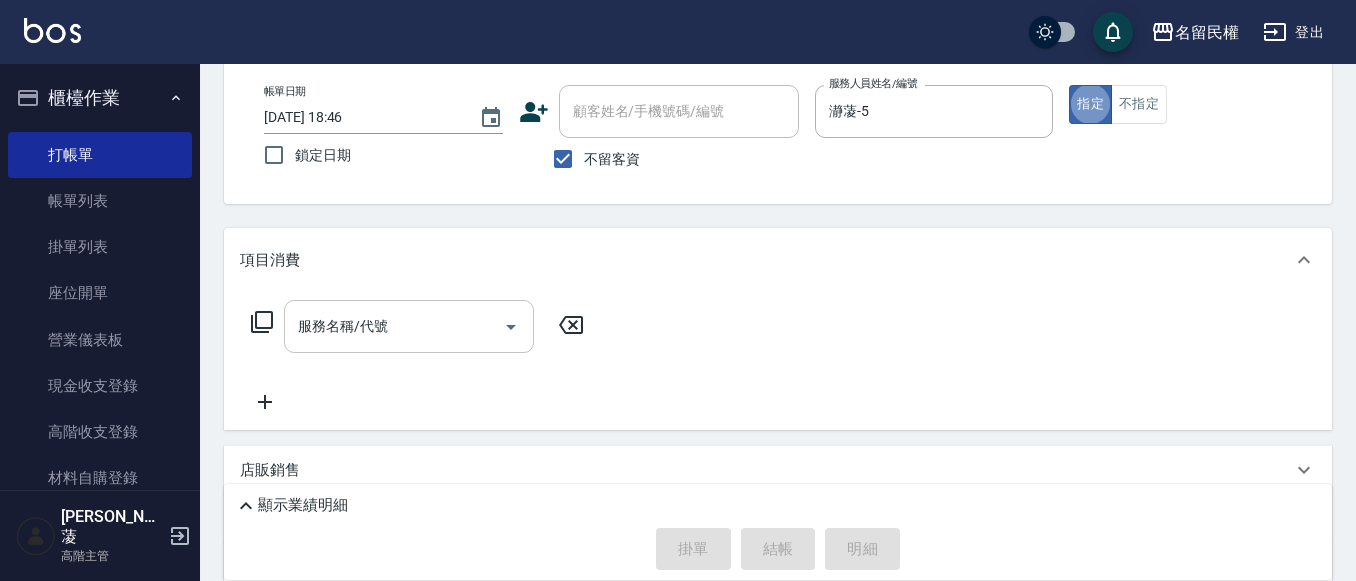click on "服務名稱/代號" at bounding box center (394, 326) 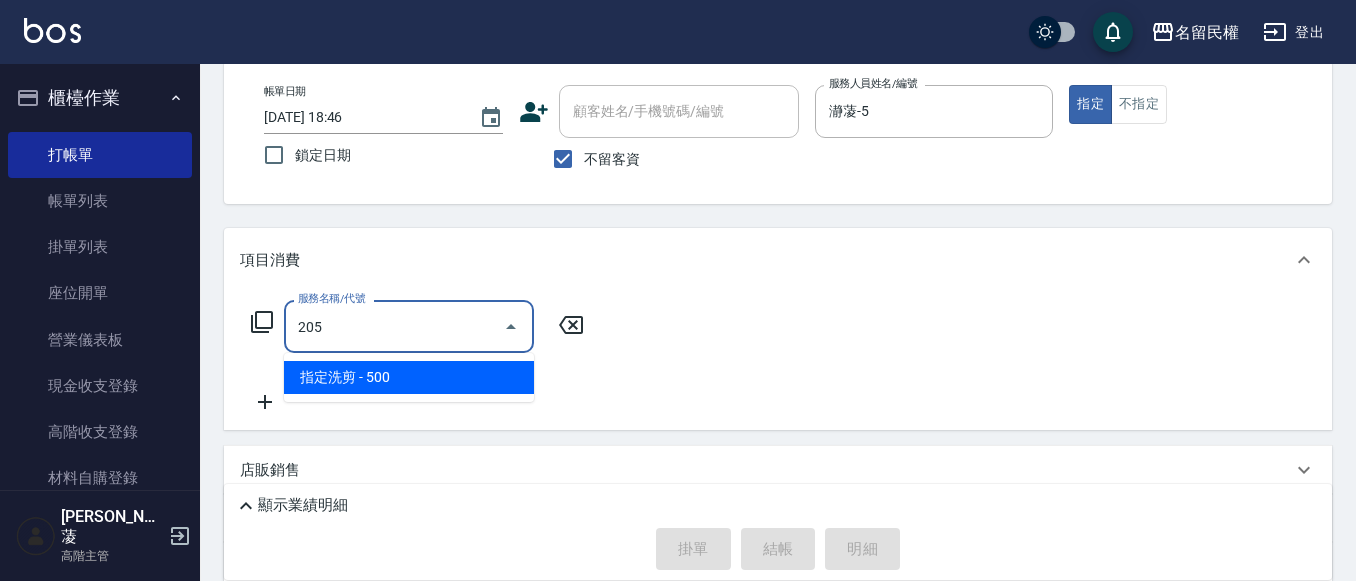 type on "指定洗剪(205)" 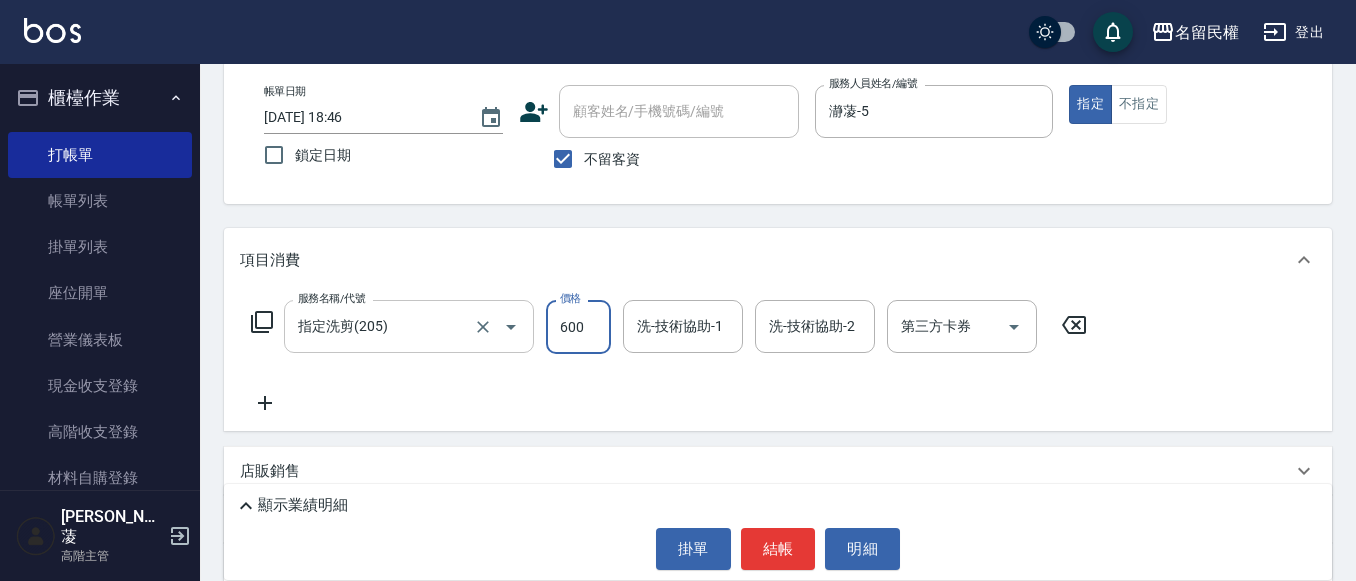 type on "600" 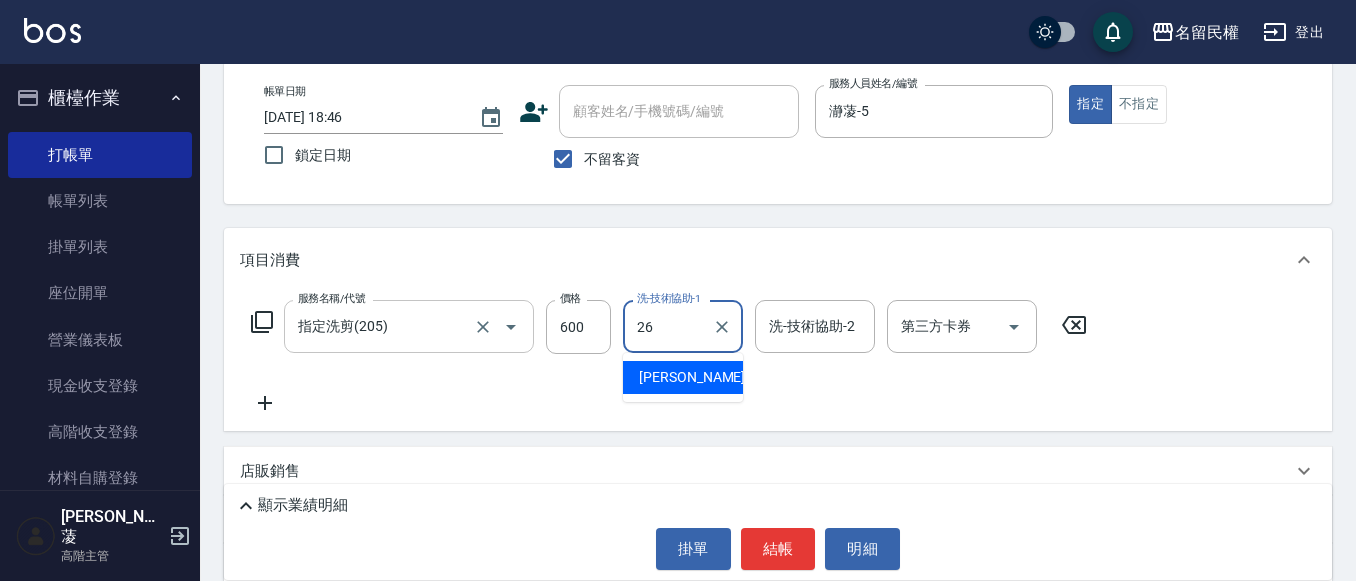 type on "沅莘-26" 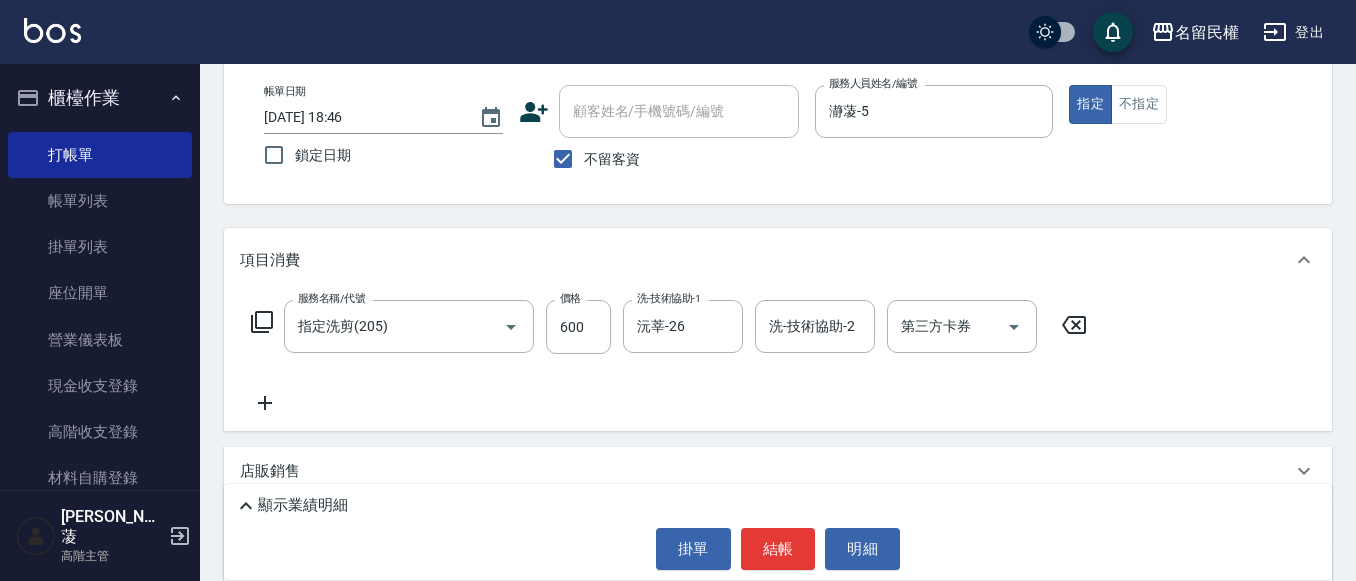 click 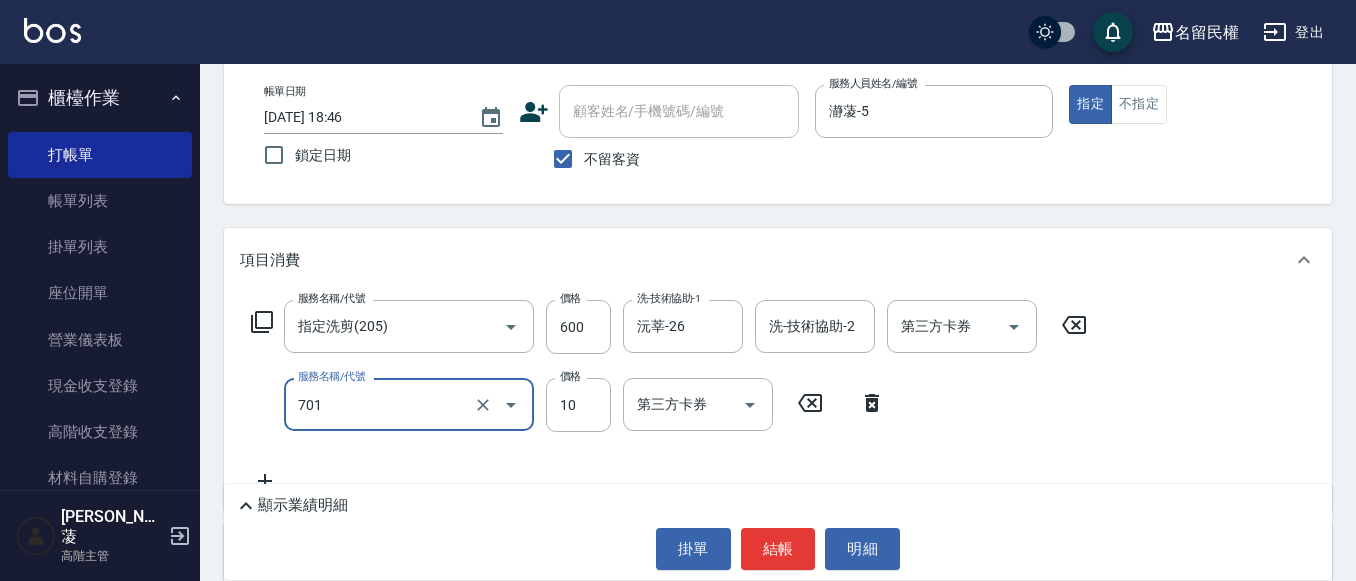 type on "[PERSON_NAME](701)" 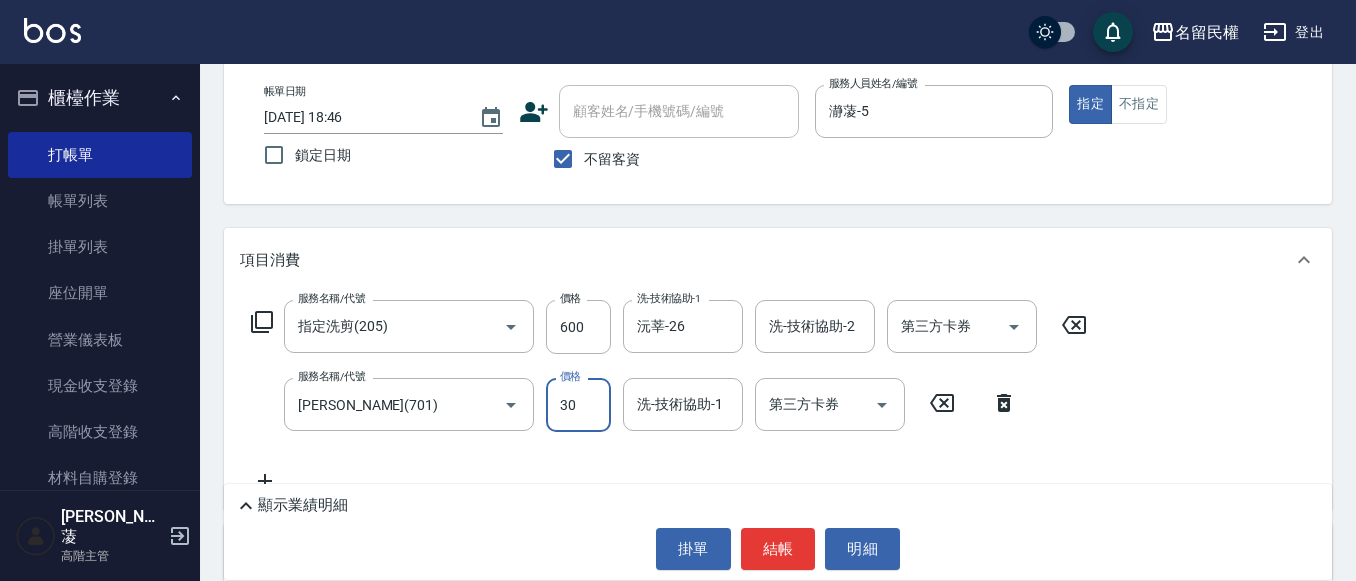 type on "30" 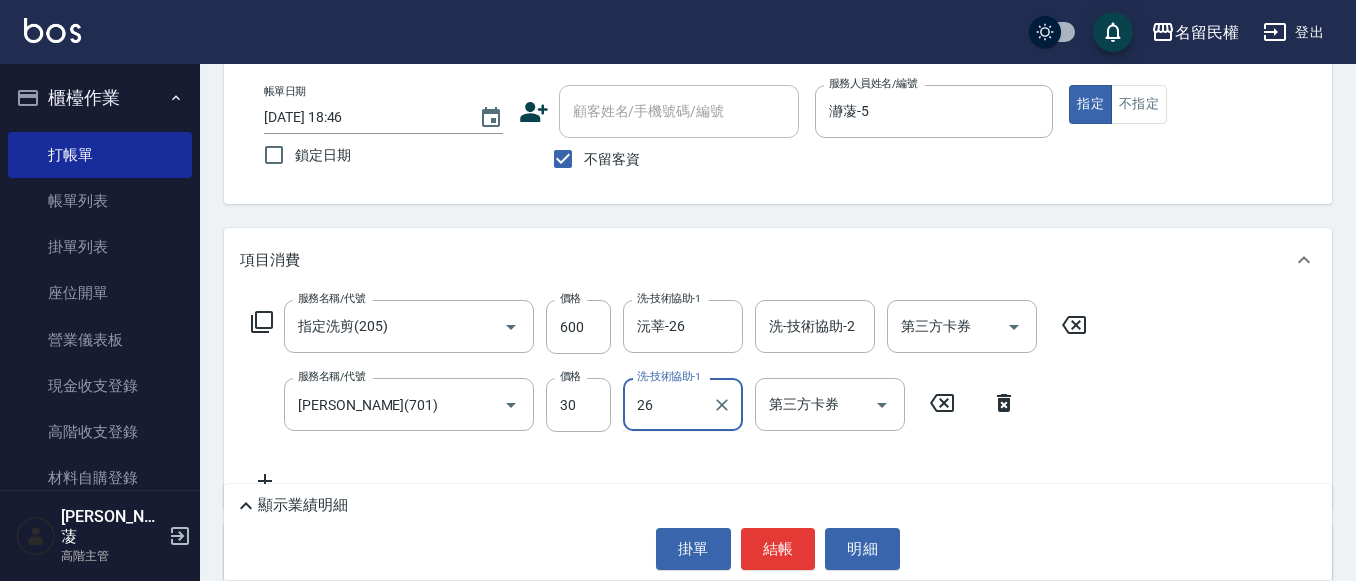 type on "沅莘-26" 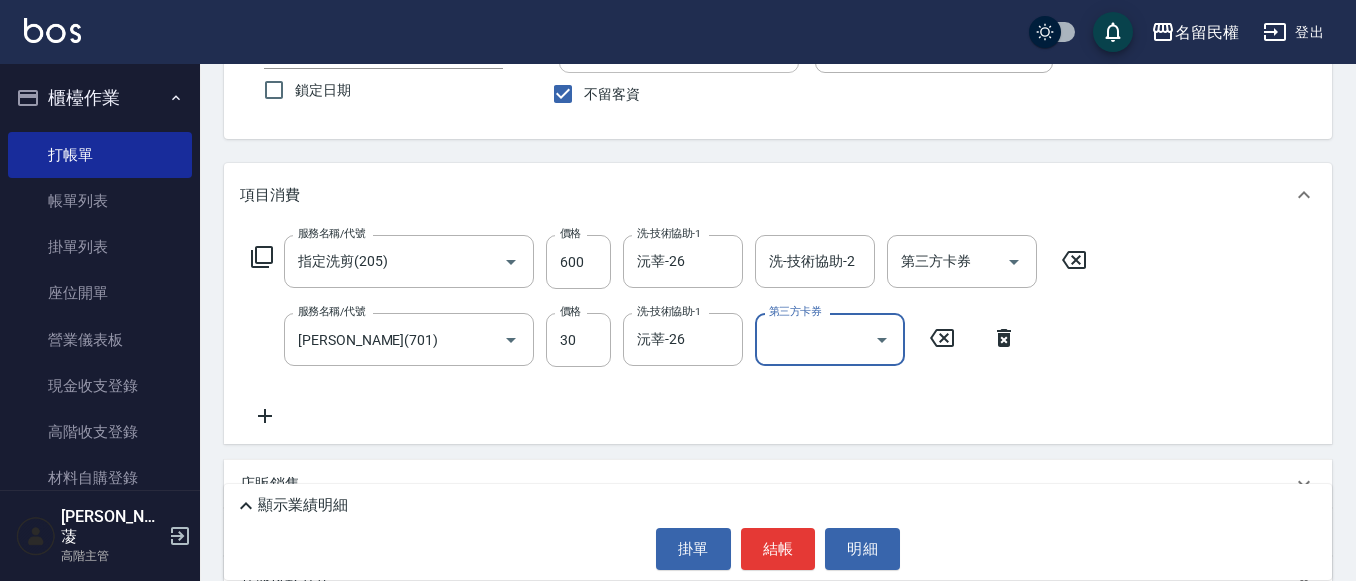 scroll, scrollTop: 200, scrollLeft: 0, axis: vertical 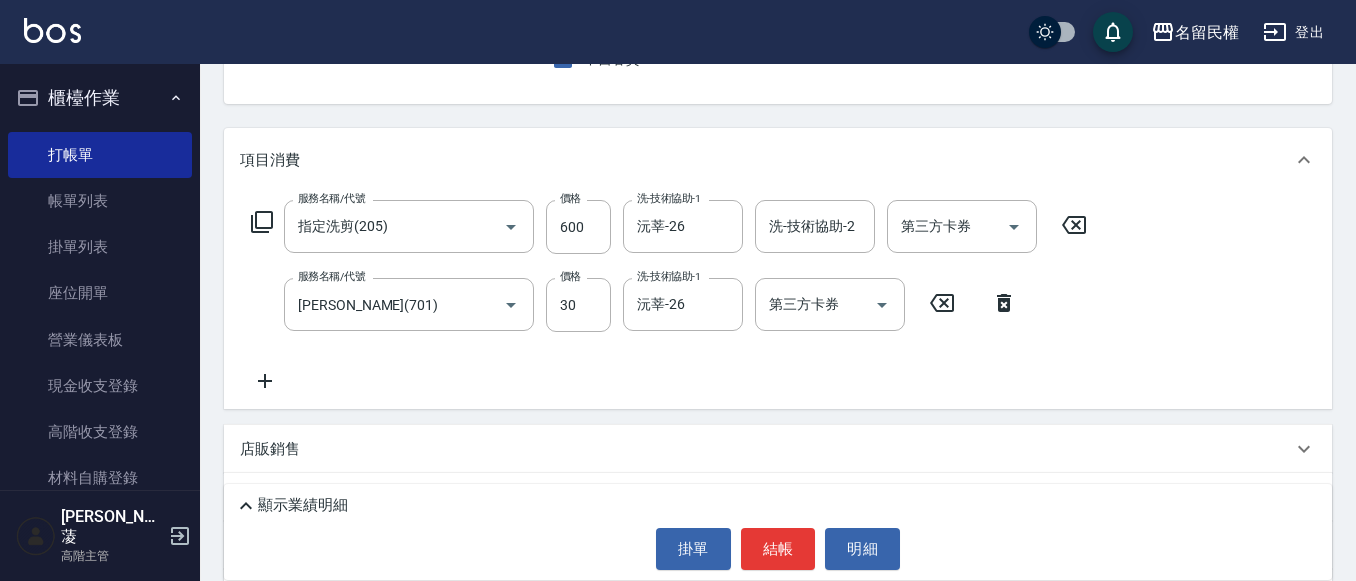 click 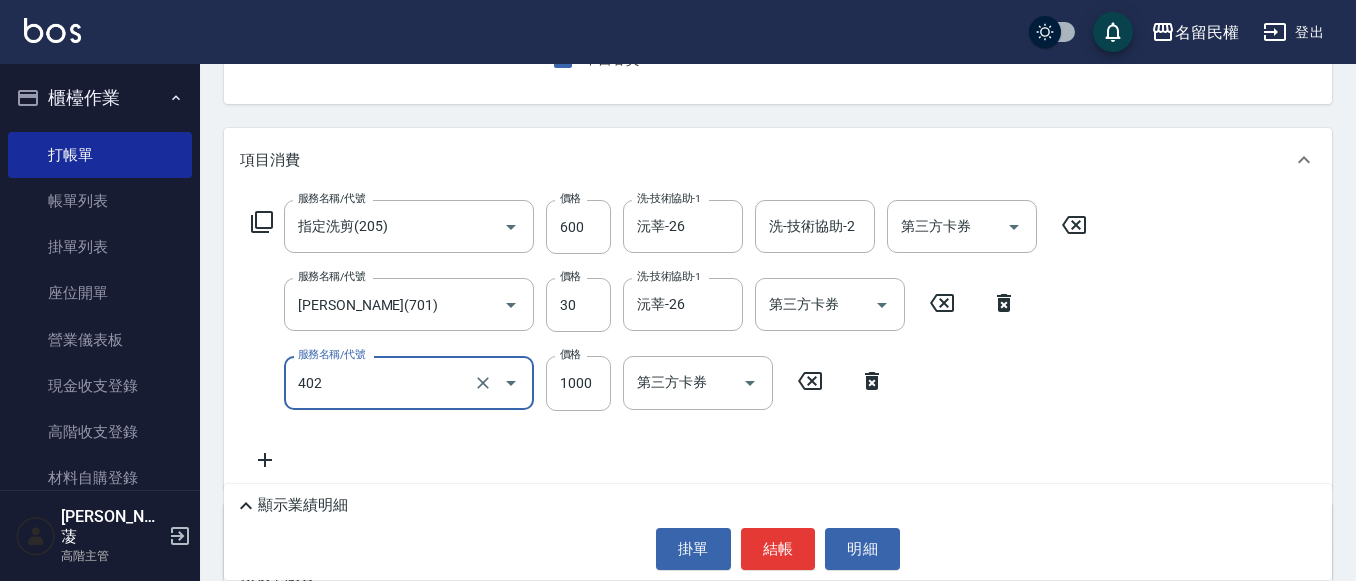 type on "染髮(402)" 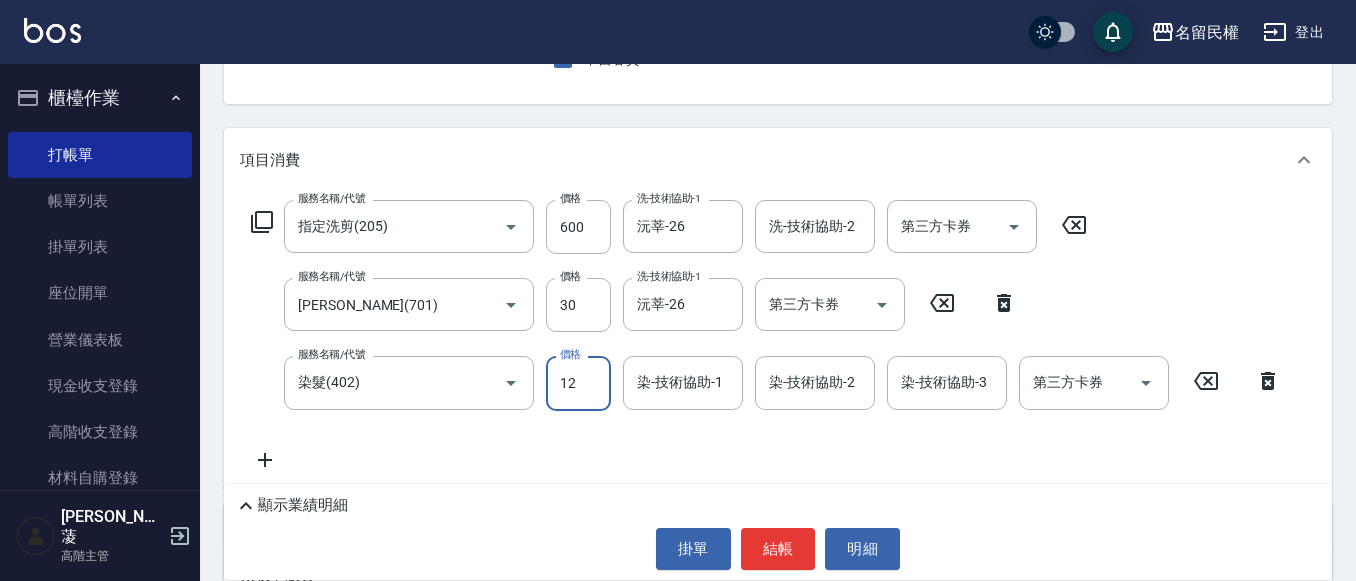 click on "12" at bounding box center (578, 383) 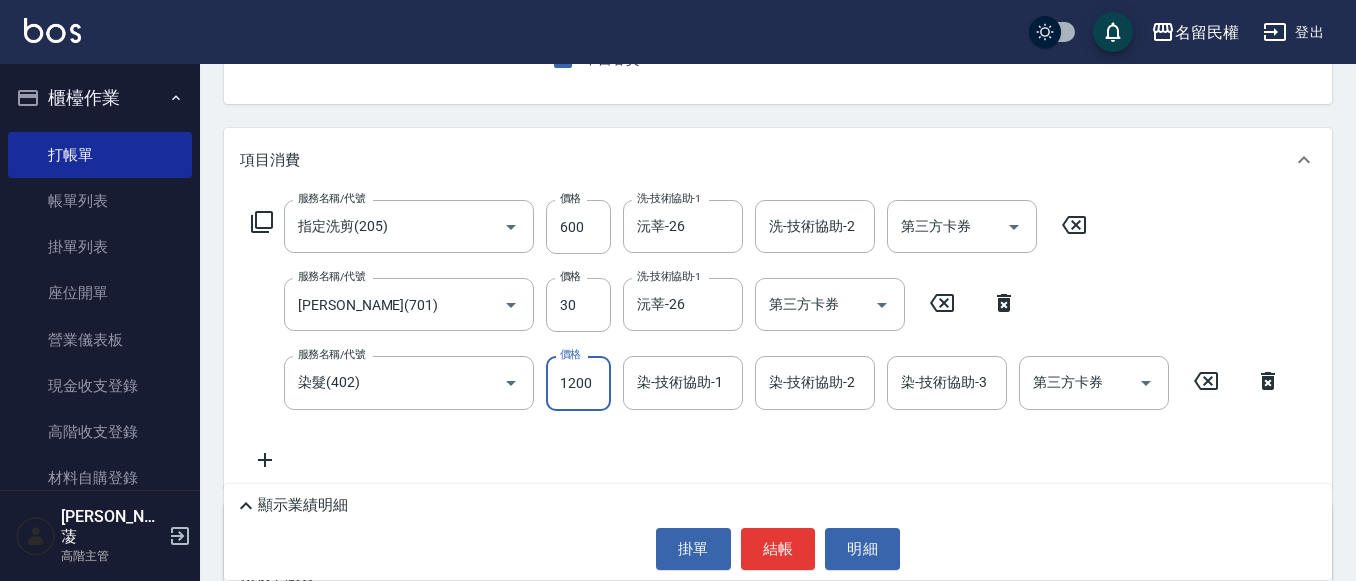 type on "1200" 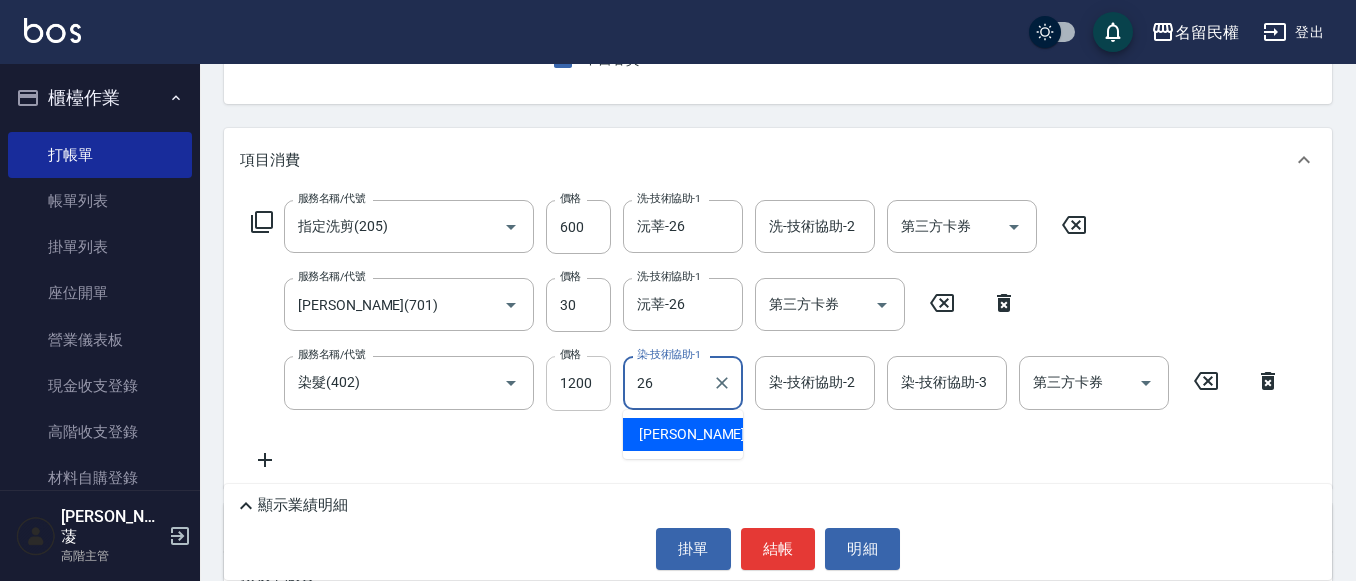 type on "沅莘-26" 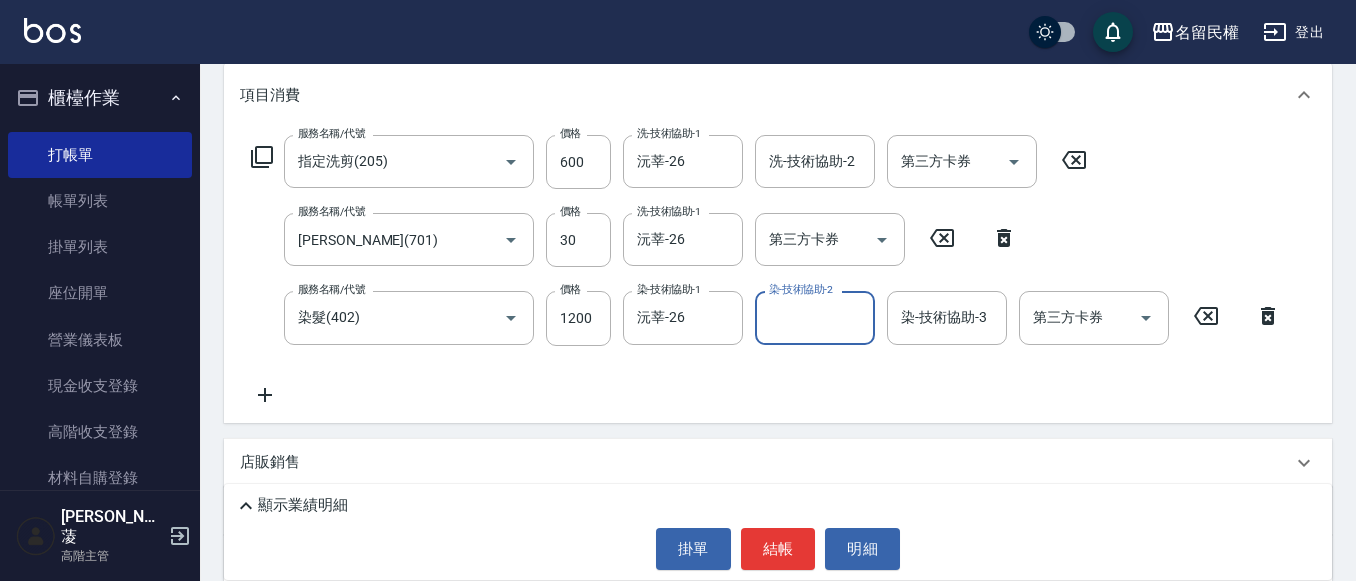 scroll, scrollTop: 300, scrollLeft: 0, axis: vertical 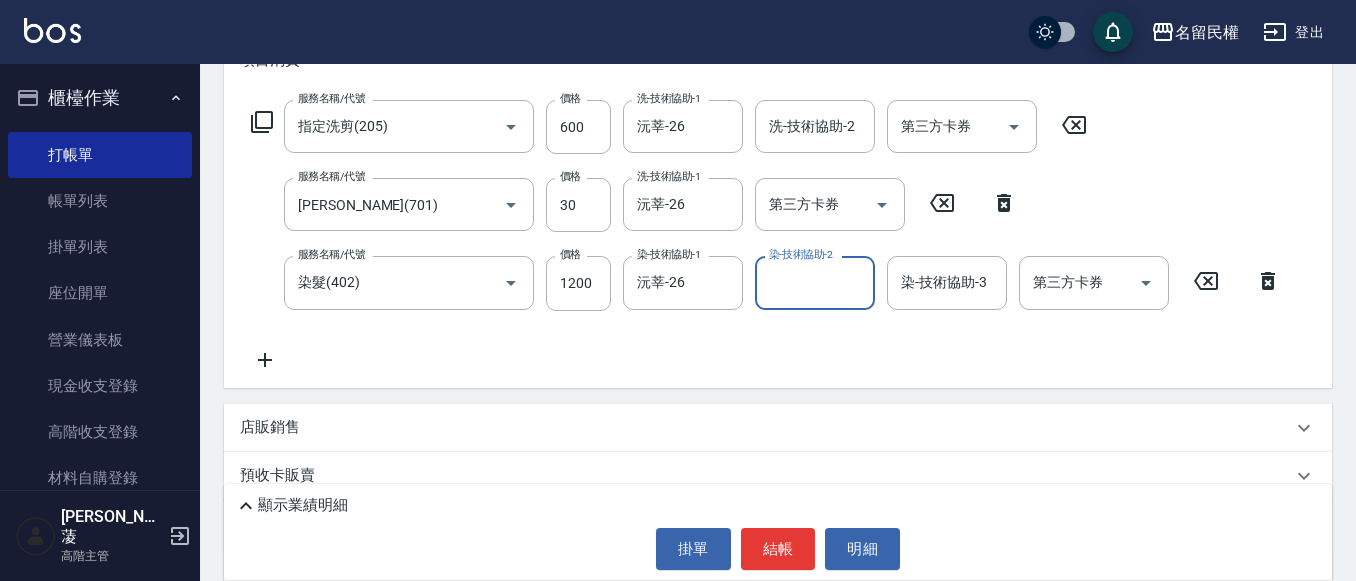 click 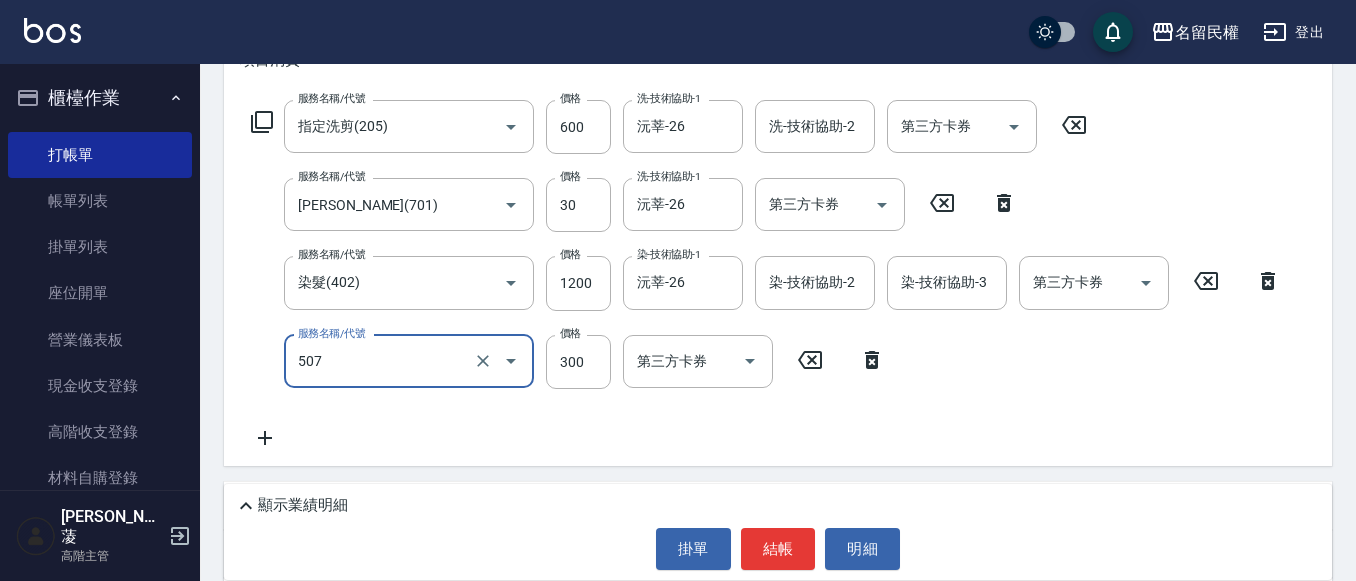 type on "頭皮隔離(507)" 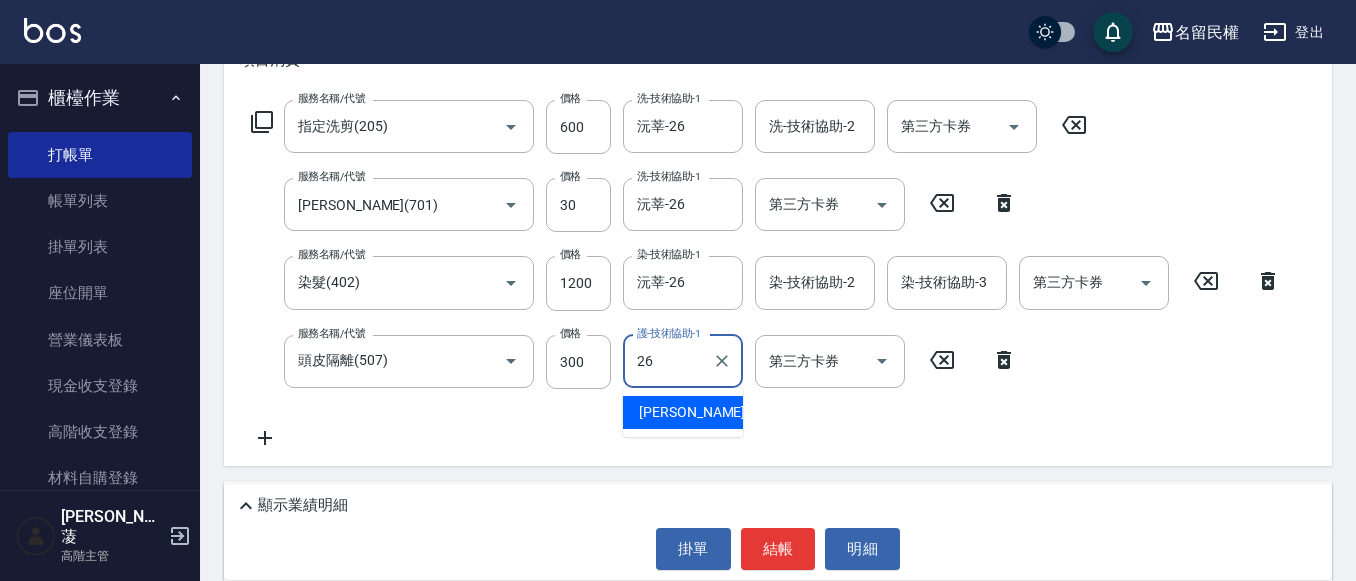 type on "沅莘-26" 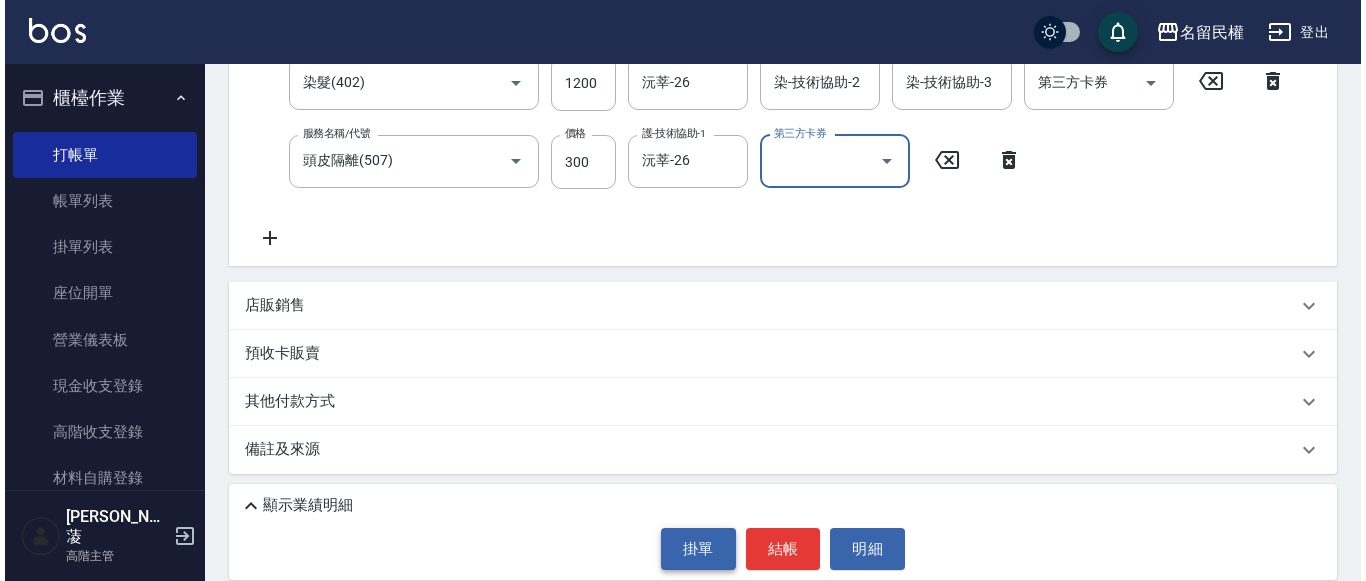 scroll, scrollTop: 503, scrollLeft: 0, axis: vertical 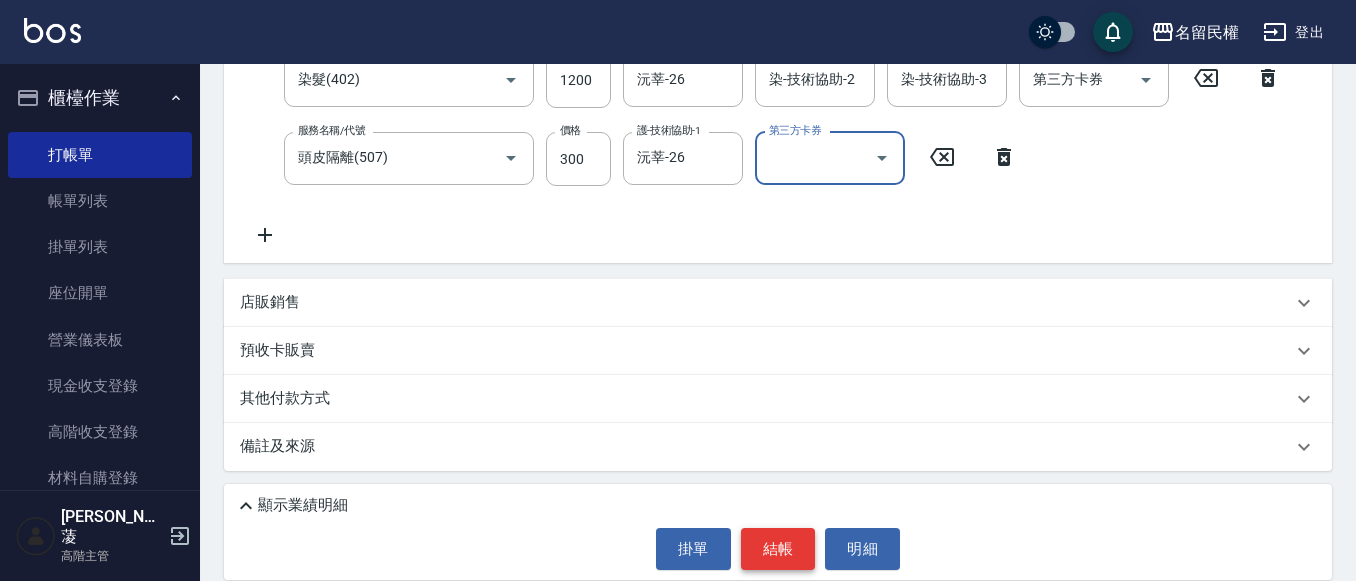 click on "結帳" at bounding box center (778, 549) 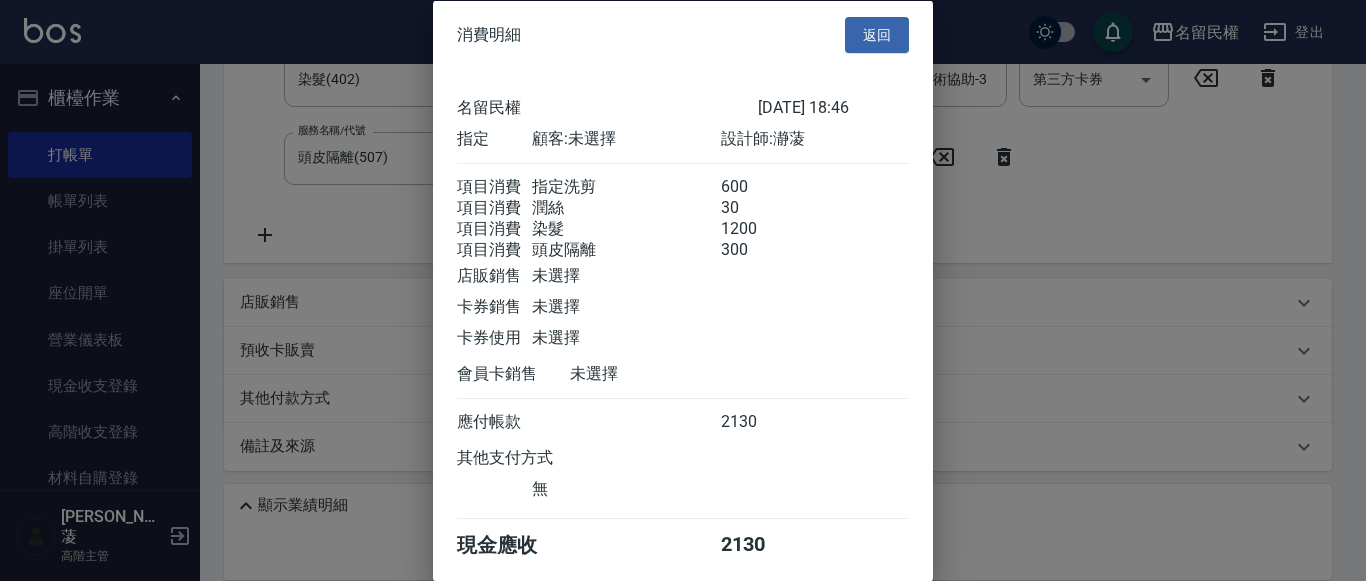 scroll, scrollTop: 98, scrollLeft: 0, axis: vertical 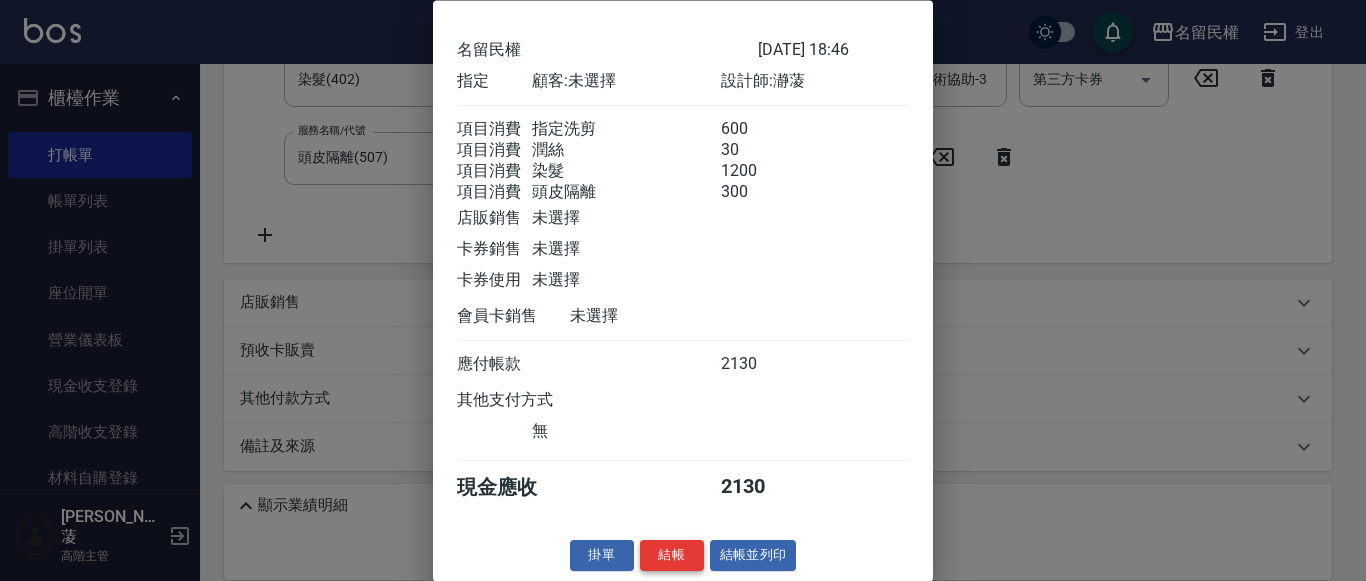 click on "結帳" at bounding box center (672, 556) 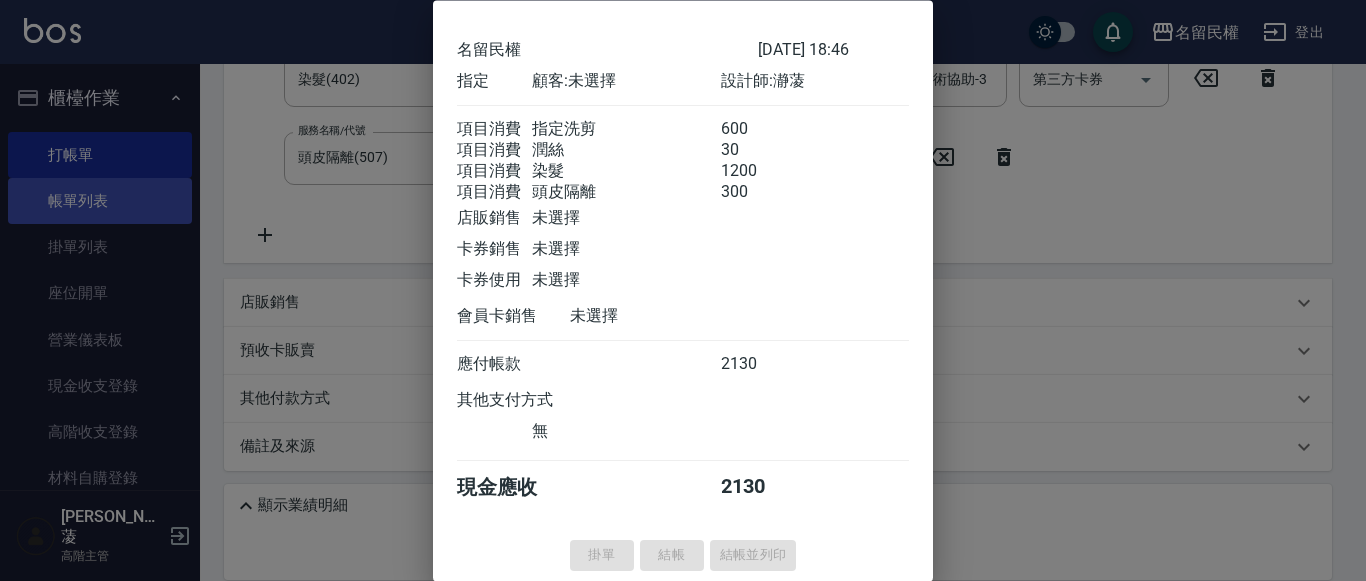 type 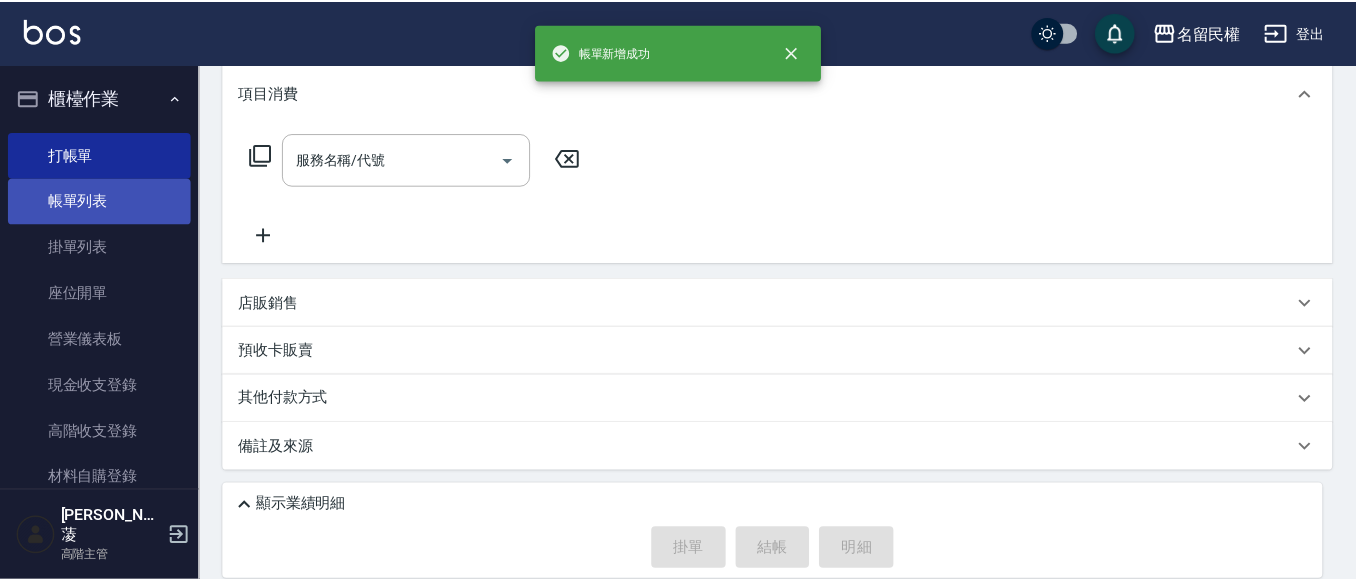 scroll, scrollTop: 0, scrollLeft: 0, axis: both 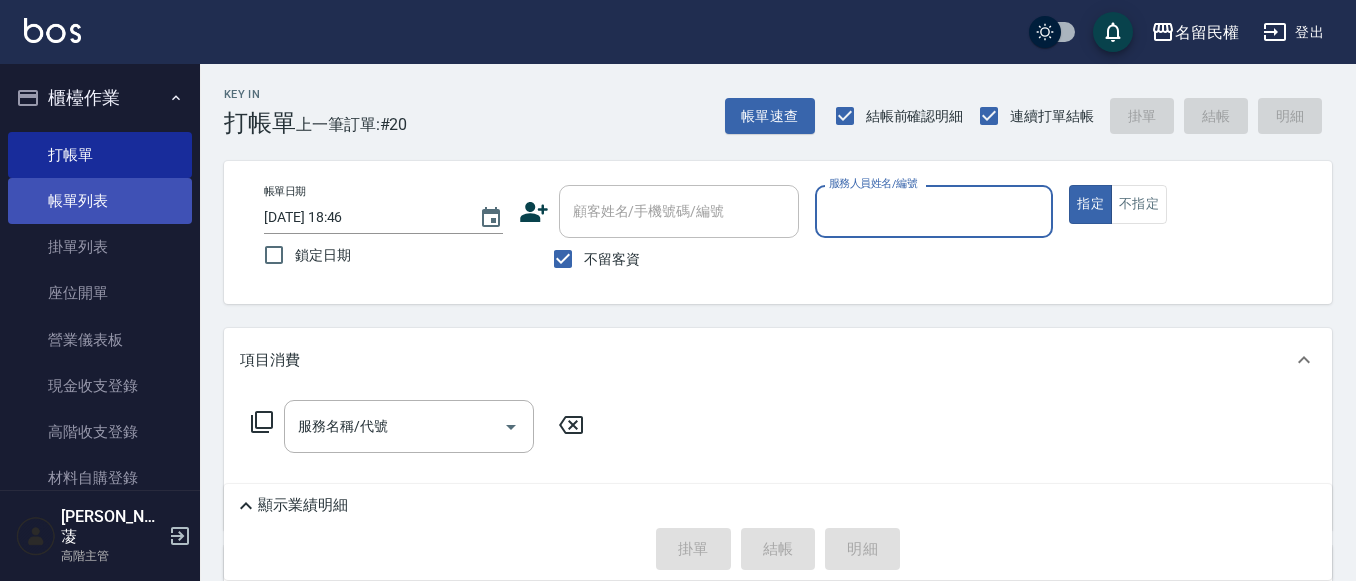 click on "帳單列表" at bounding box center [100, 201] 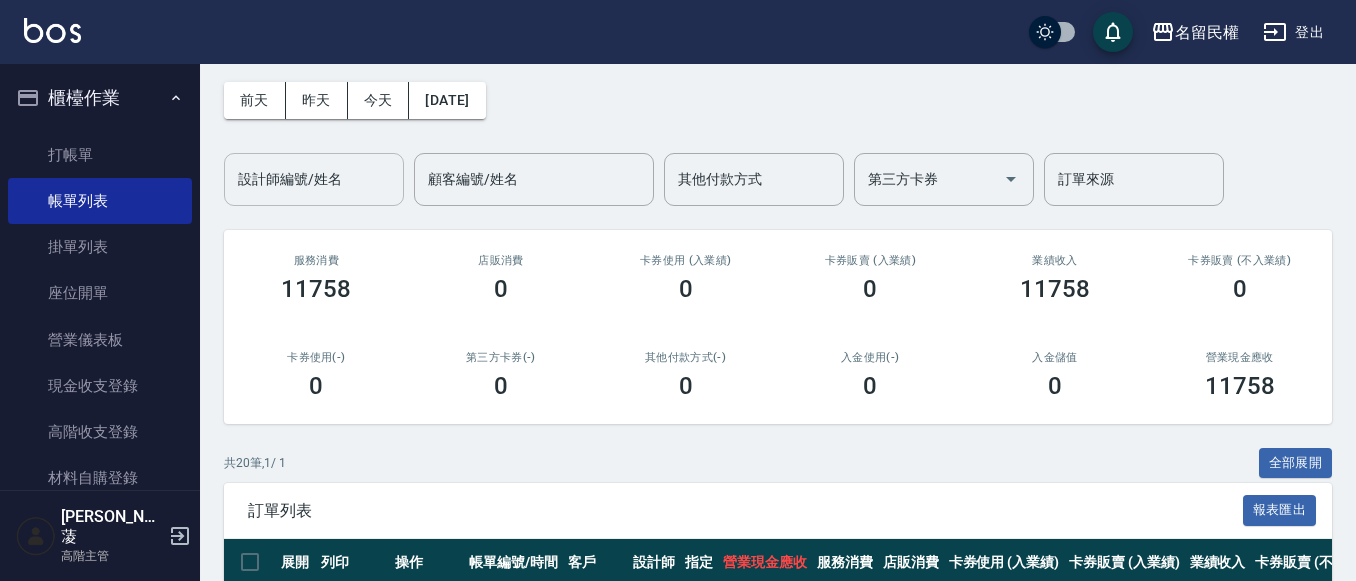 scroll, scrollTop: 0, scrollLeft: 0, axis: both 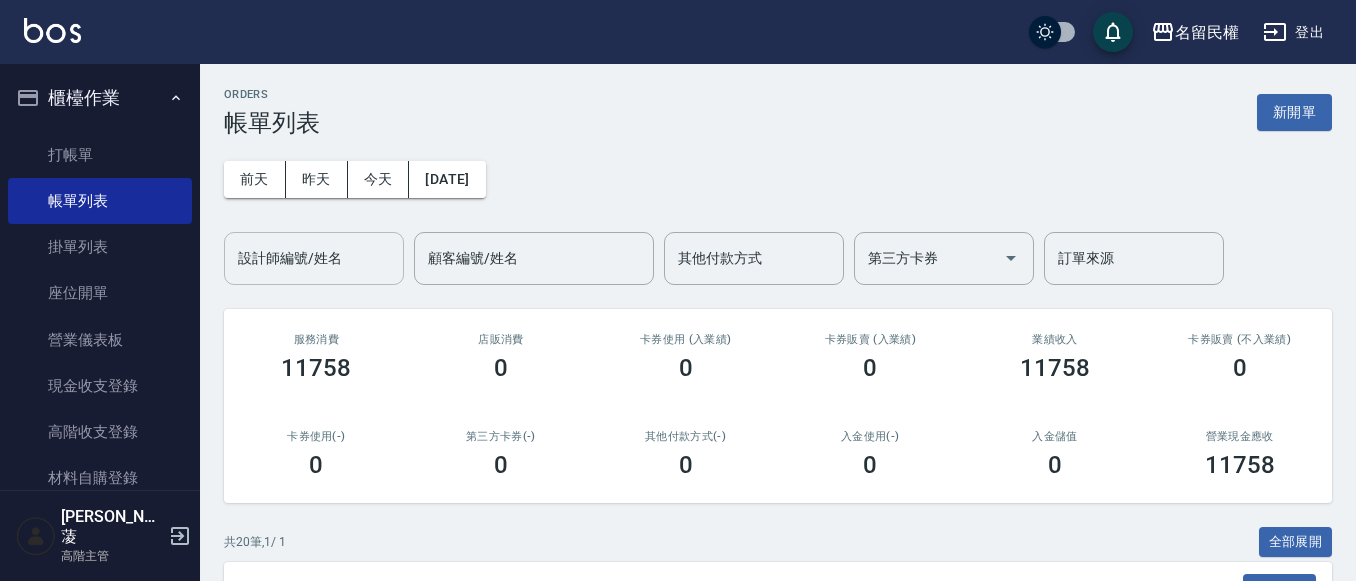 click on "設計師編號/姓名" at bounding box center [314, 258] 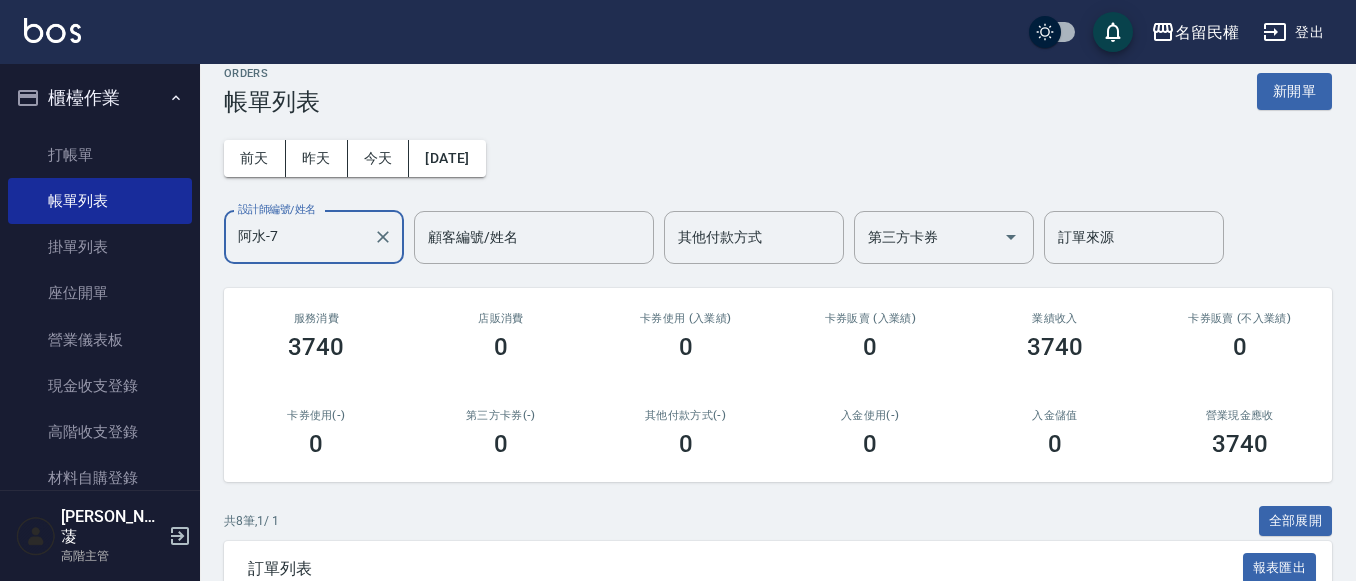 scroll, scrollTop: 0, scrollLeft: 0, axis: both 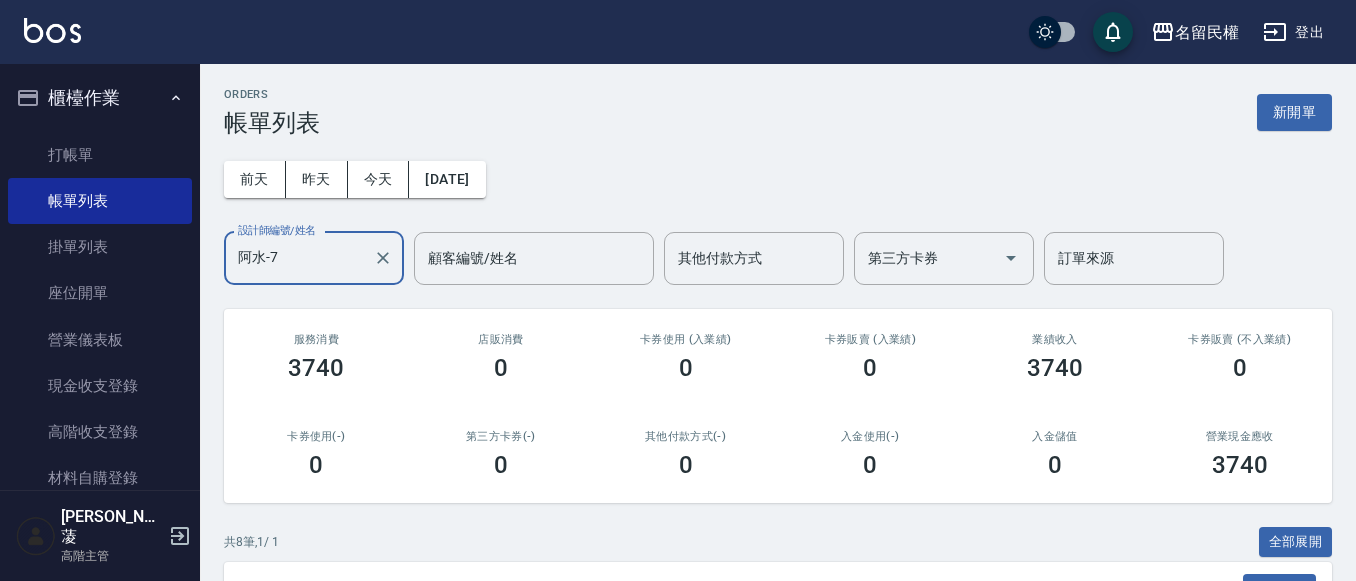 click on "設計師編號/姓名" at bounding box center (277, 230) 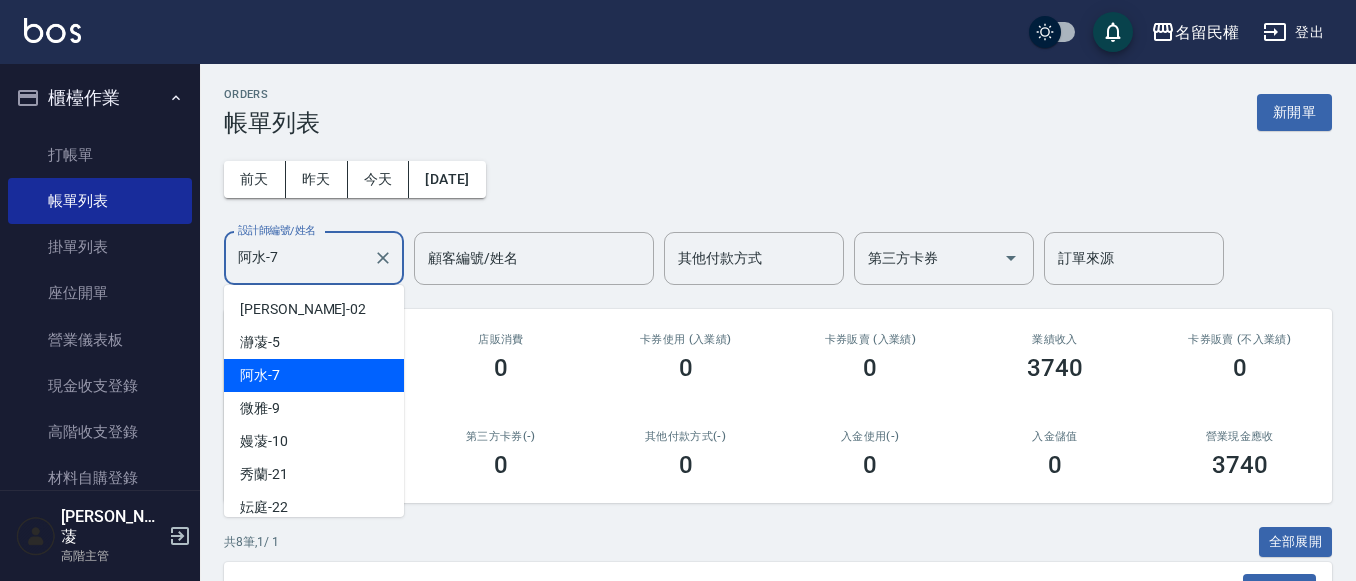 click on "阿水-7" at bounding box center (299, 258) 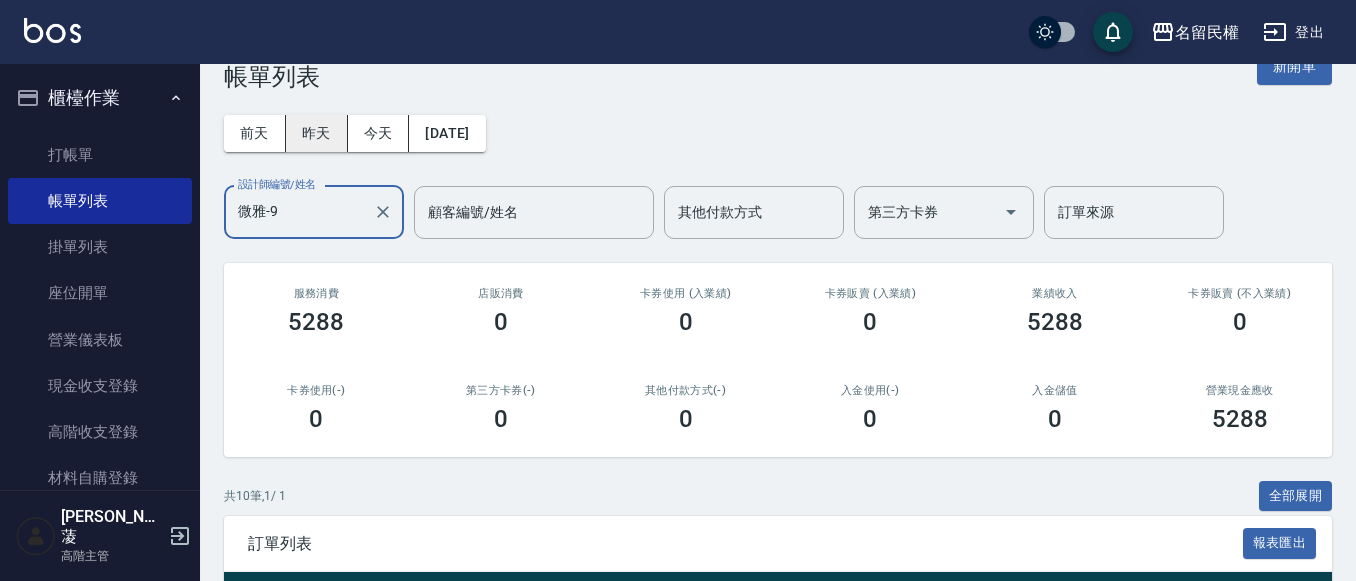 scroll, scrollTop: 0, scrollLeft: 0, axis: both 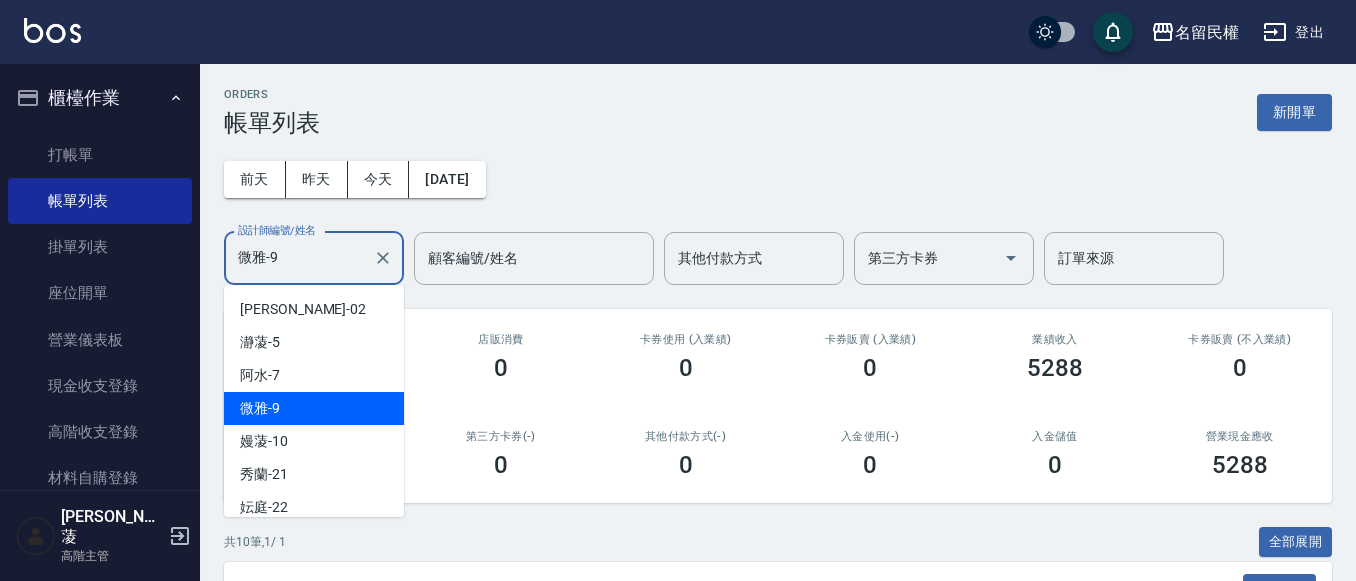 click on "微雅-9" at bounding box center (299, 258) 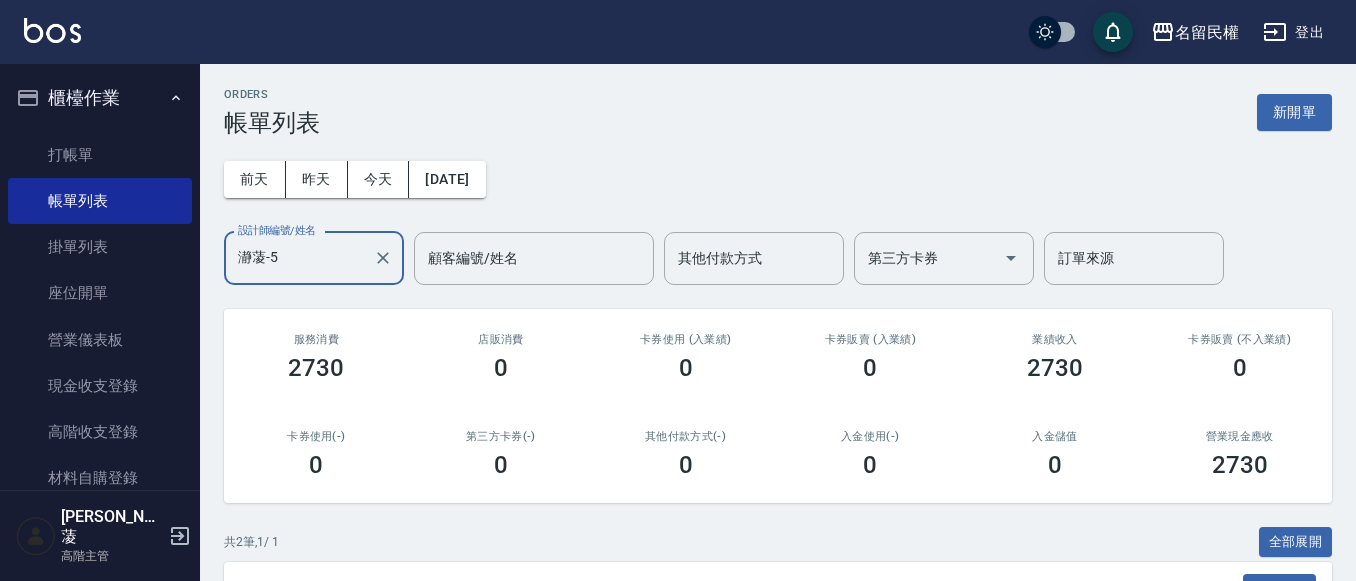 scroll, scrollTop: 273, scrollLeft: 0, axis: vertical 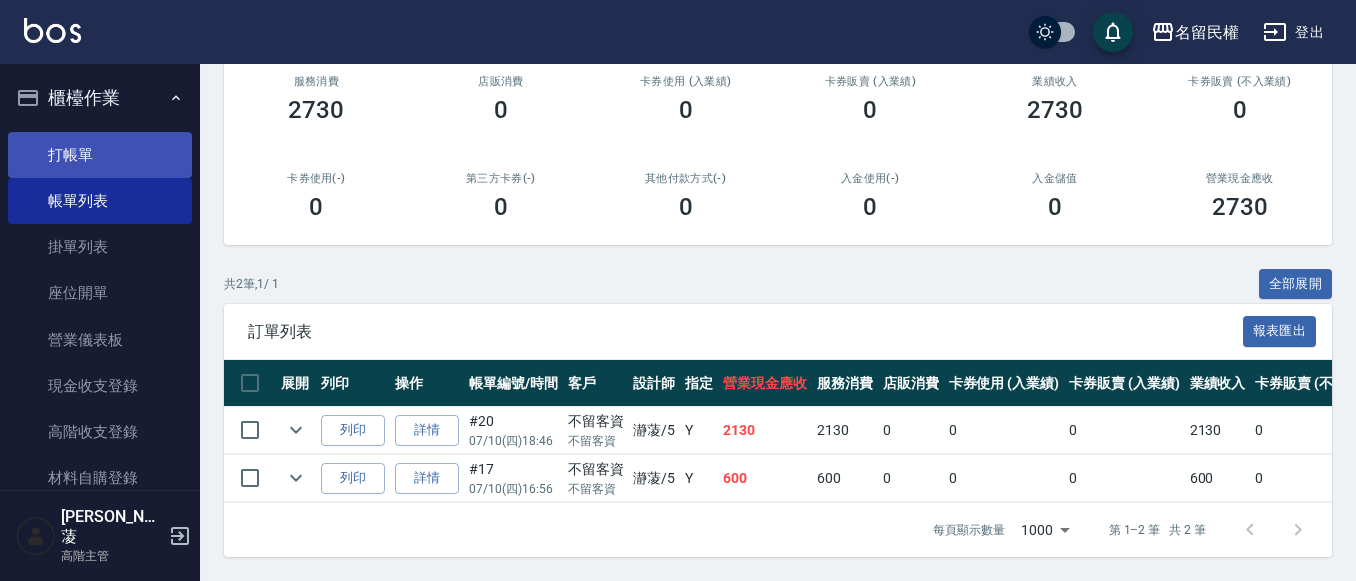 type on "瀞蓤-5" 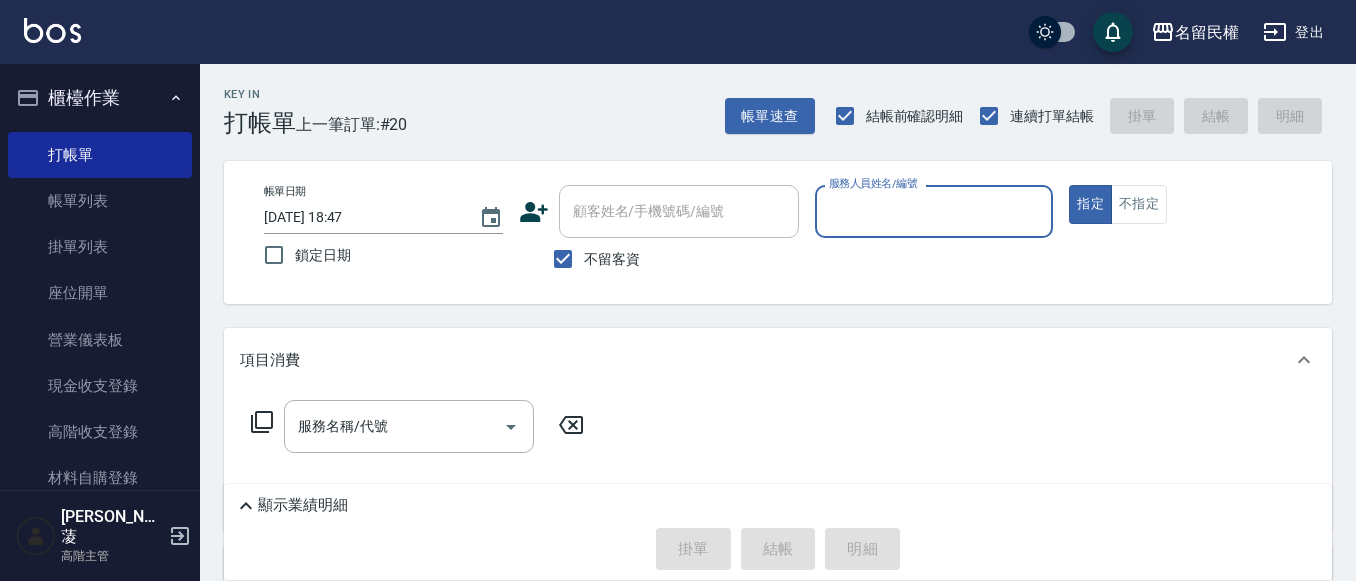 click on "服務人員姓名/編號" at bounding box center [934, 211] 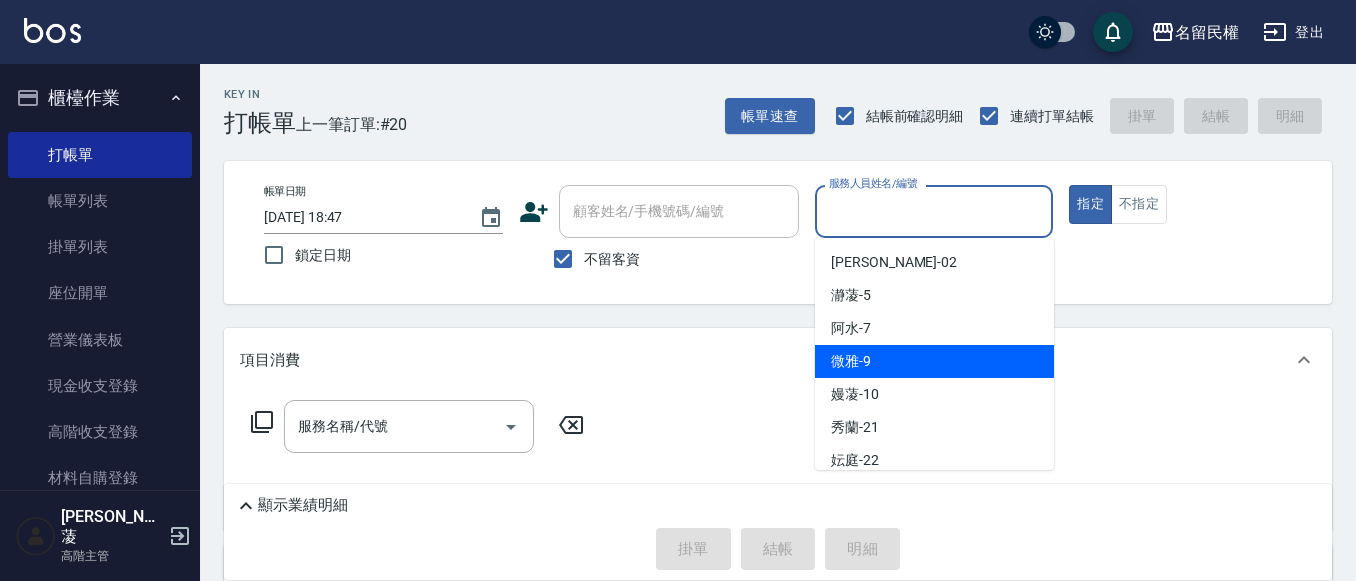 drag, startPoint x: 859, startPoint y: 353, endPoint x: 866, endPoint y: 330, distance: 24.04163 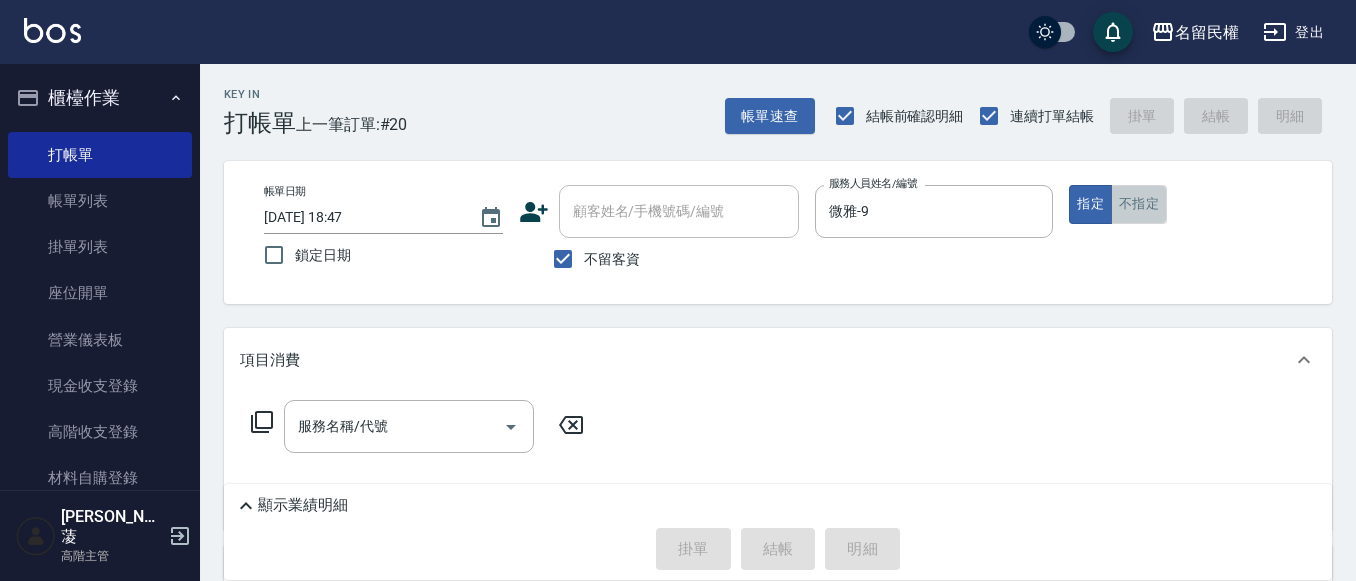 click on "不指定" at bounding box center (1139, 204) 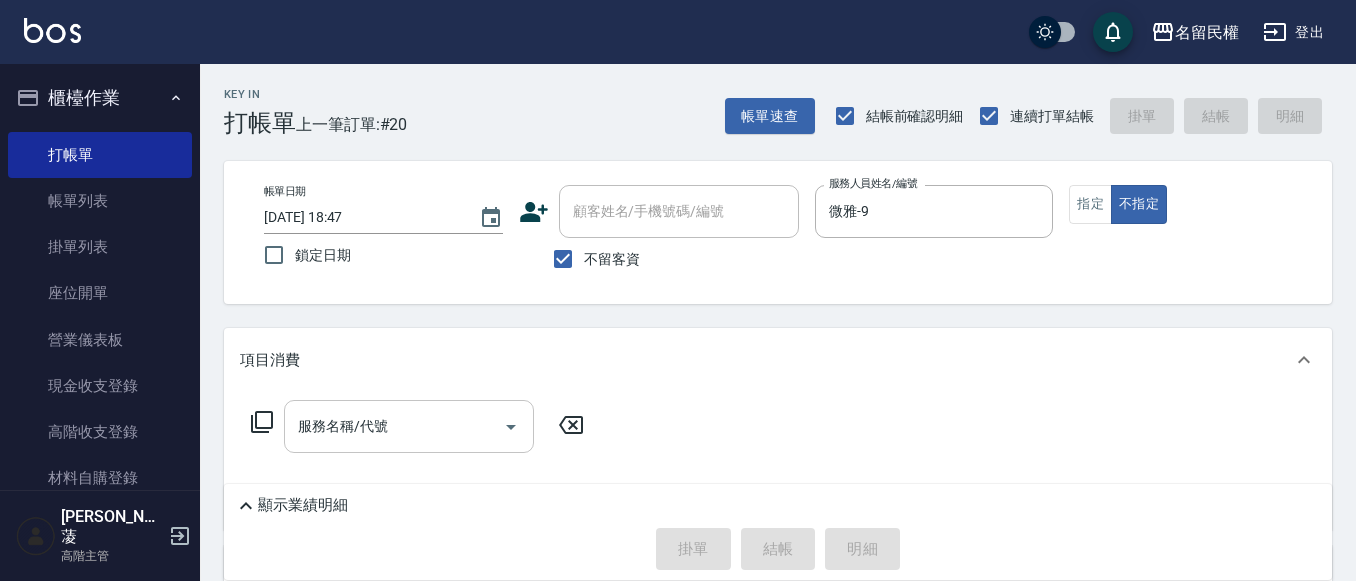 click 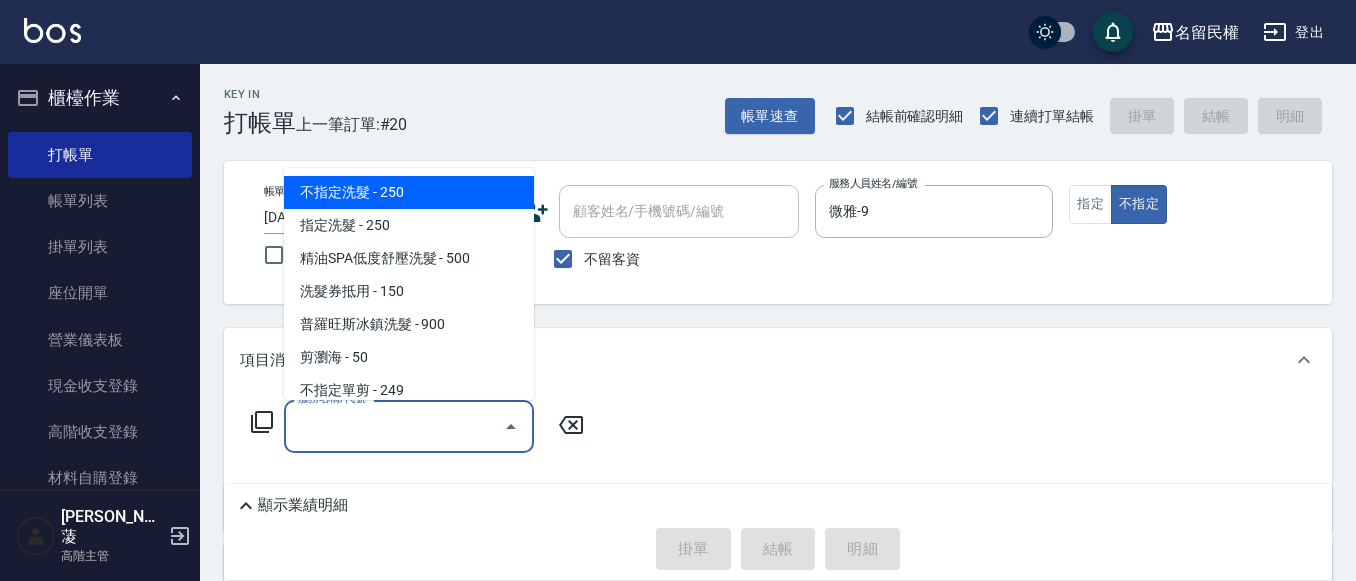 drag, startPoint x: 343, startPoint y: 195, endPoint x: 403, endPoint y: 233, distance: 71.021126 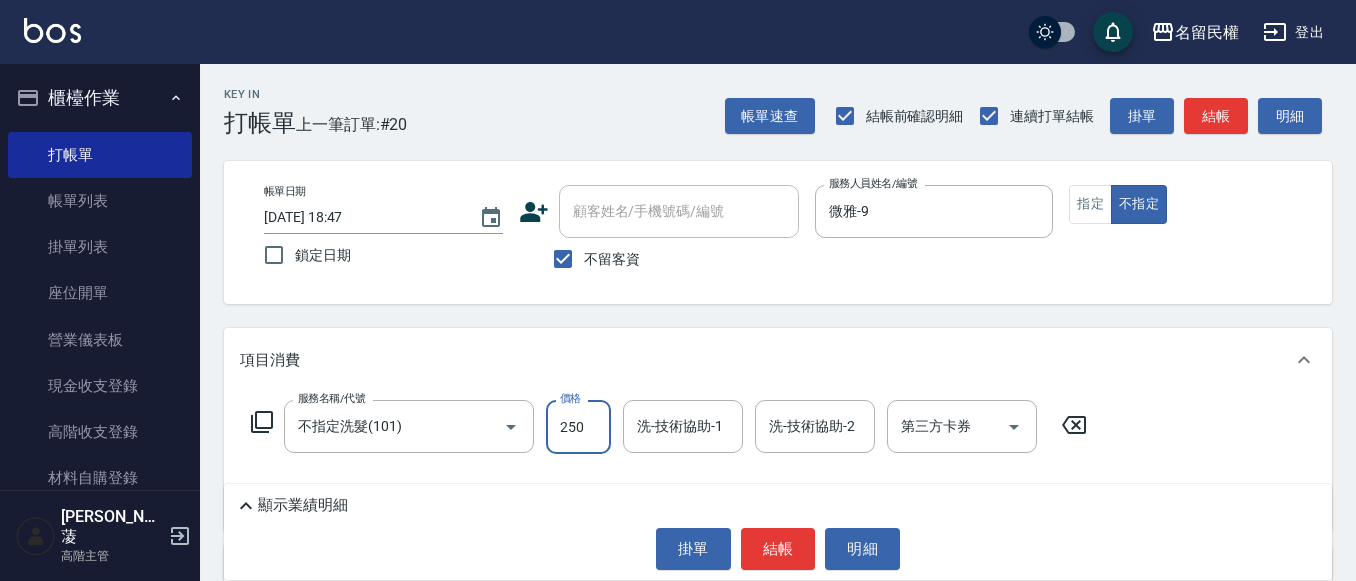 click on "250" at bounding box center [578, 427] 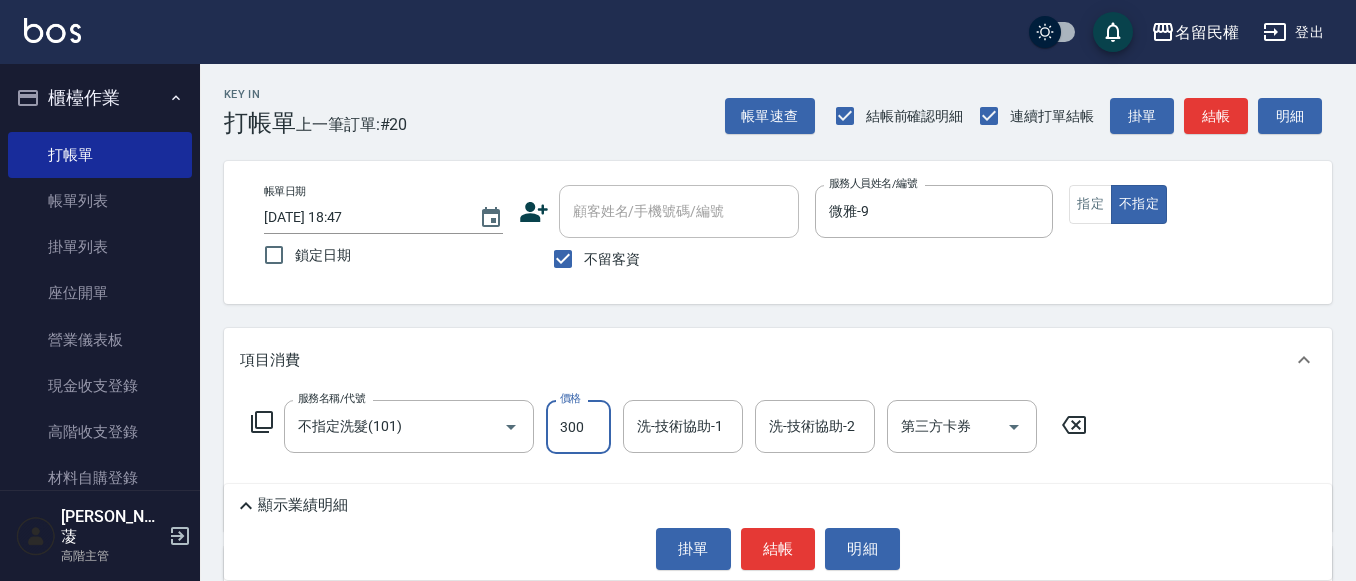 type on "300" 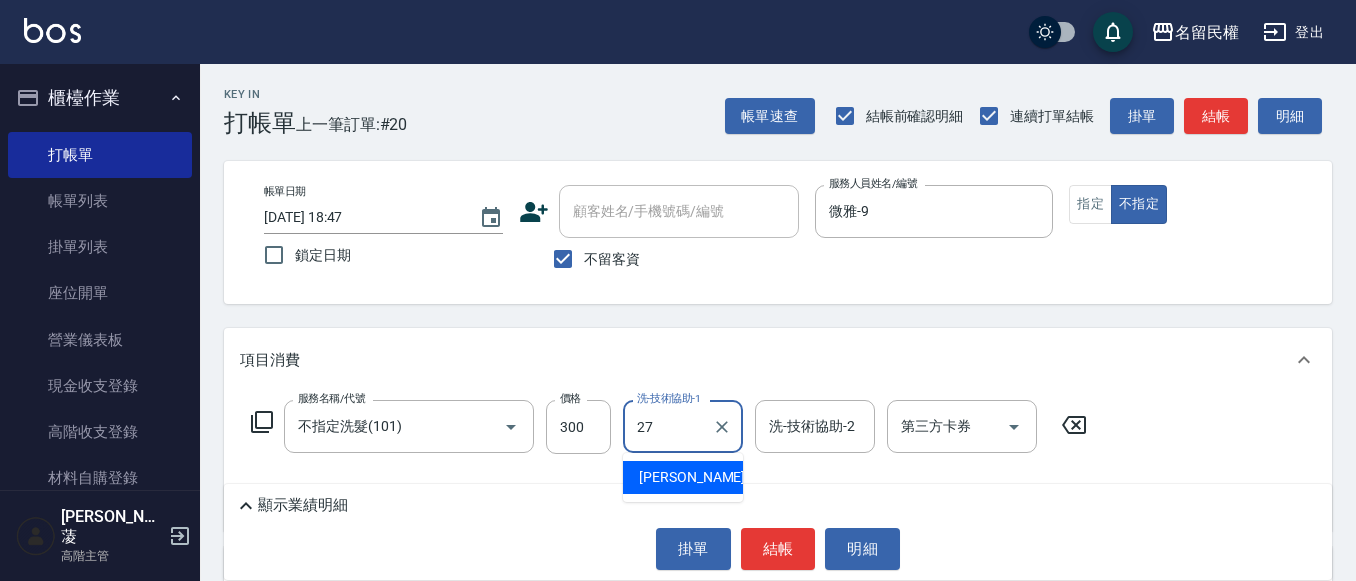 type on "[PERSON_NAME]-27" 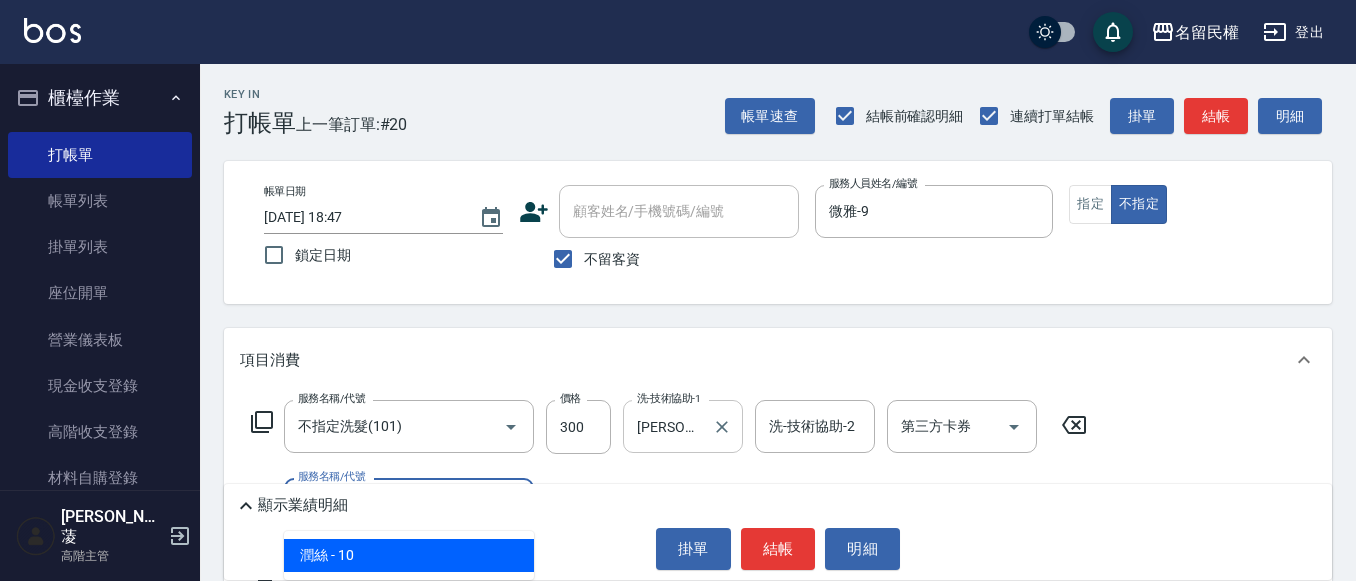 type on "[PERSON_NAME](701)" 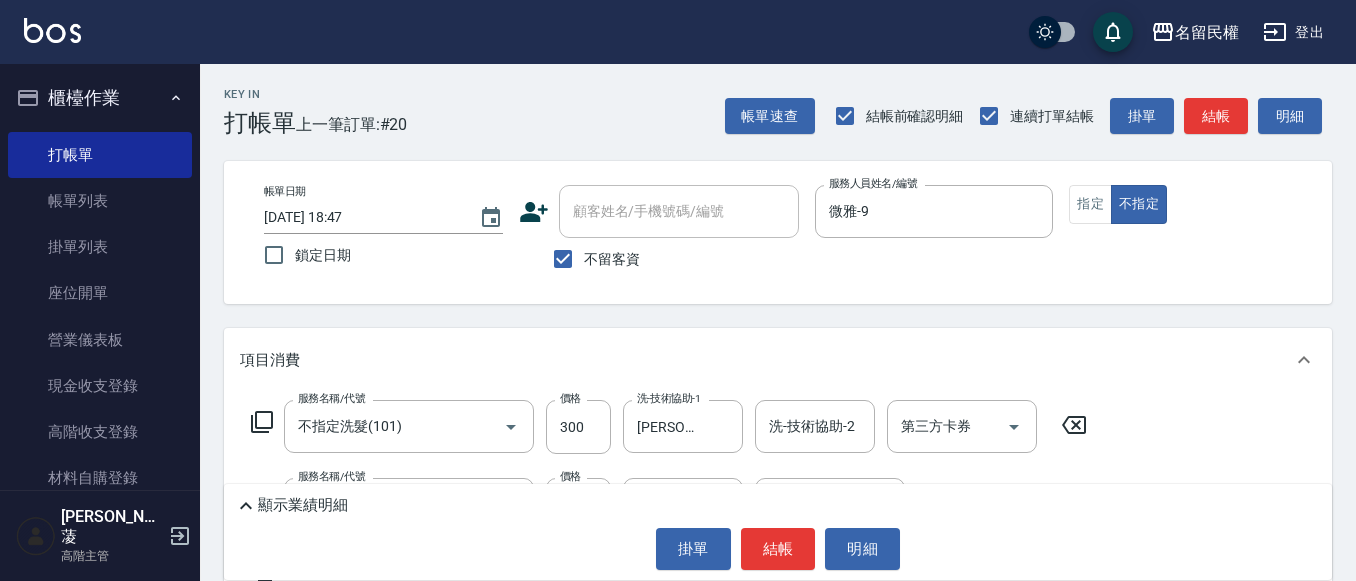 click on "項目消費" at bounding box center (778, 360) 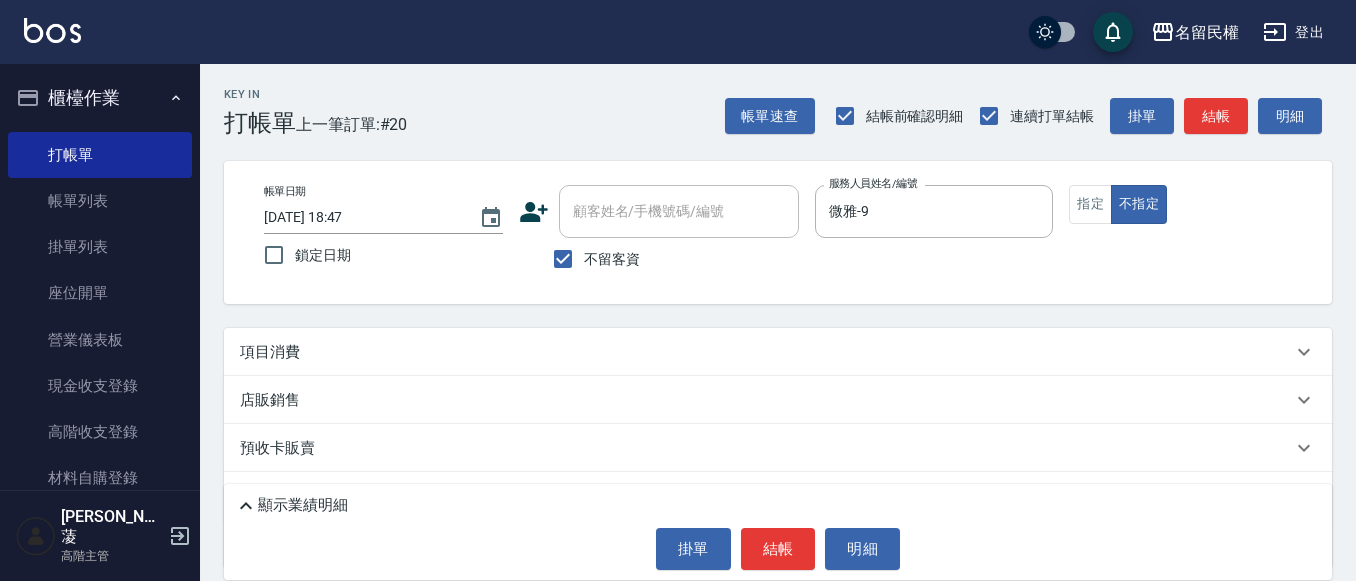 click on "項目消費" at bounding box center [778, 352] 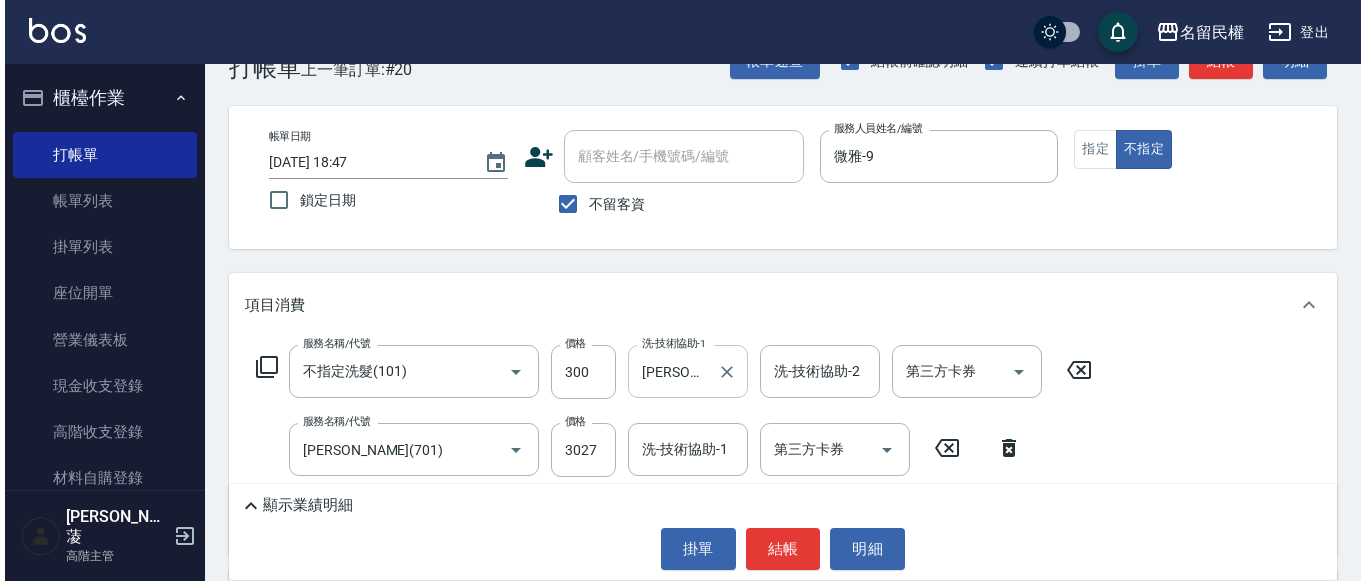 scroll, scrollTop: 100, scrollLeft: 0, axis: vertical 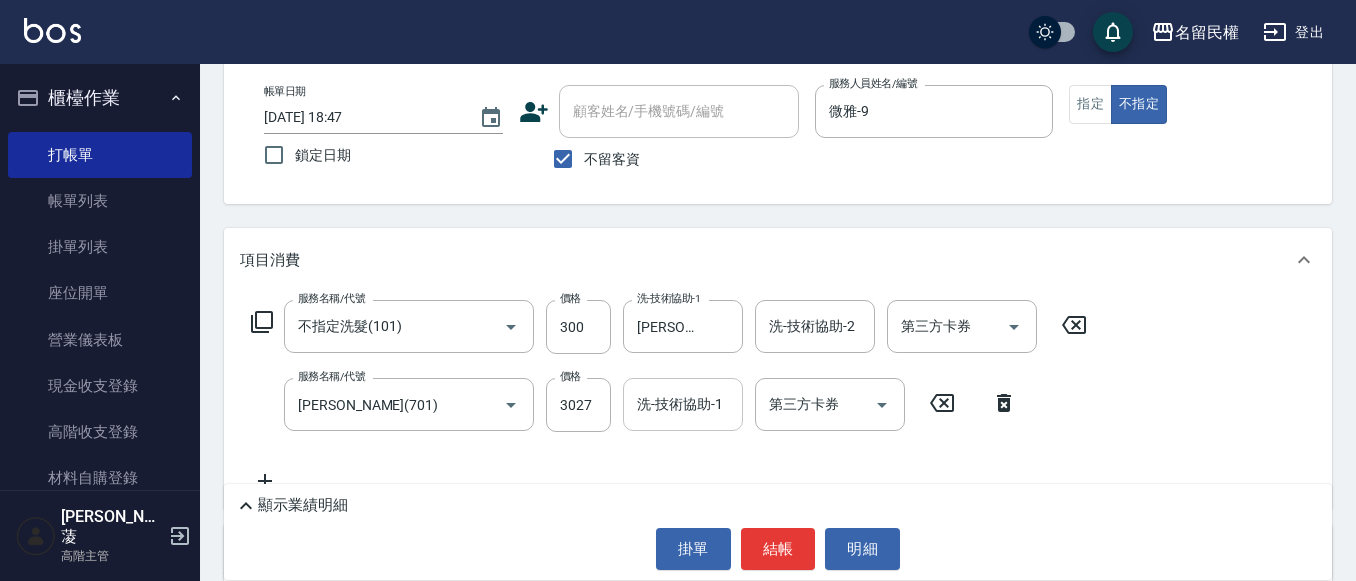 click on "洗-技術協助-1" at bounding box center [683, 404] 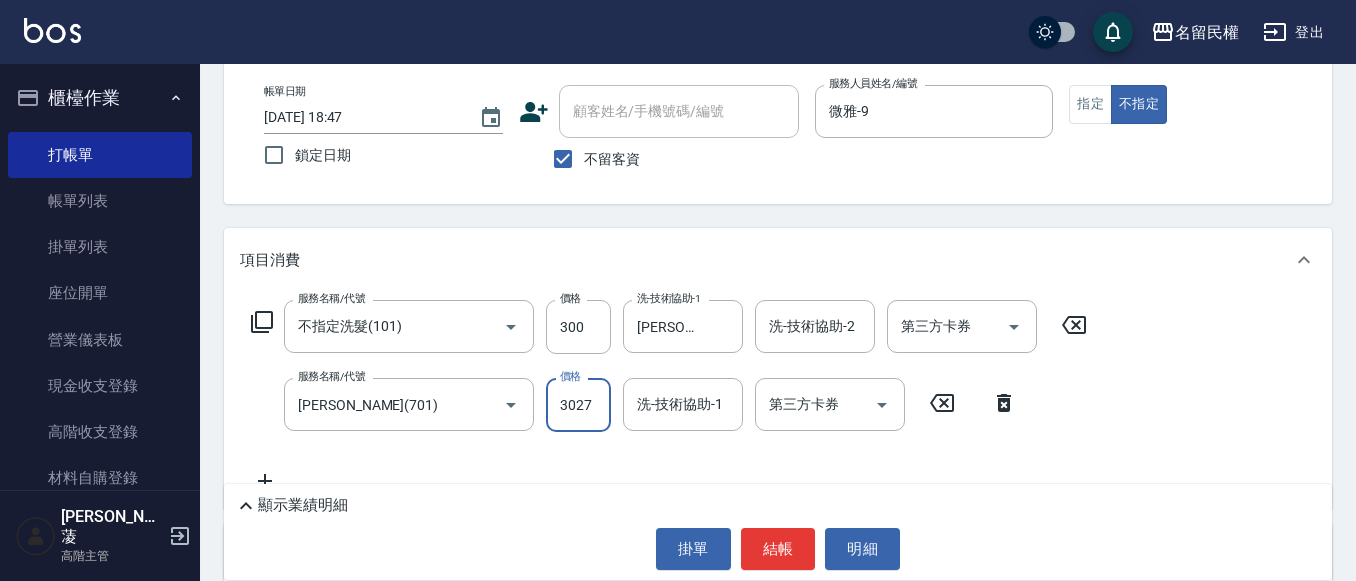 click on "3027" at bounding box center [578, 405] 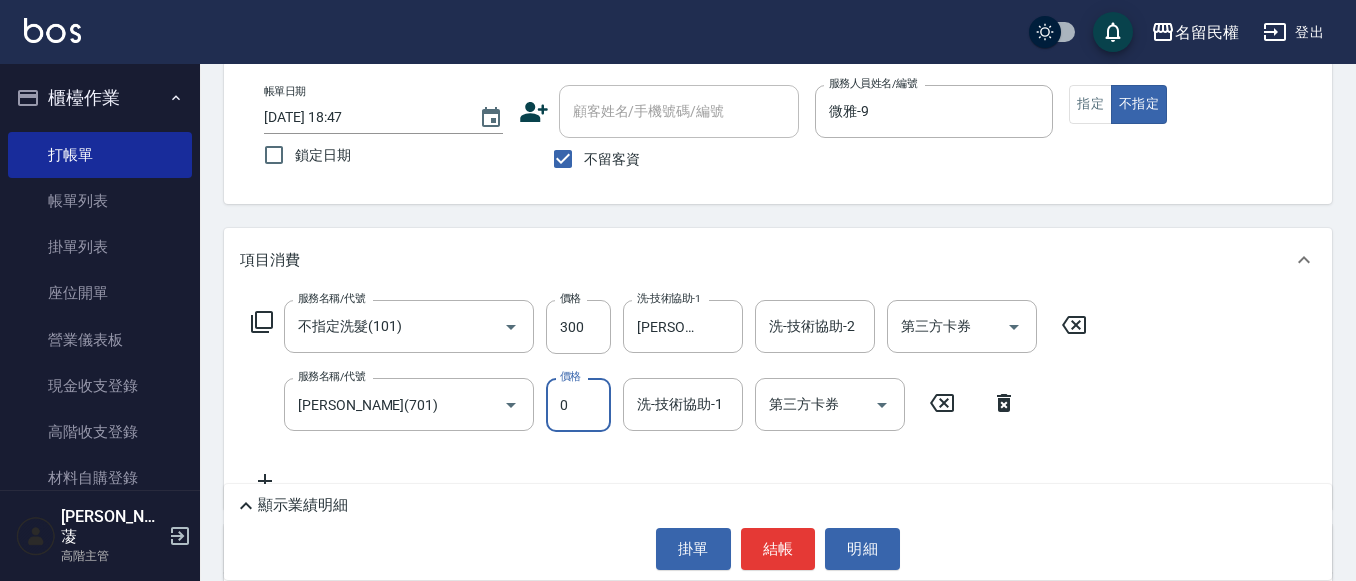 click on "0" at bounding box center (578, 405) 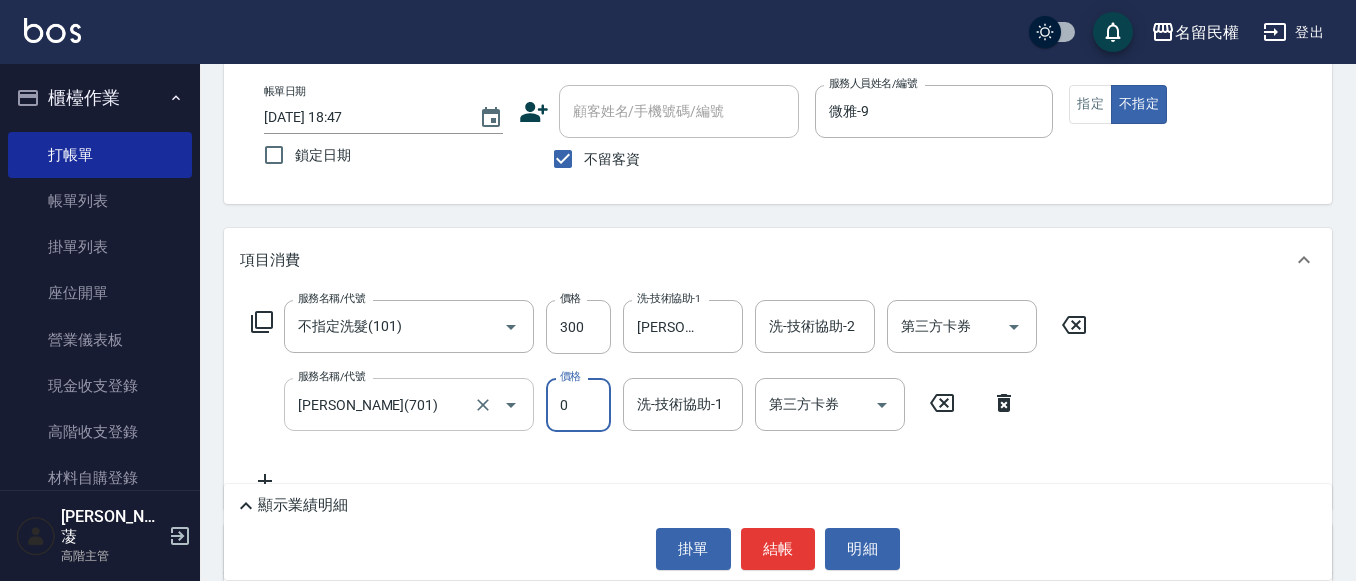 drag, startPoint x: 548, startPoint y: 415, endPoint x: 519, endPoint y: 426, distance: 31.016125 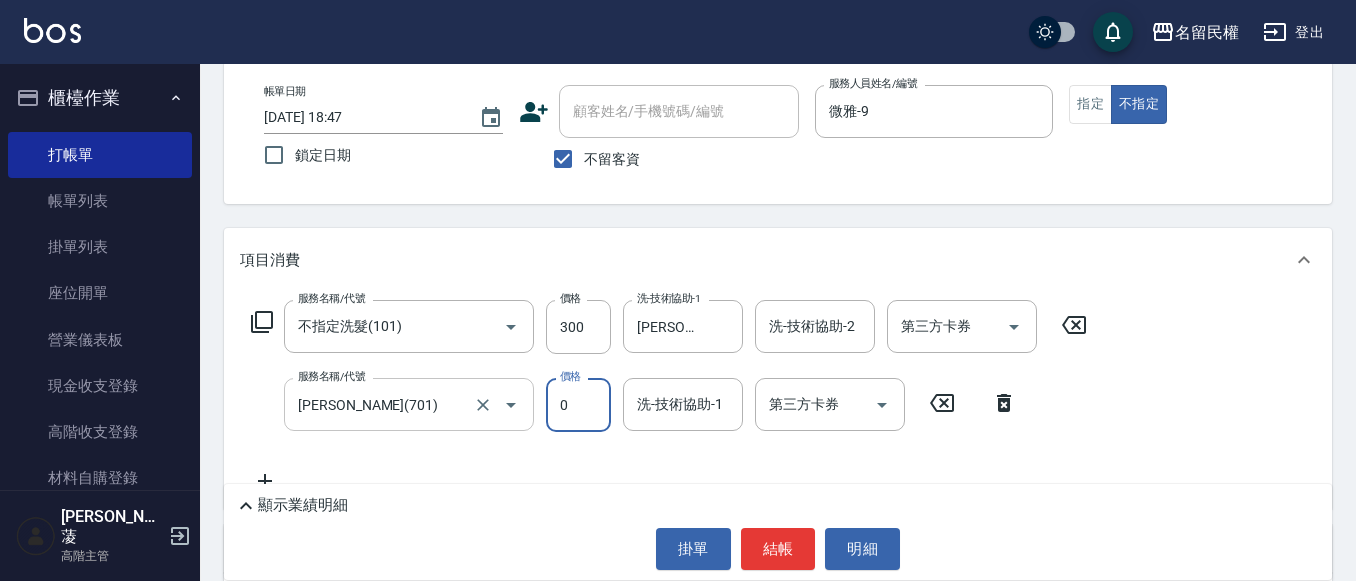 click on "服務名稱/代號 [PERSON_NAME](701) 服務名稱/代號 價格 0 價格 洗-技術協助-1 洗-技術協助-1 第三方卡券 第三方卡券" at bounding box center [634, 405] 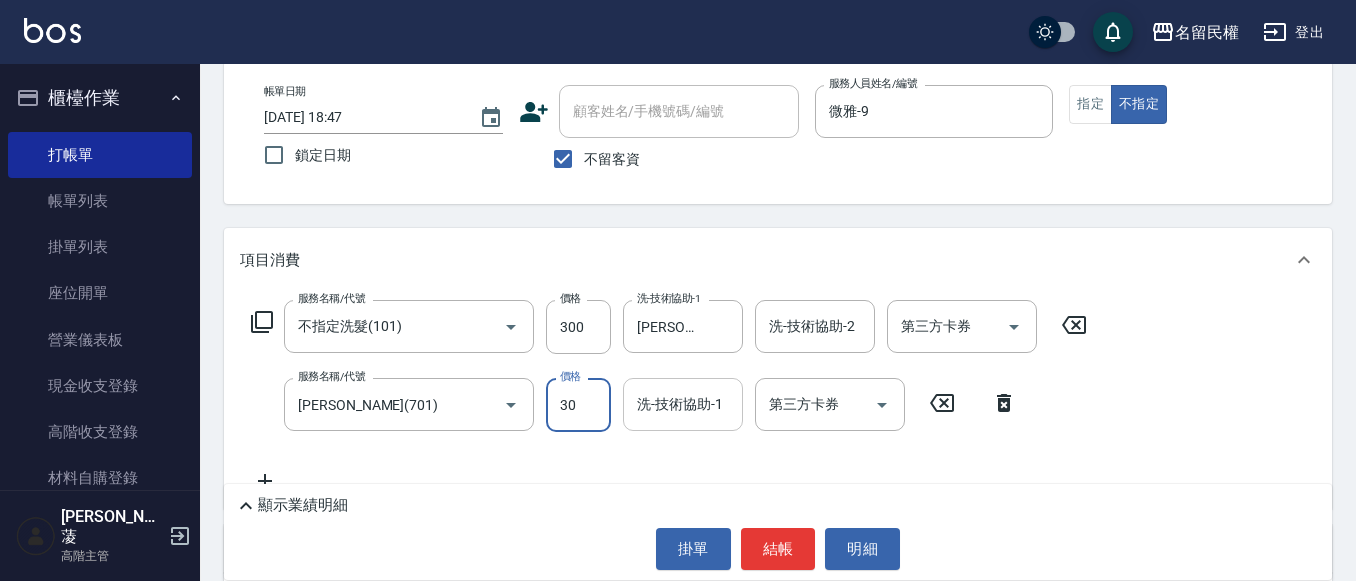 type on "30" 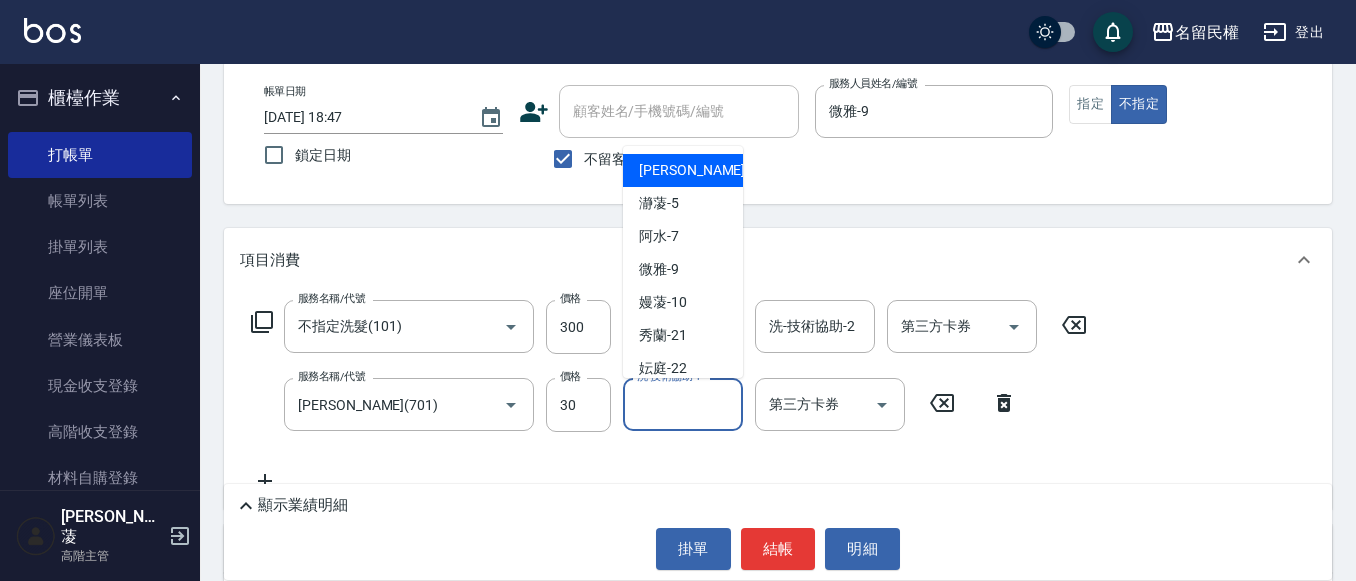 click on "洗-技術協助-1" at bounding box center [683, 404] 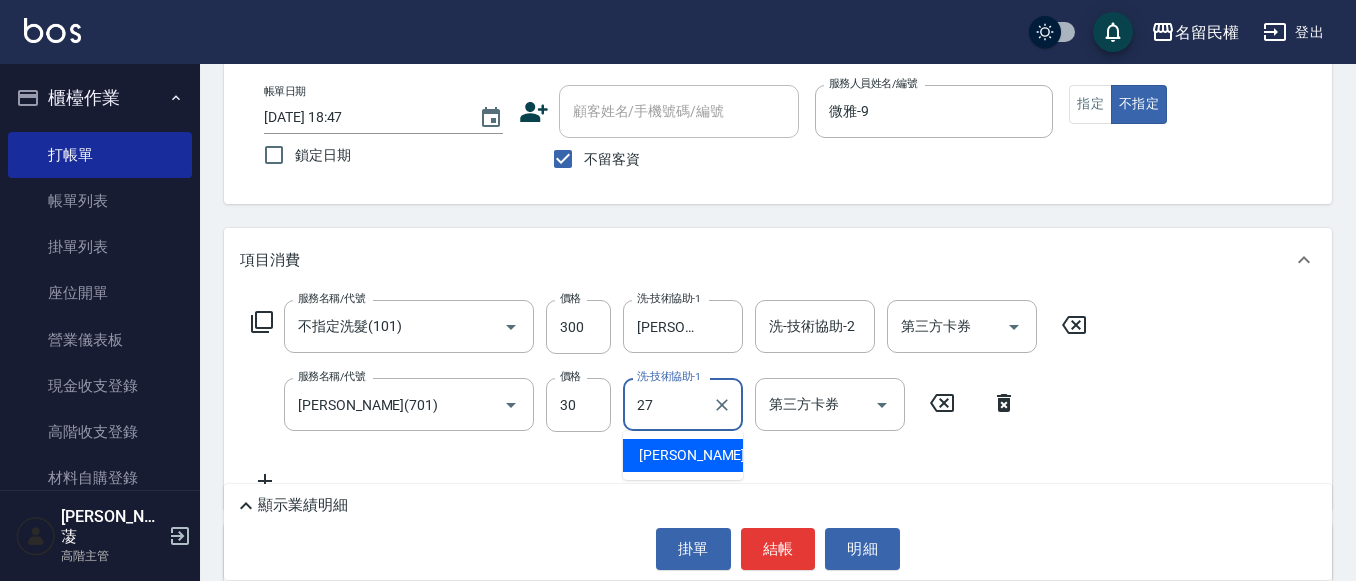 type on "[PERSON_NAME]-27" 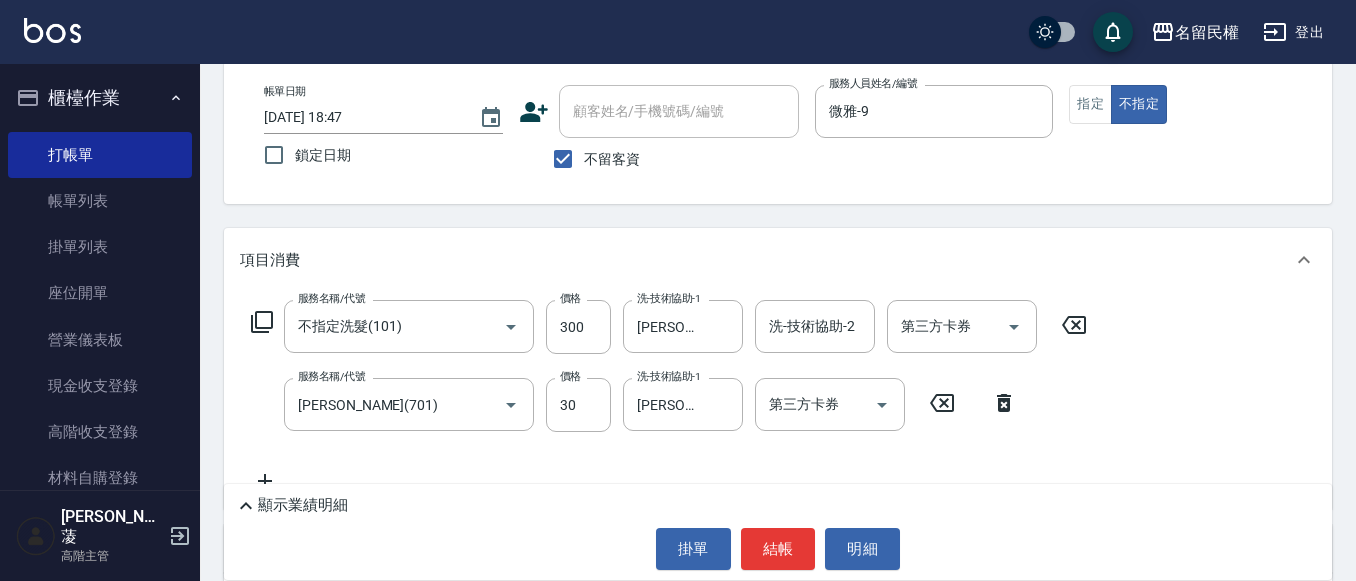 click on "服務名稱/代號 不指定洗髮(101) 服務名稱/代號 價格 300 價格 洗-技術協助-1 [PERSON_NAME]-27 洗-技術協助-1 洗-技術協助-2 洗-技術協助-2 第三方卡券 第三方卡券 服務名稱/代號 潤絲(701) 服務名稱/代號 價格 30 價格 洗-技術協助-1 [PERSON_NAME]-27 洗-技術協助-1 第三方卡券 第三方卡券" at bounding box center [778, 400] 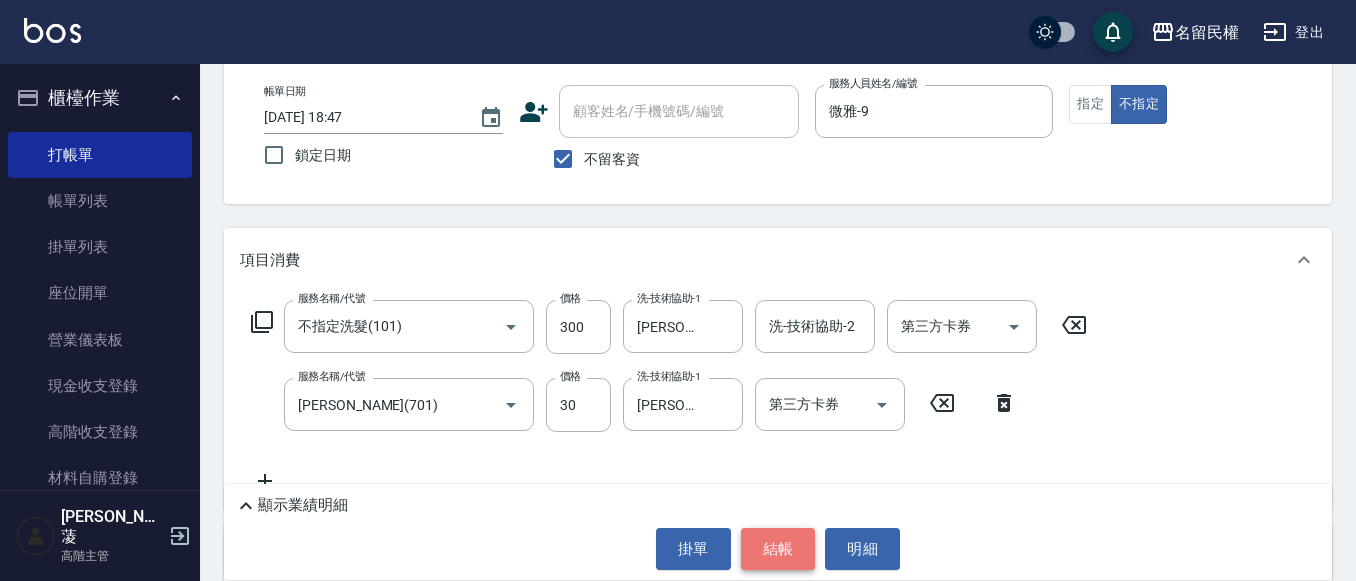 click on "結帳" at bounding box center [778, 549] 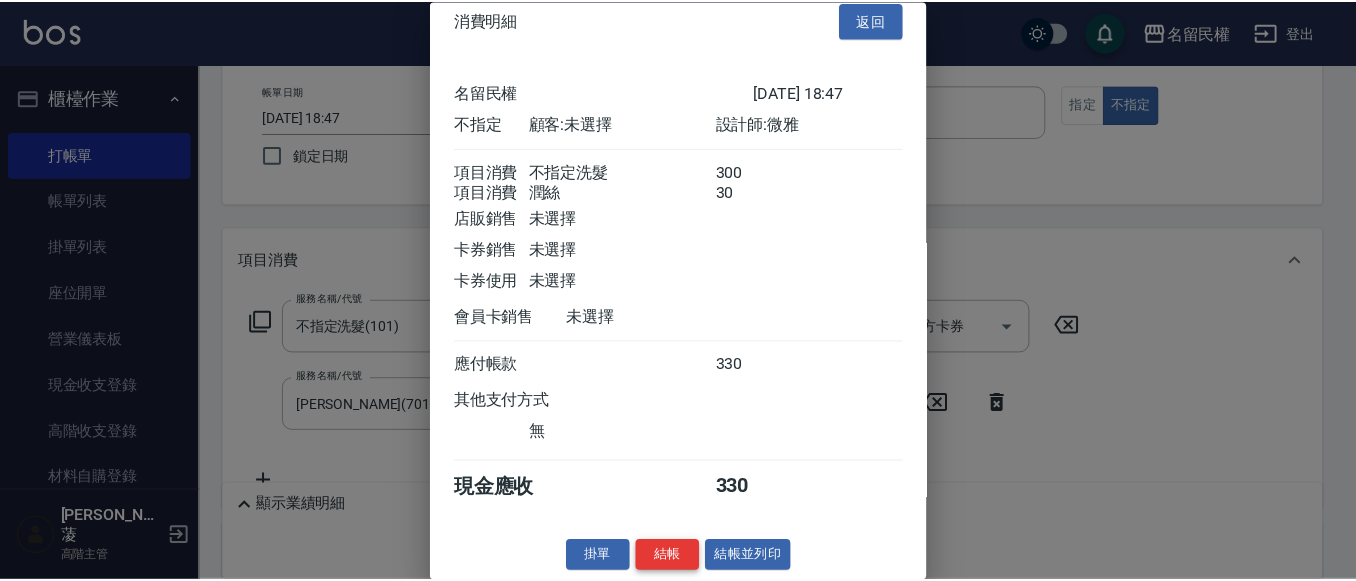 scroll, scrollTop: 50, scrollLeft: 0, axis: vertical 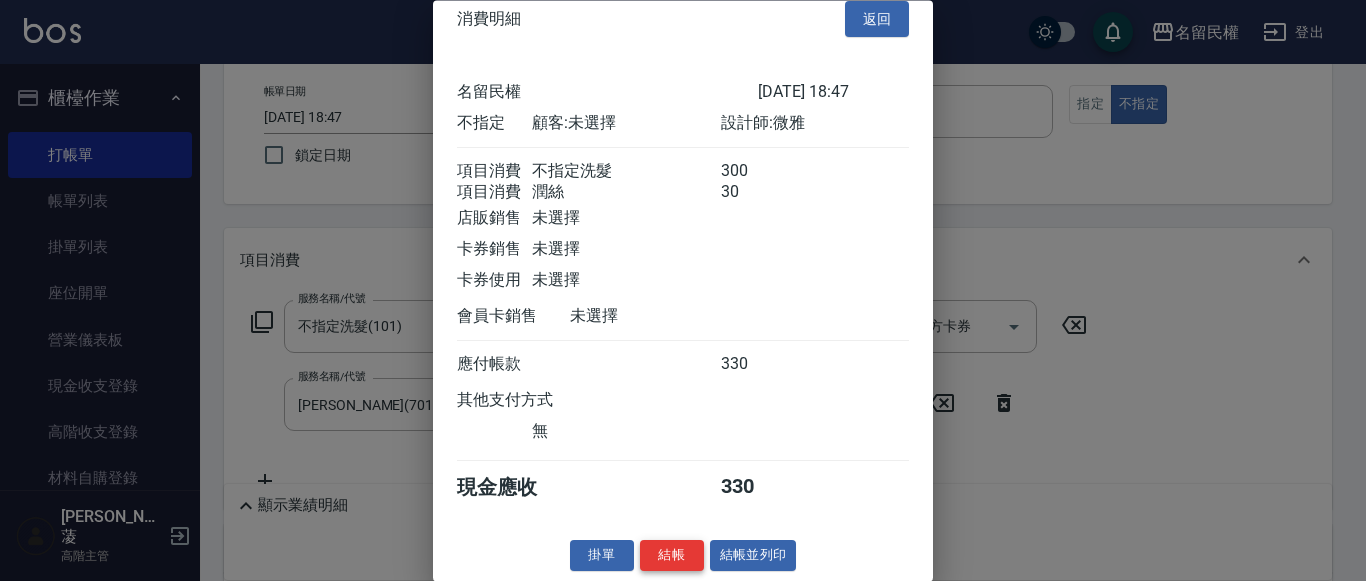 click on "結帳" at bounding box center [672, 556] 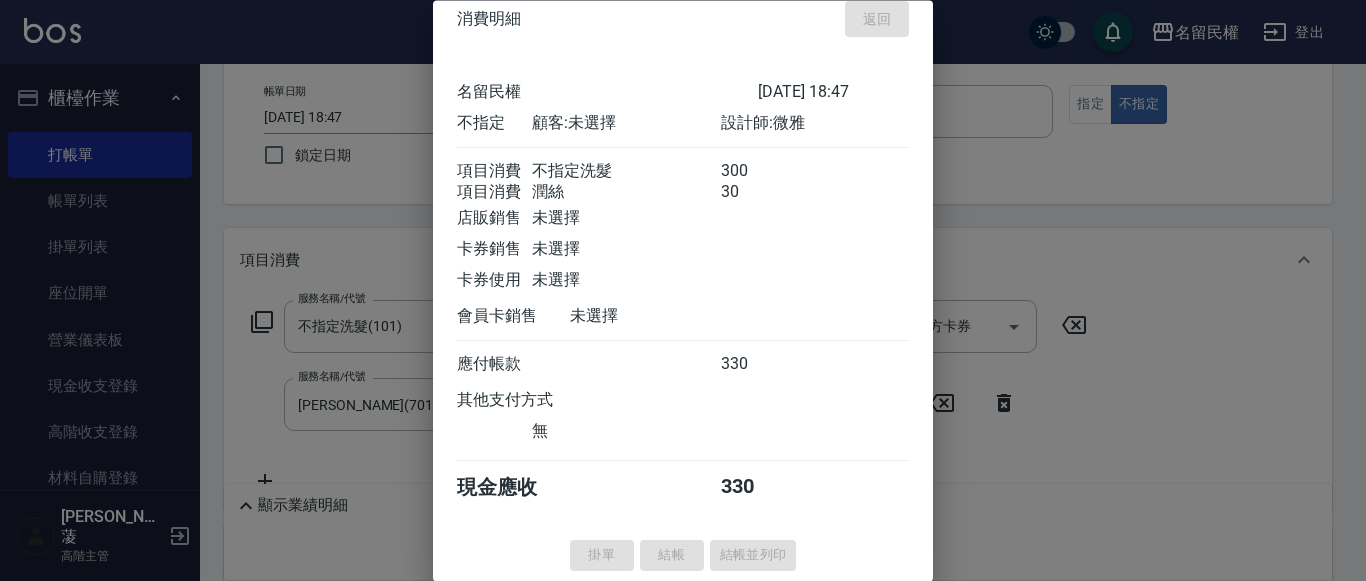 type on "[DATE] 19:08" 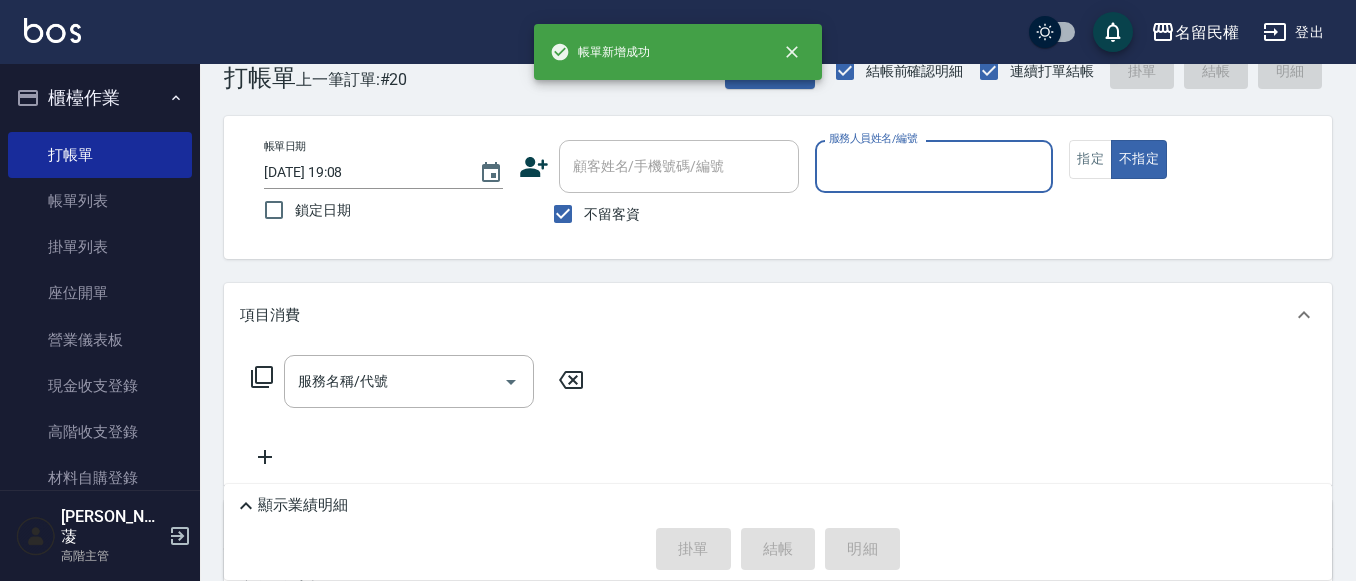 scroll, scrollTop: 0, scrollLeft: 0, axis: both 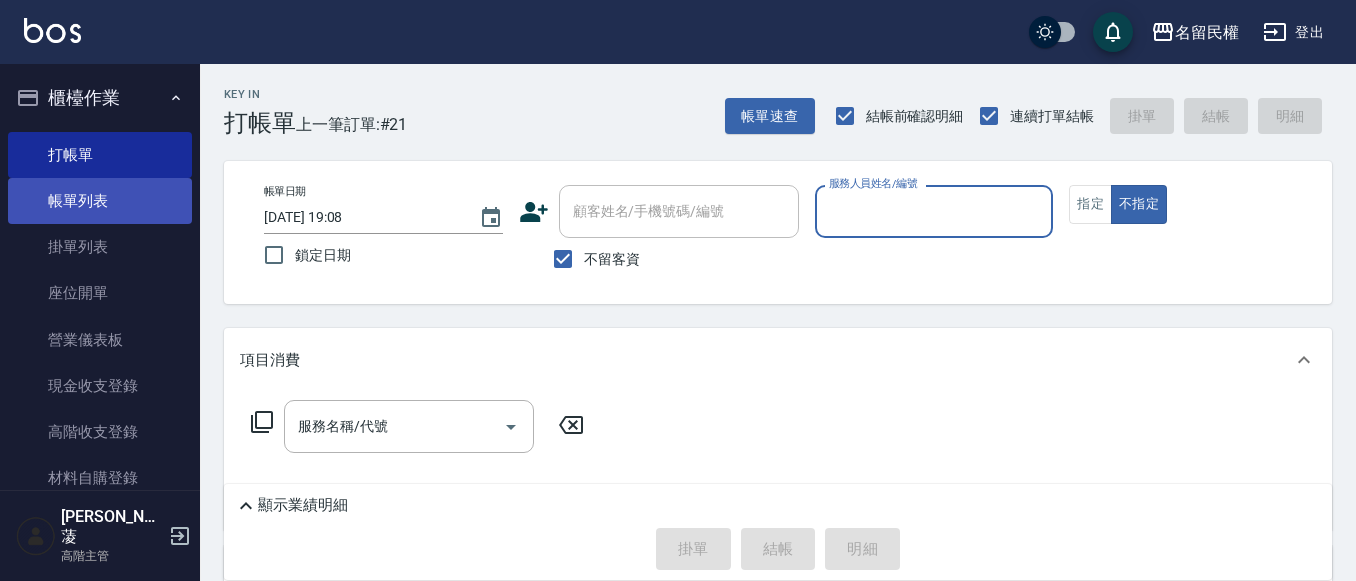 click on "帳單列表" at bounding box center [100, 201] 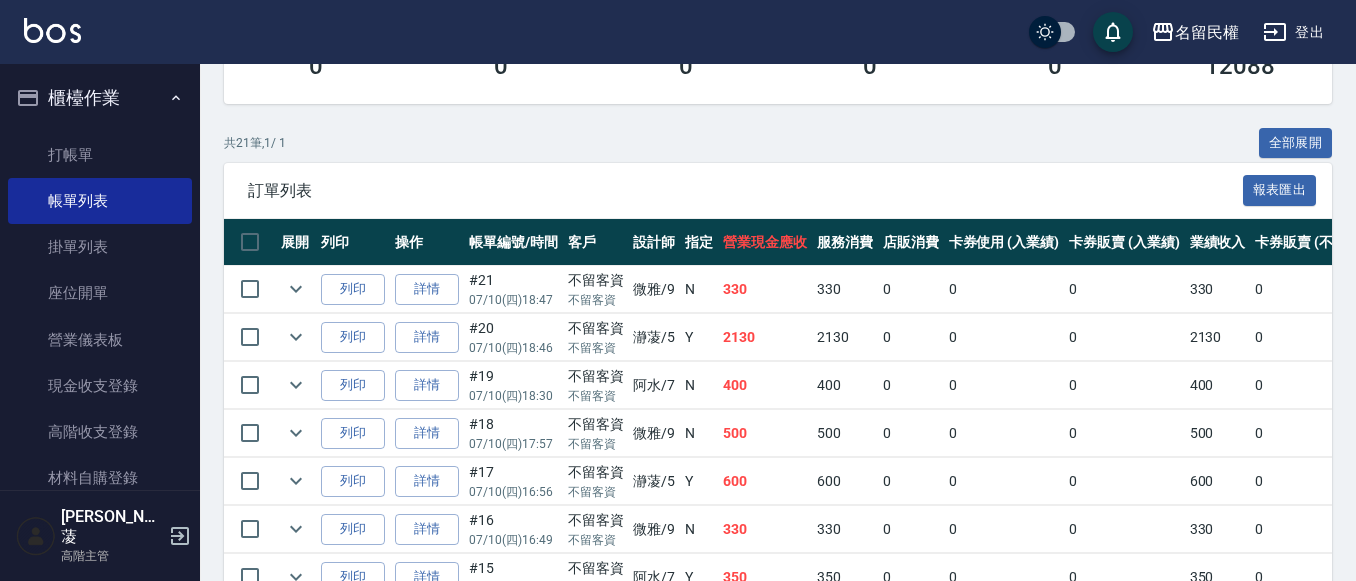 scroll, scrollTop: 400, scrollLeft: 0, axis: vertical 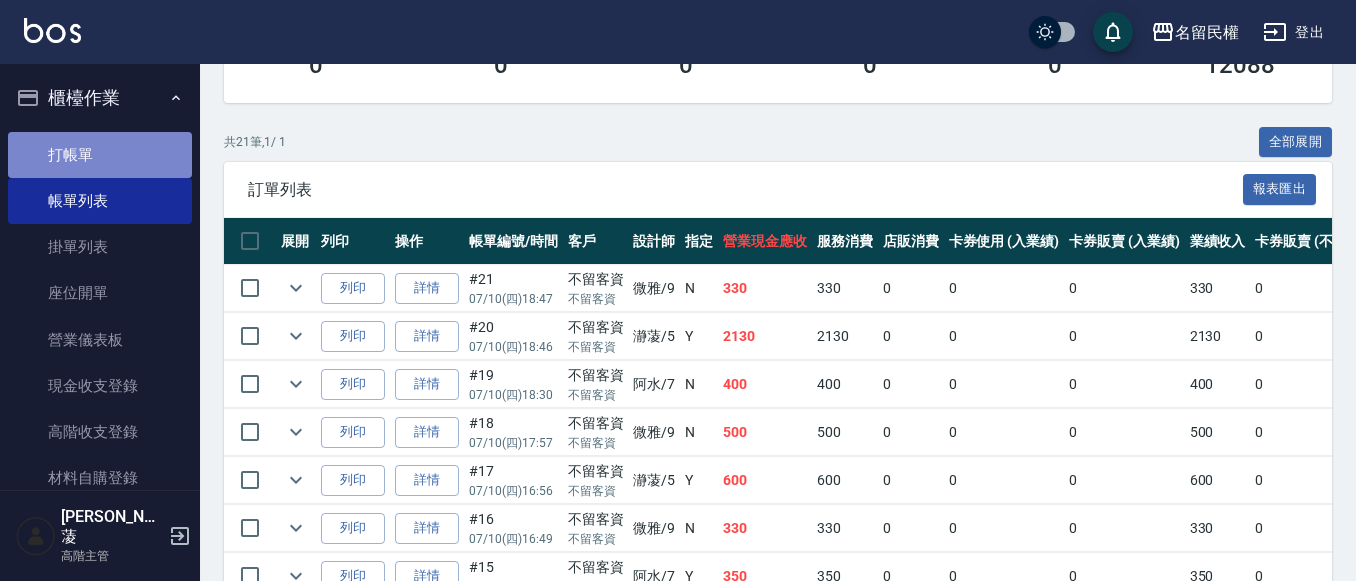click on "打帳單" at bounding box center (100, 155) 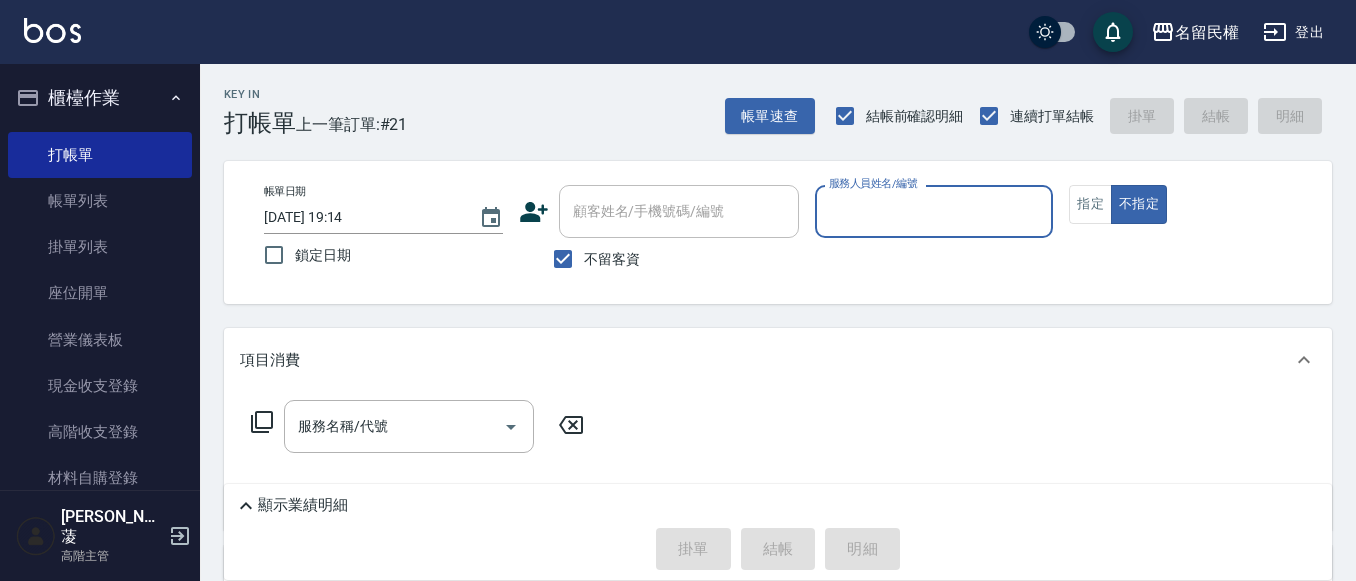 scroll, scrollTop: 300, scrollLeft: 0, axis: vertical 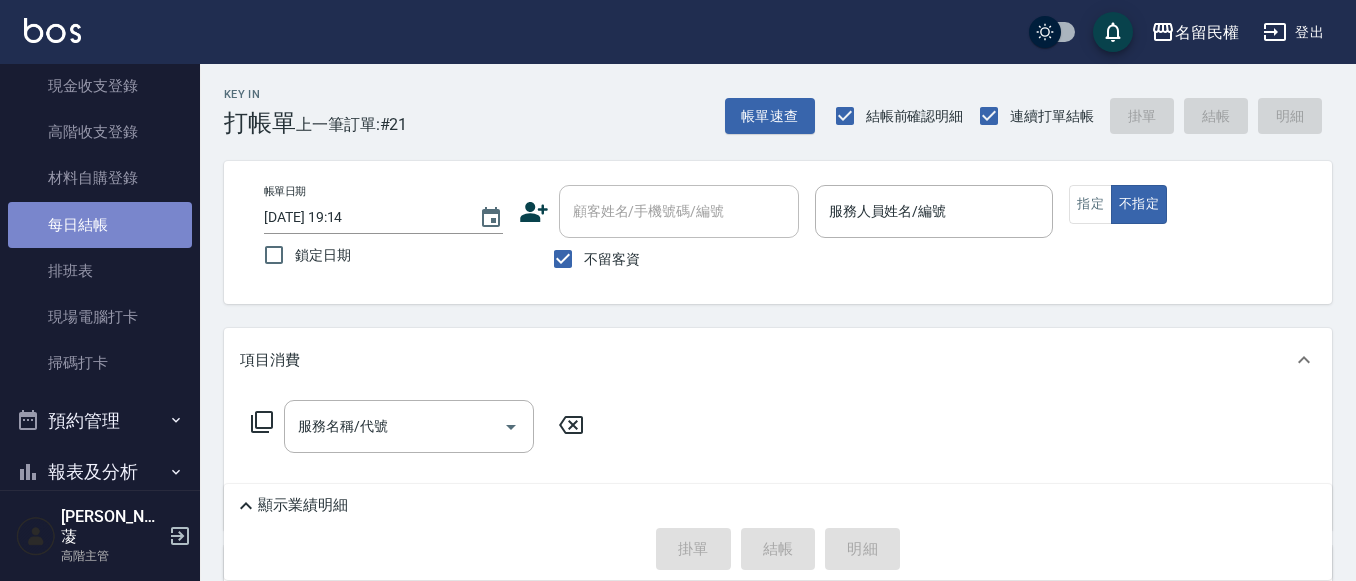 click on "每日結帳" at bounding box center [100, 225] 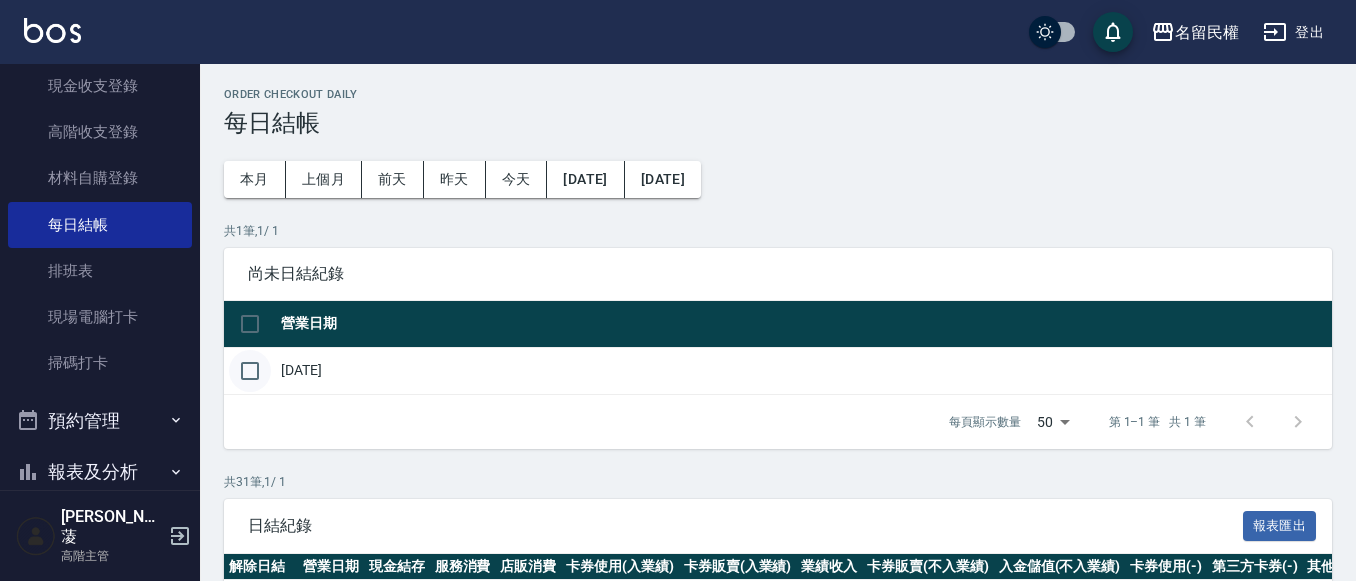 click at bounding box center (250, 371) 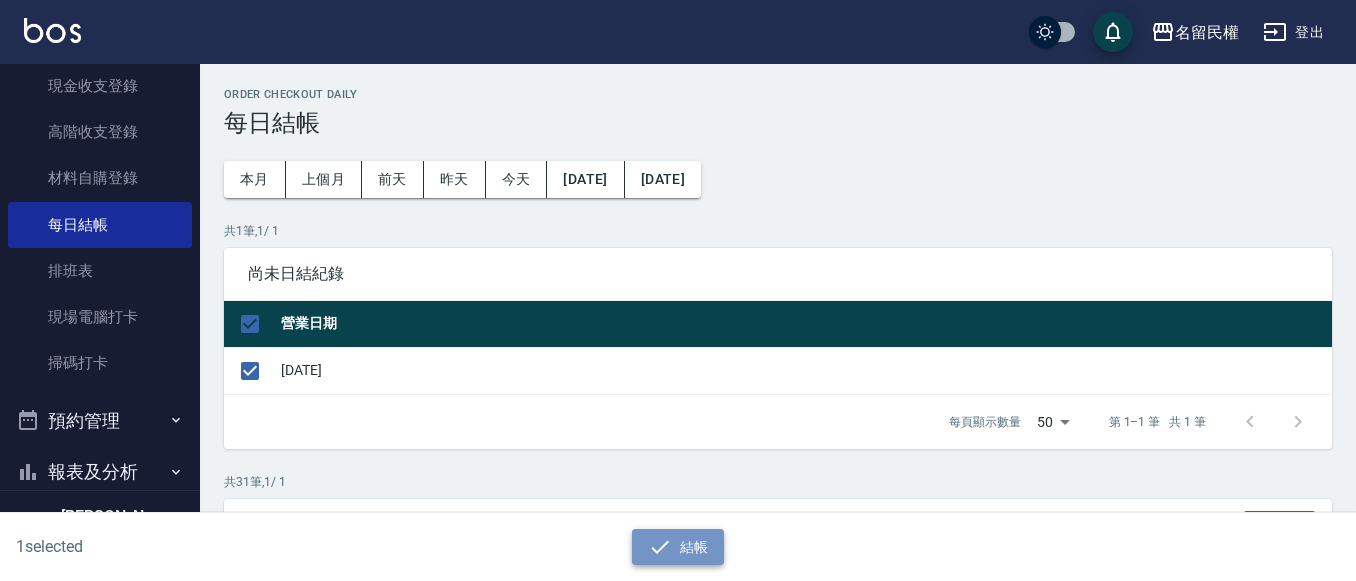 click on "結帳" at bounding box center [678, 547] 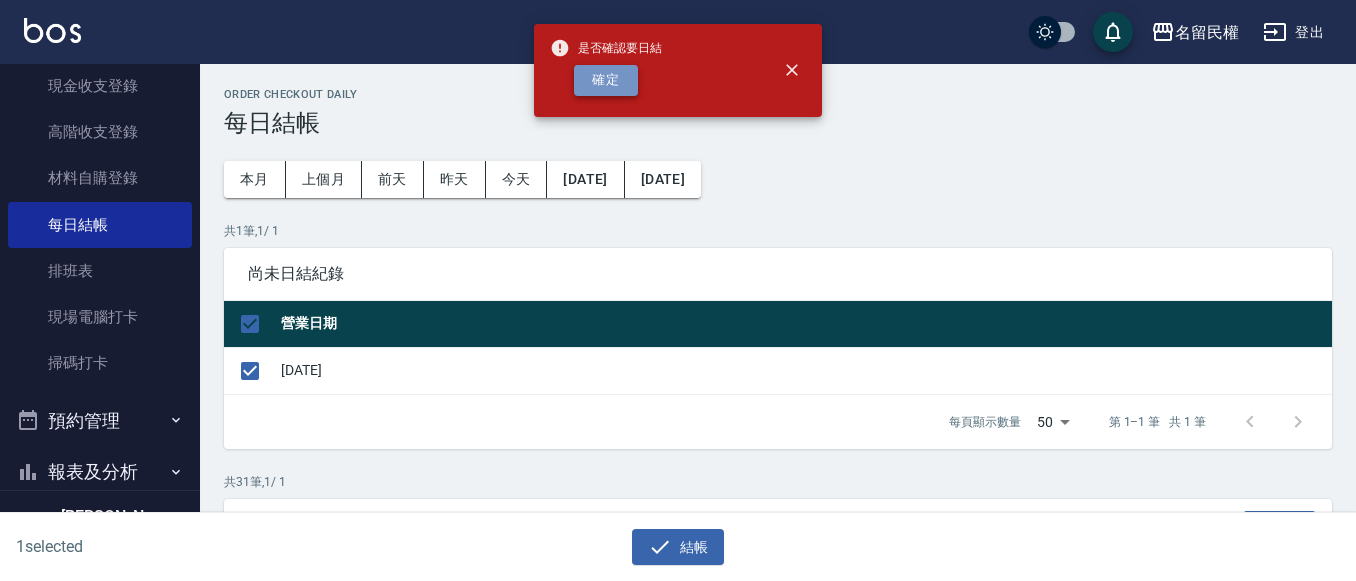 click on "確定" at bounding box center [606, 80] 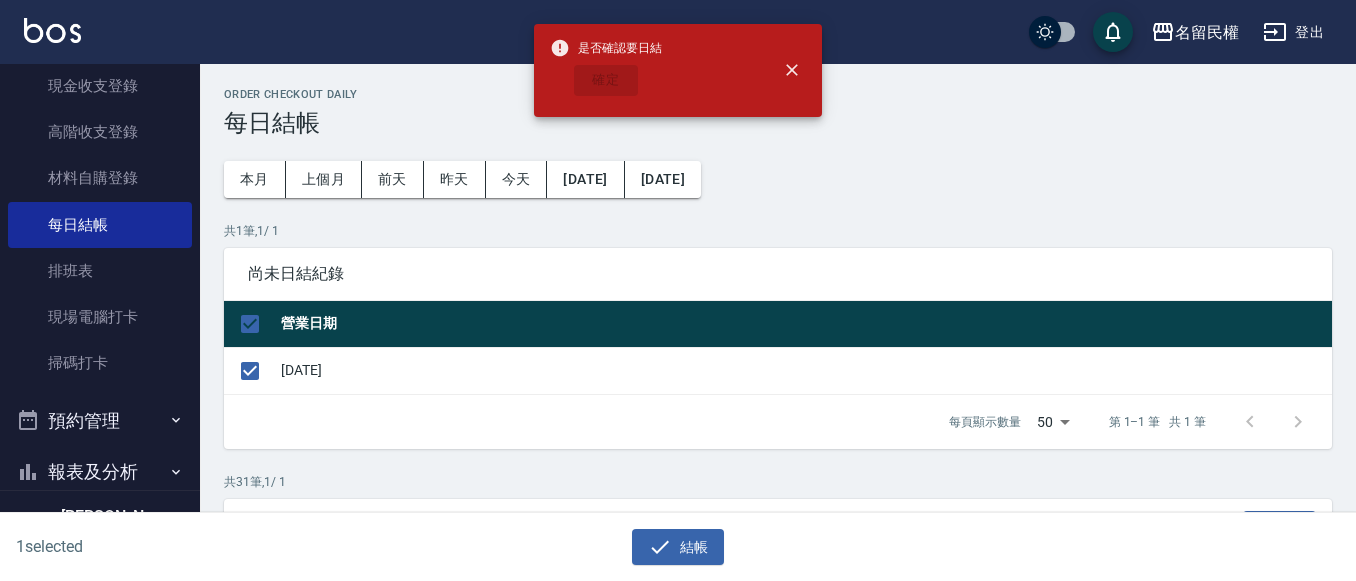checkbox on "false" 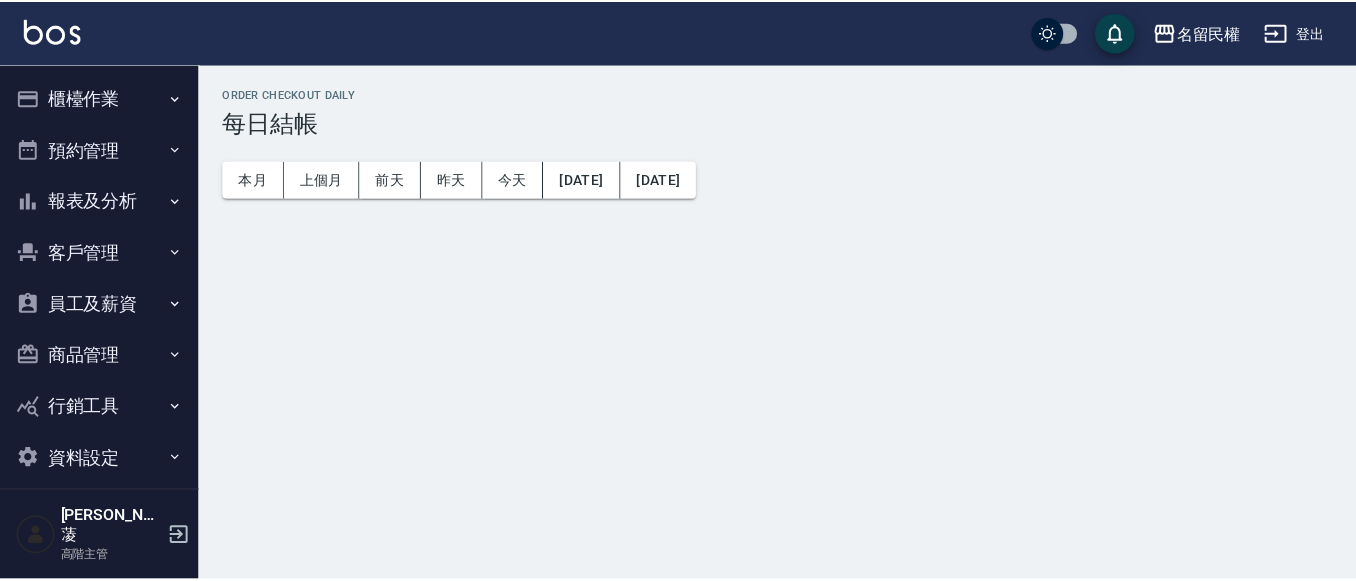 scroll, scrollTop: 0, scrollLeft: 0, axis: both 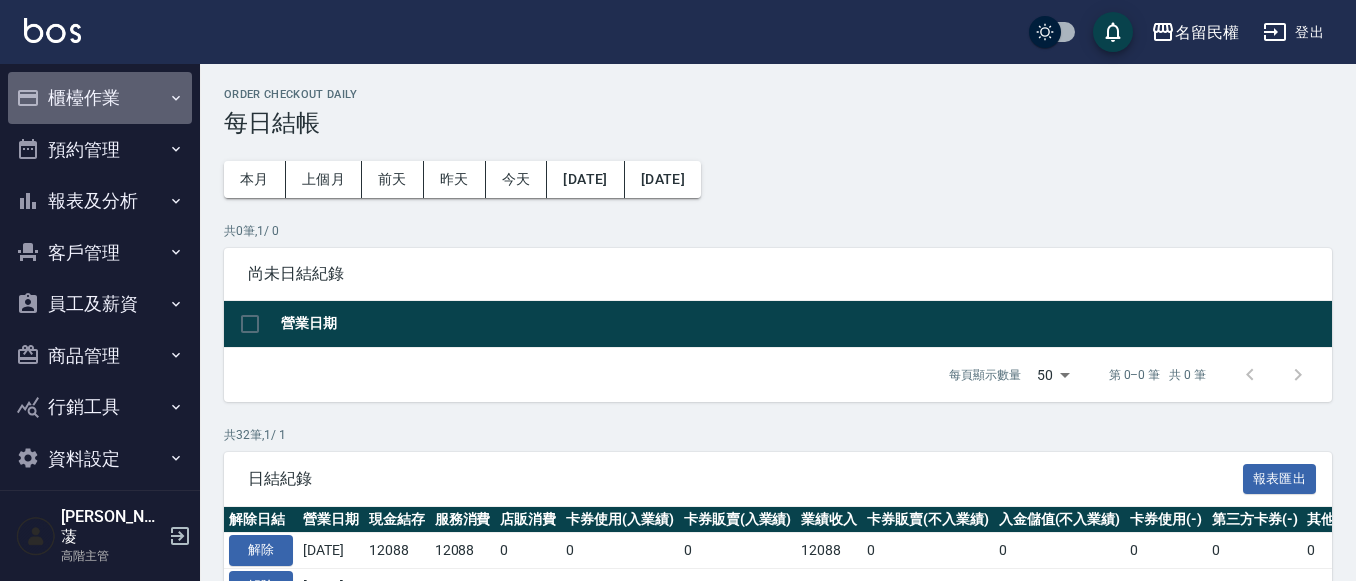 click on "櫃檯作業" at bounding box center [100, 98] 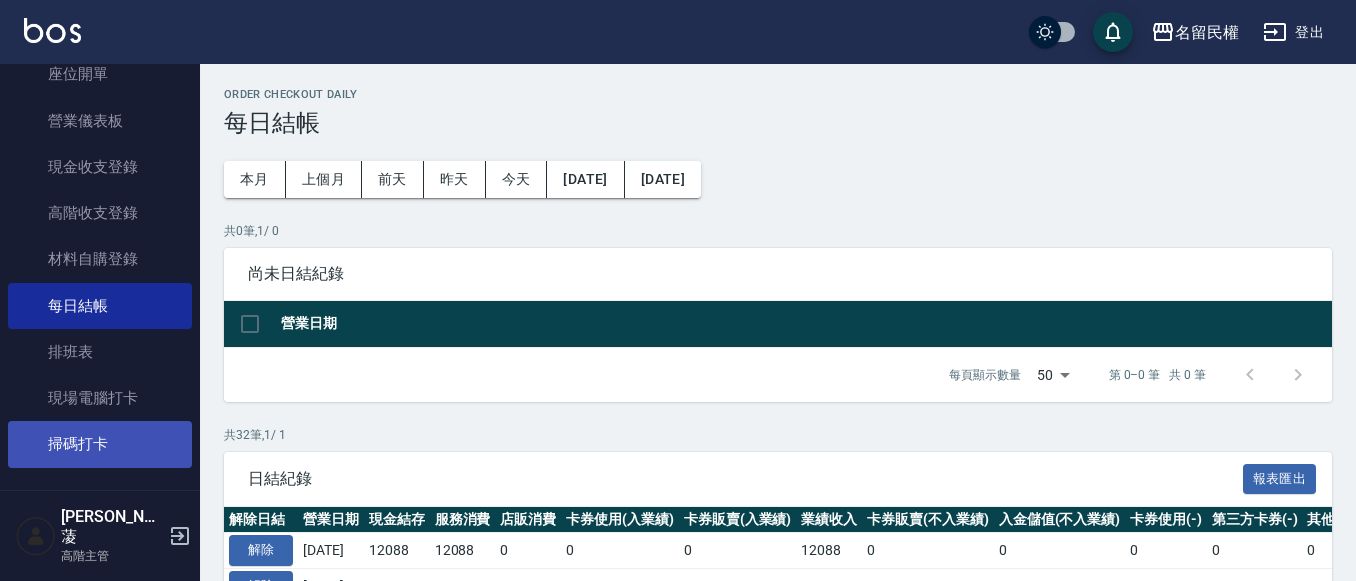 scroll, scrollTop: 300, scrollLeft: 0, axis: vertical 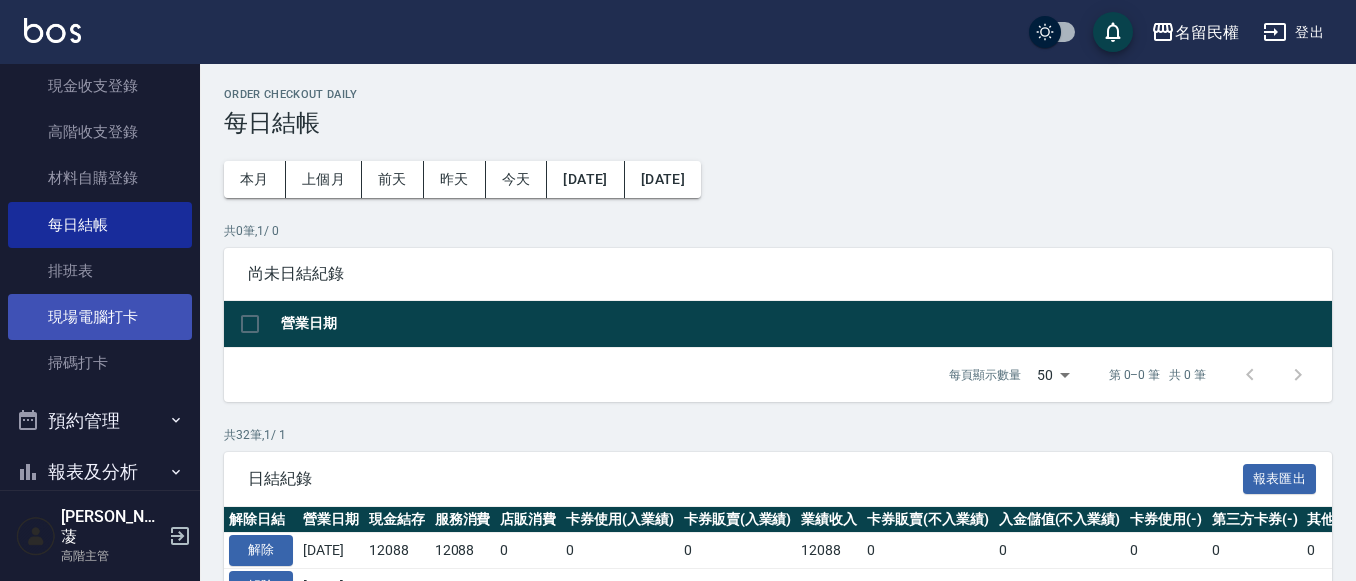 click on "現場電腦打卡" at bounding box center [100, 317] 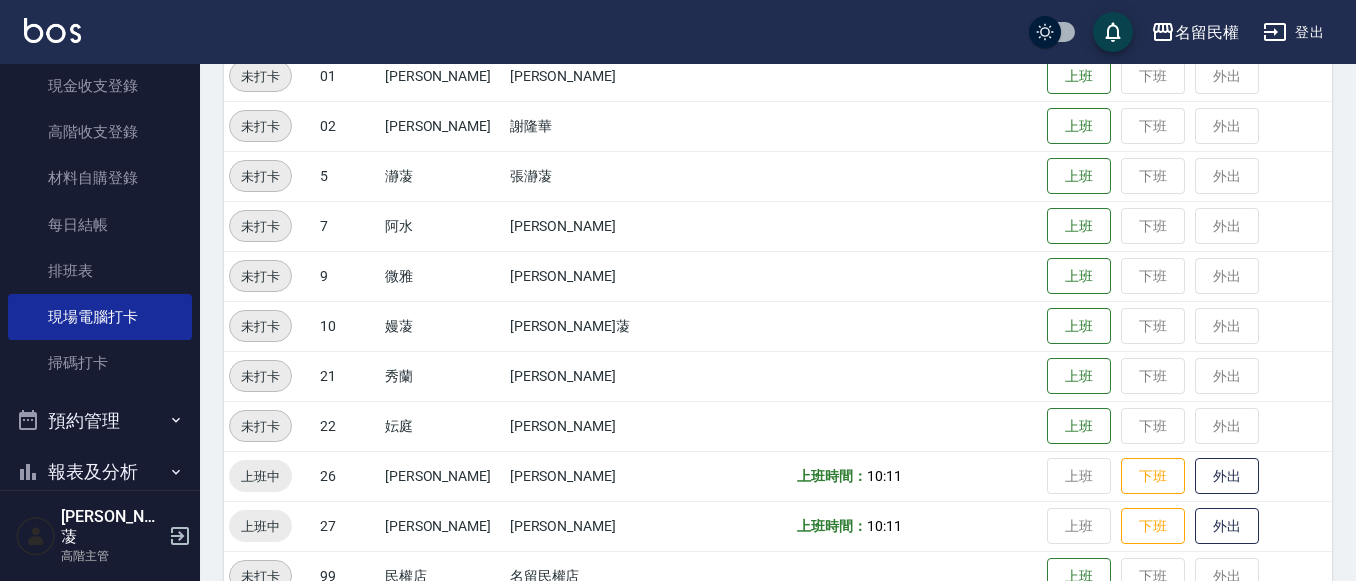 scroll, scrollTop: 300, scrollLeft: 0, axis: vertical 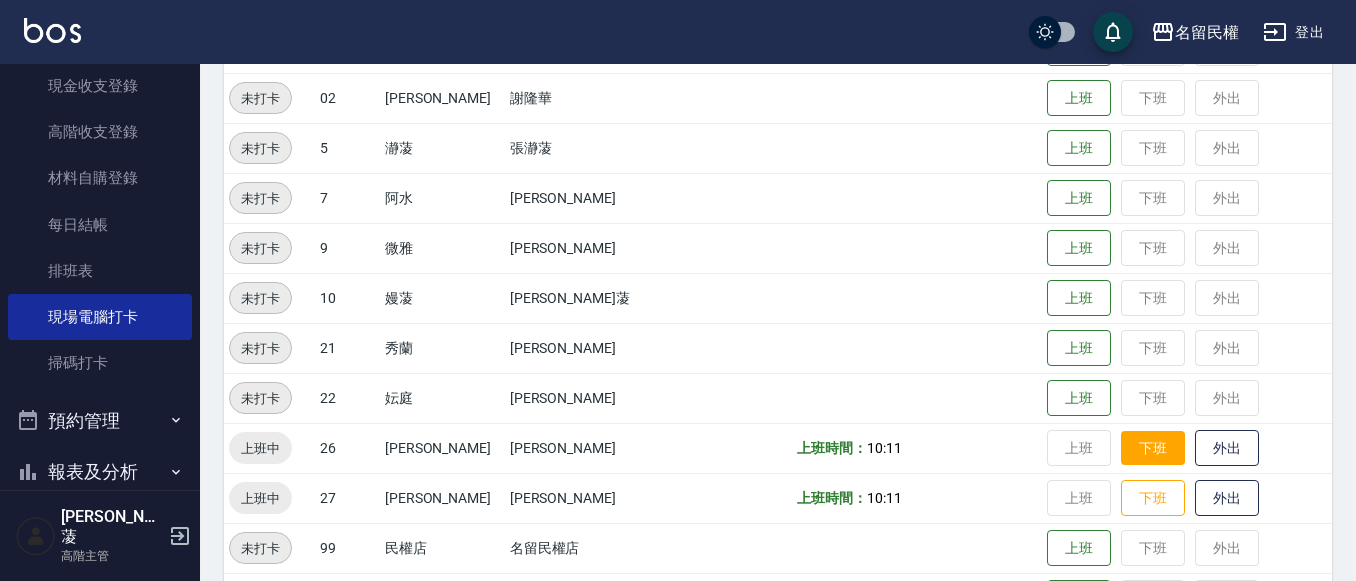 click on "下班" at bounding box center [1153, 448] 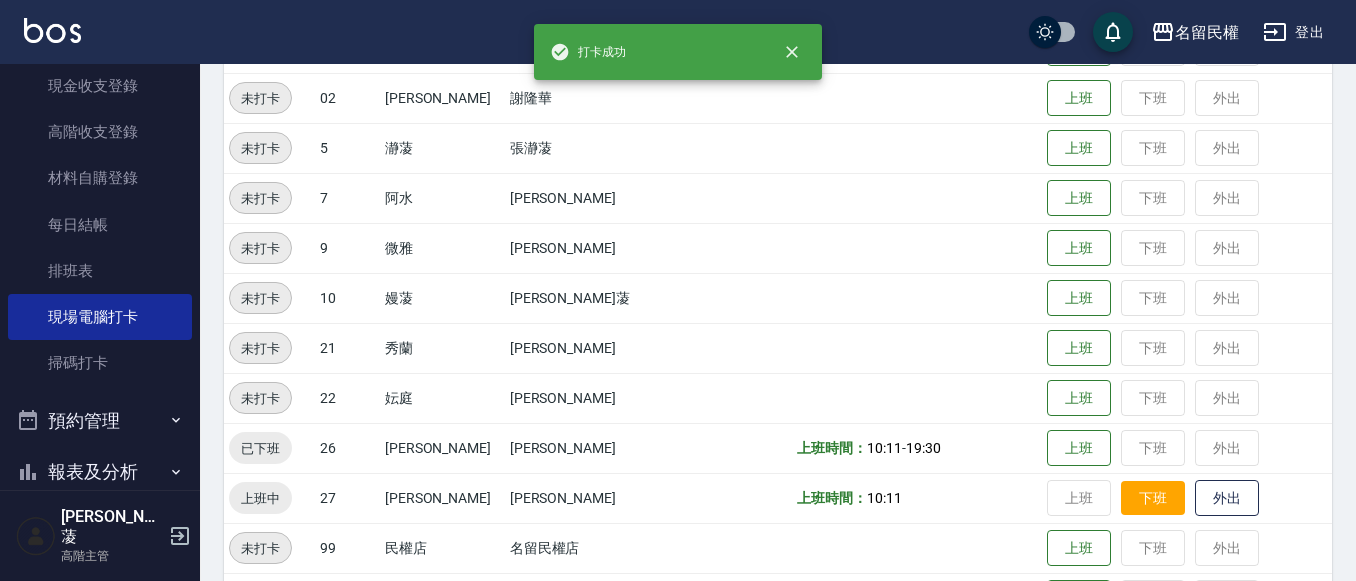 click on "下班" at bounding box center (1153, 498) 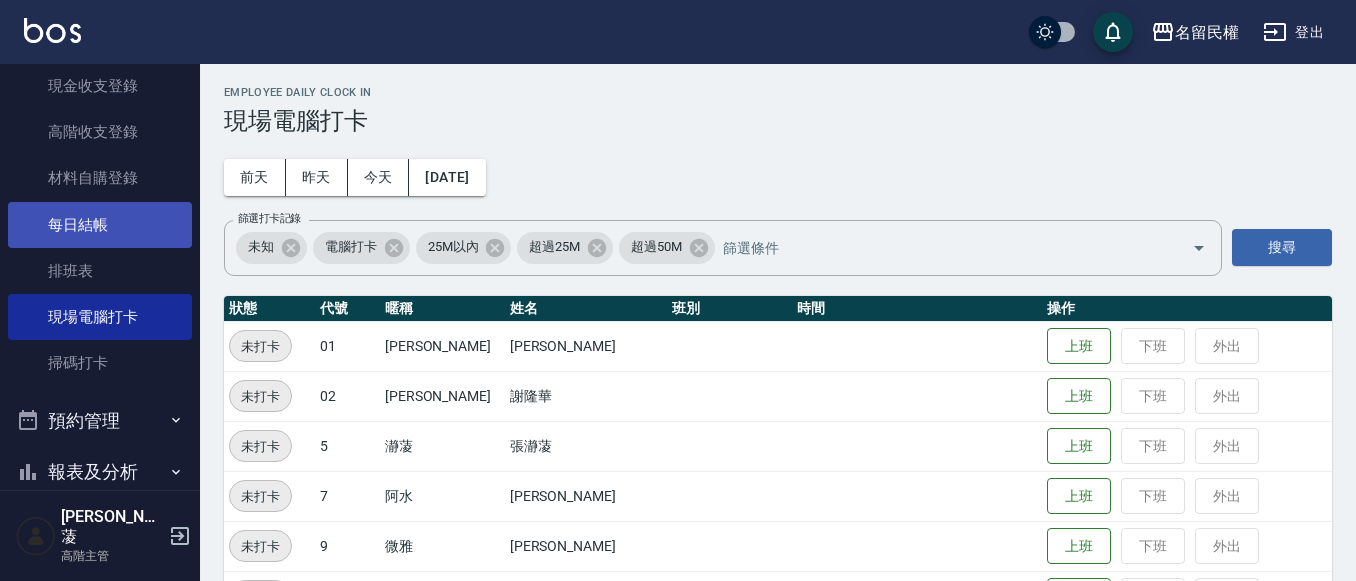 scroll, scrollTop: 0, scrollLeft: 0, axis: both 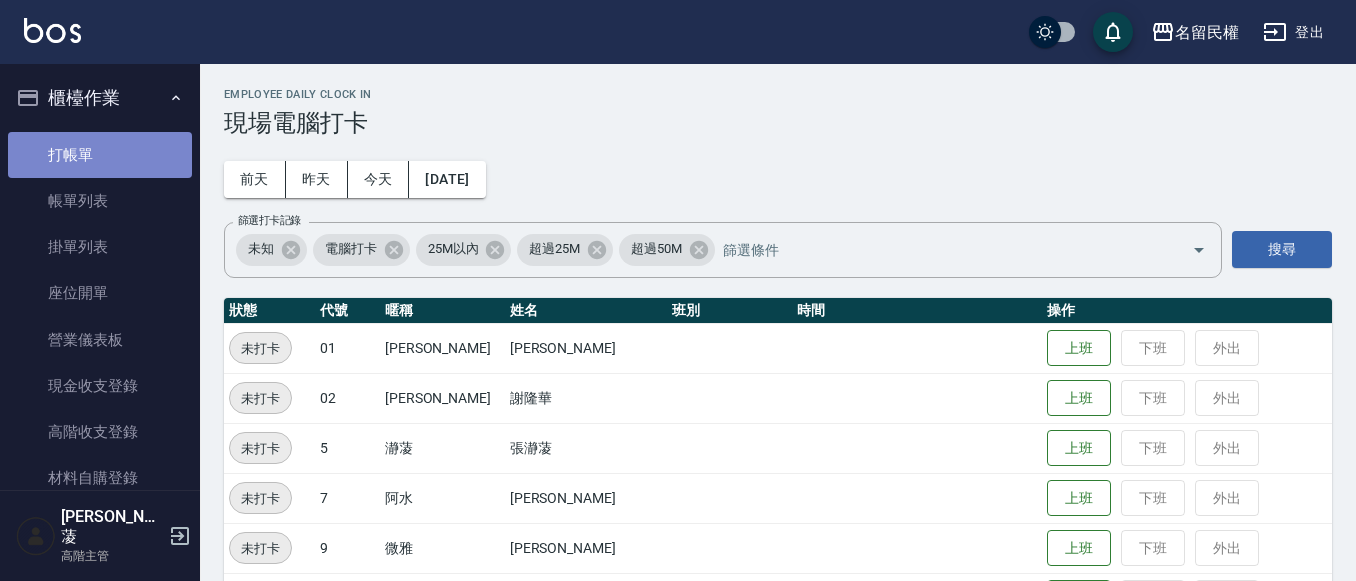 click on "打帳單" at bounding box center (100, 155) 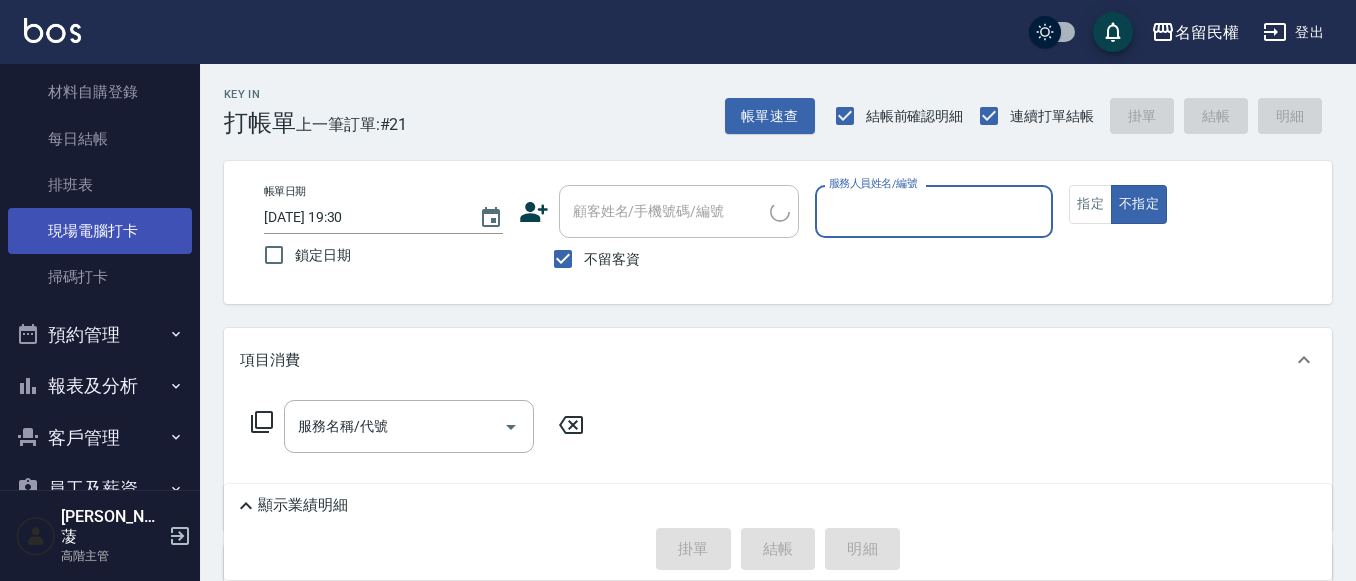 scroll, scrollTop: 400, scrollLeft: 0, axis: vertical 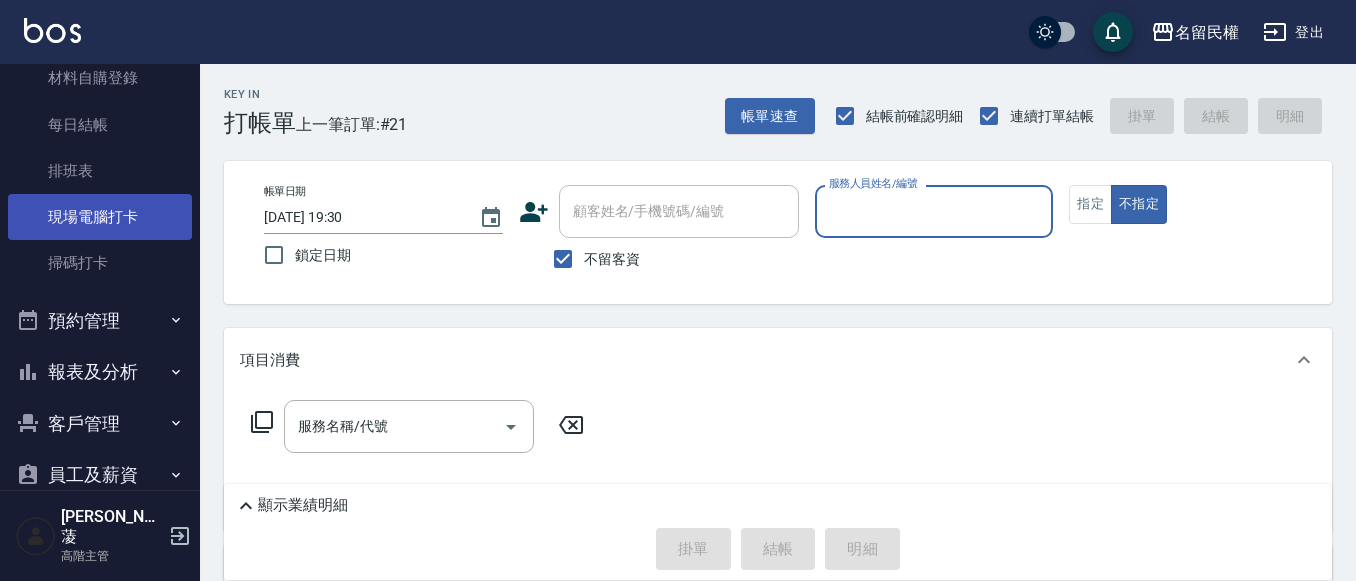 click on "現場電腦打卡" at bounding box center (100, 217) 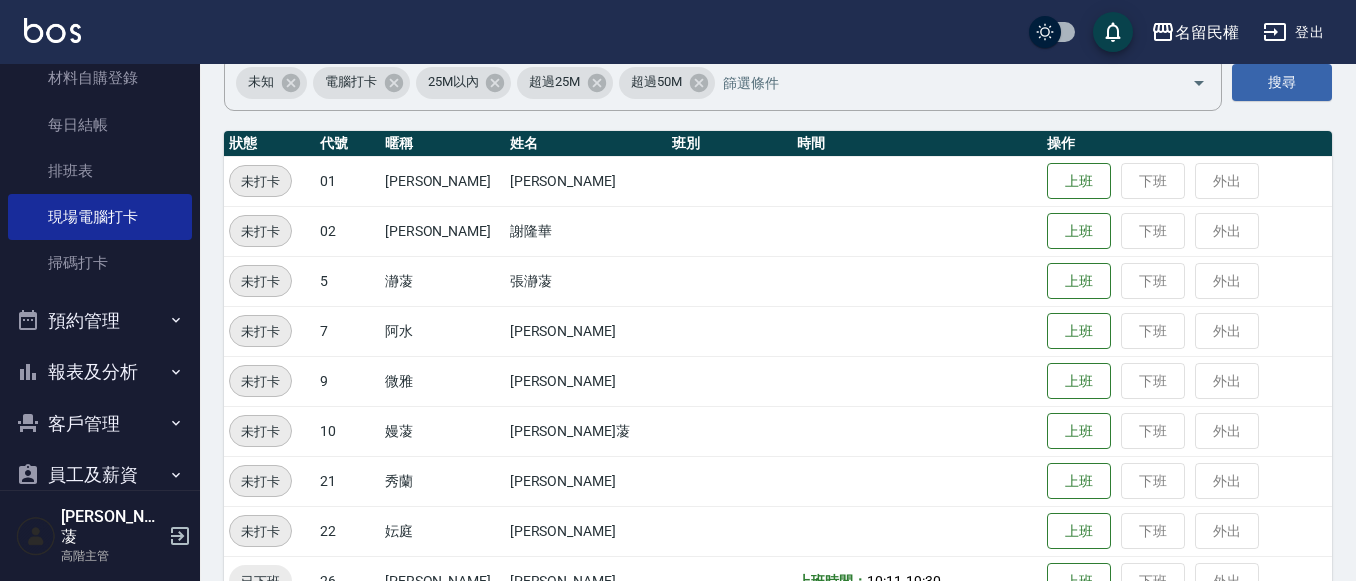 scroll, scrollTop: 367, scrollLeft: 0, axis: vertical 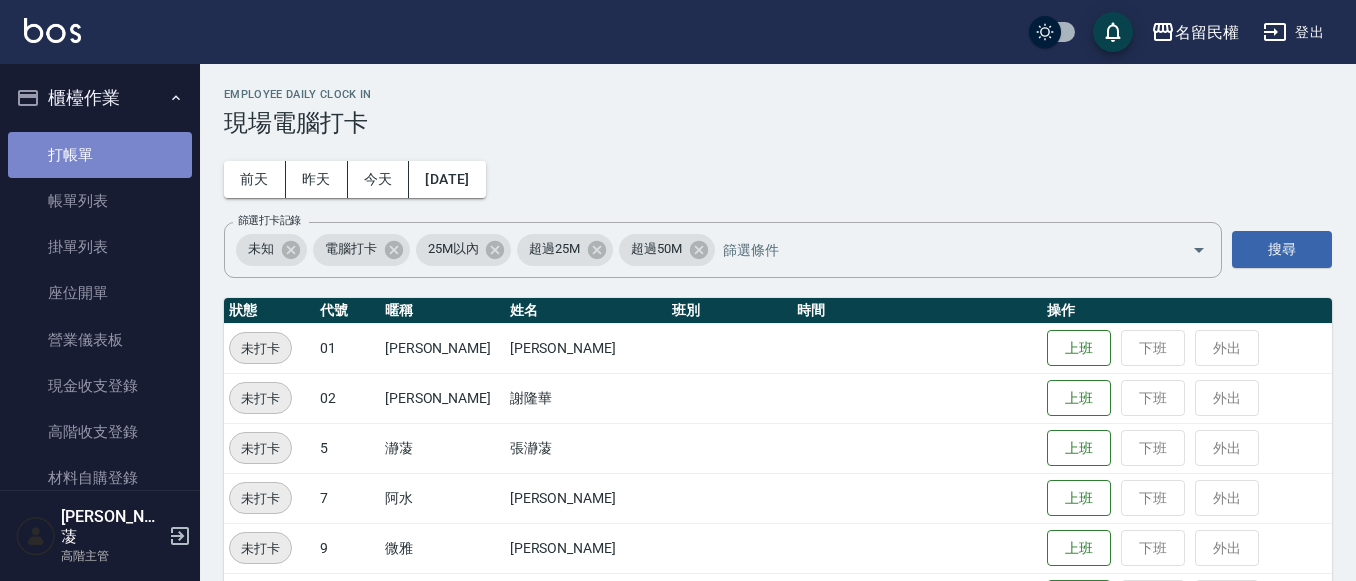 click on "打帳單" at bounding box center (100, 155) 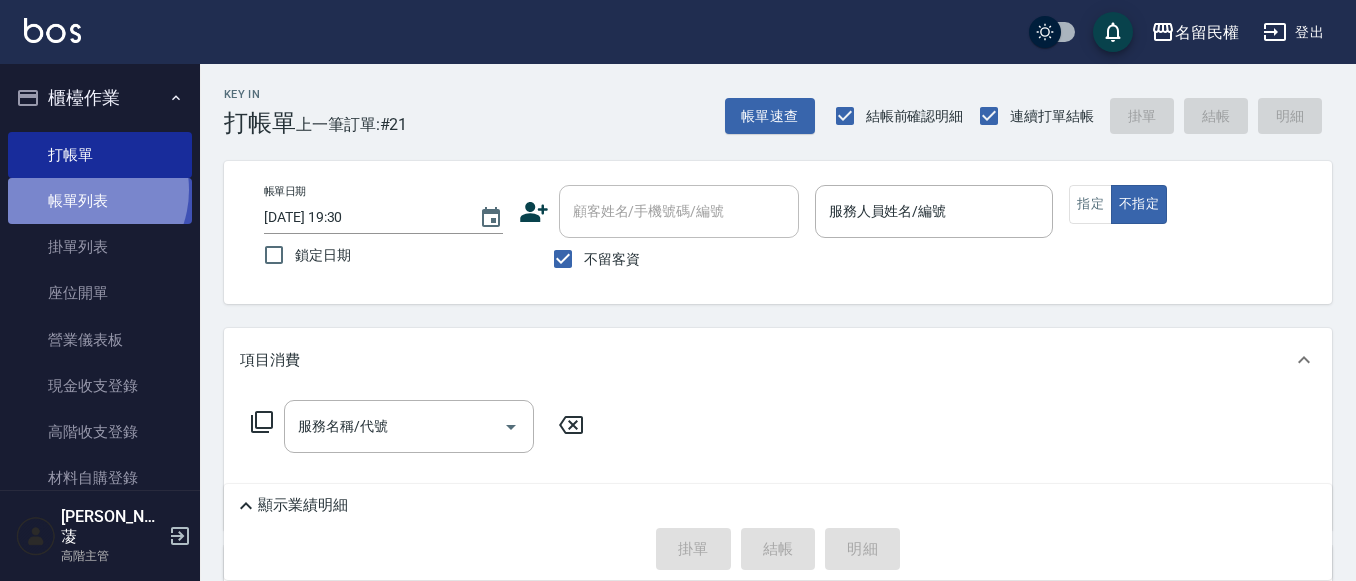 click on "帳單列表" at bounding box center (100, 201) 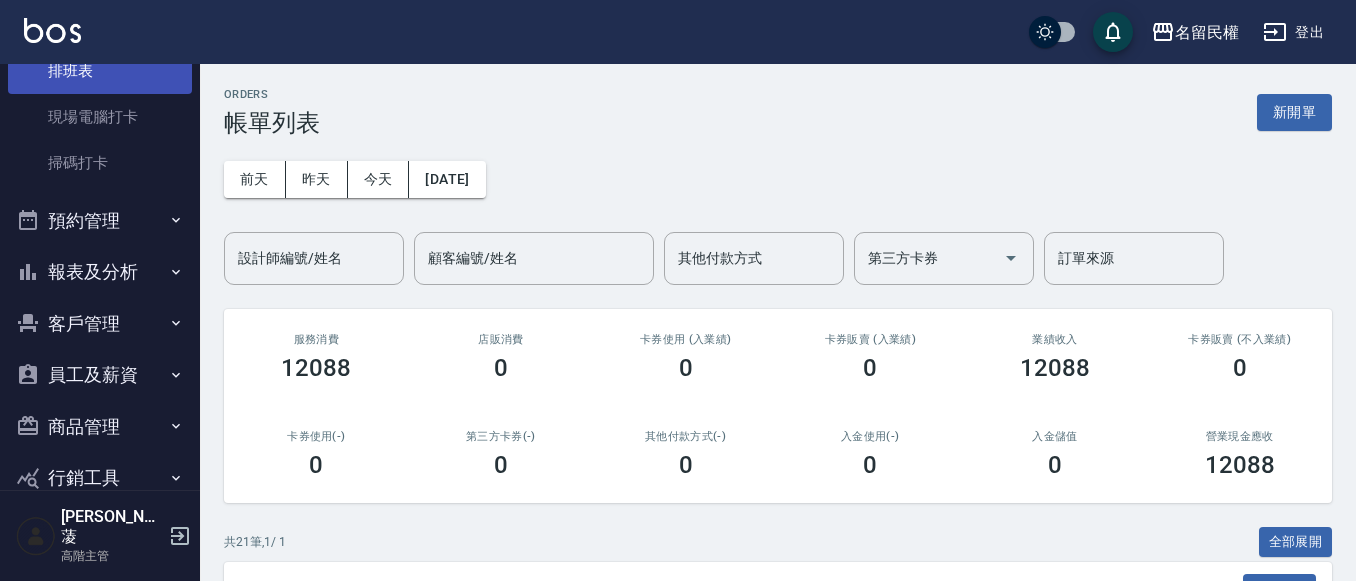 scroll, scrollTop: 300, scrollLeft: 0, axis: vertical 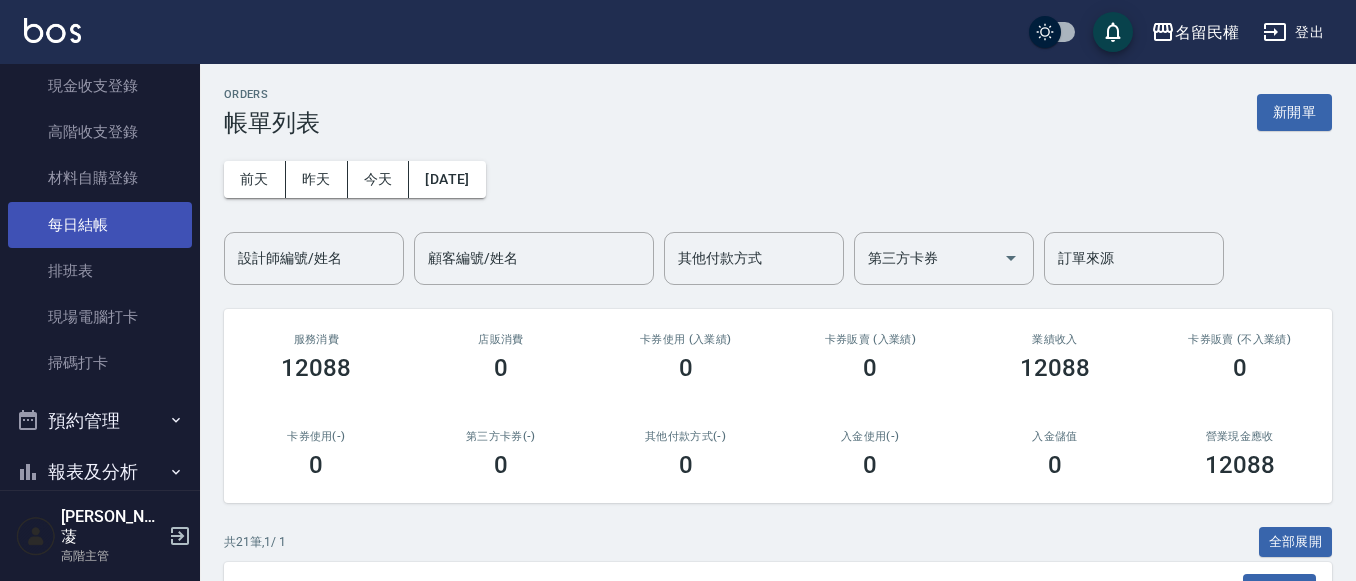 click on "每日結帳" at bounding box center (100, 225) 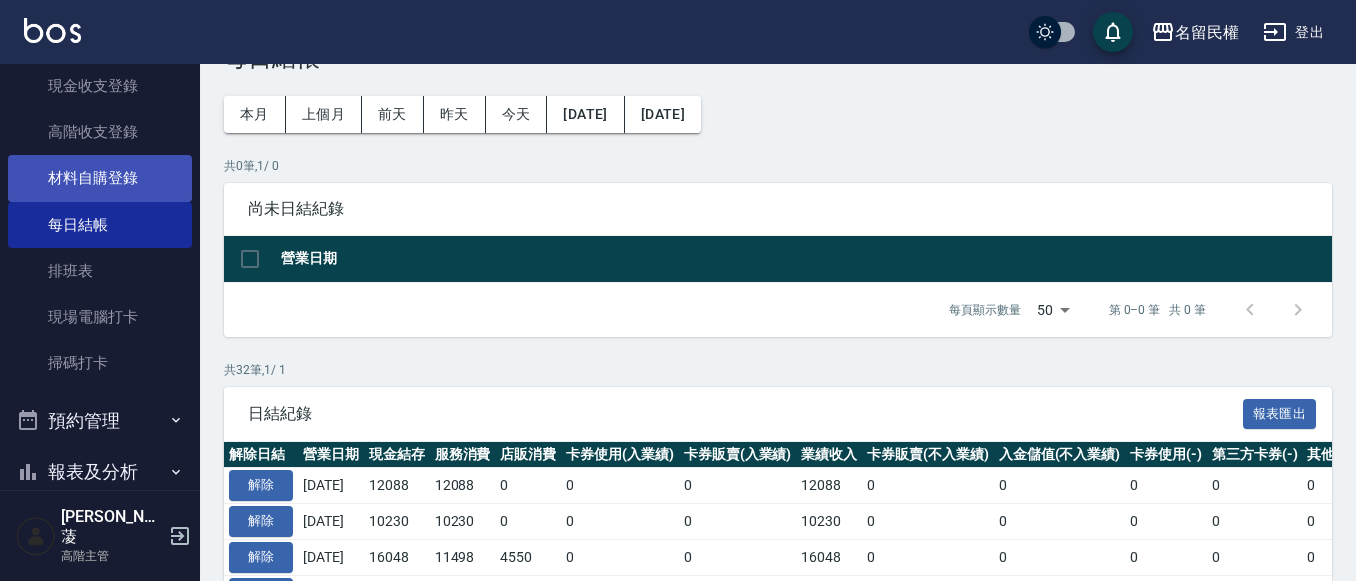 scroll, scrollTop: 100, scrollLeft: 0, axis: vertical 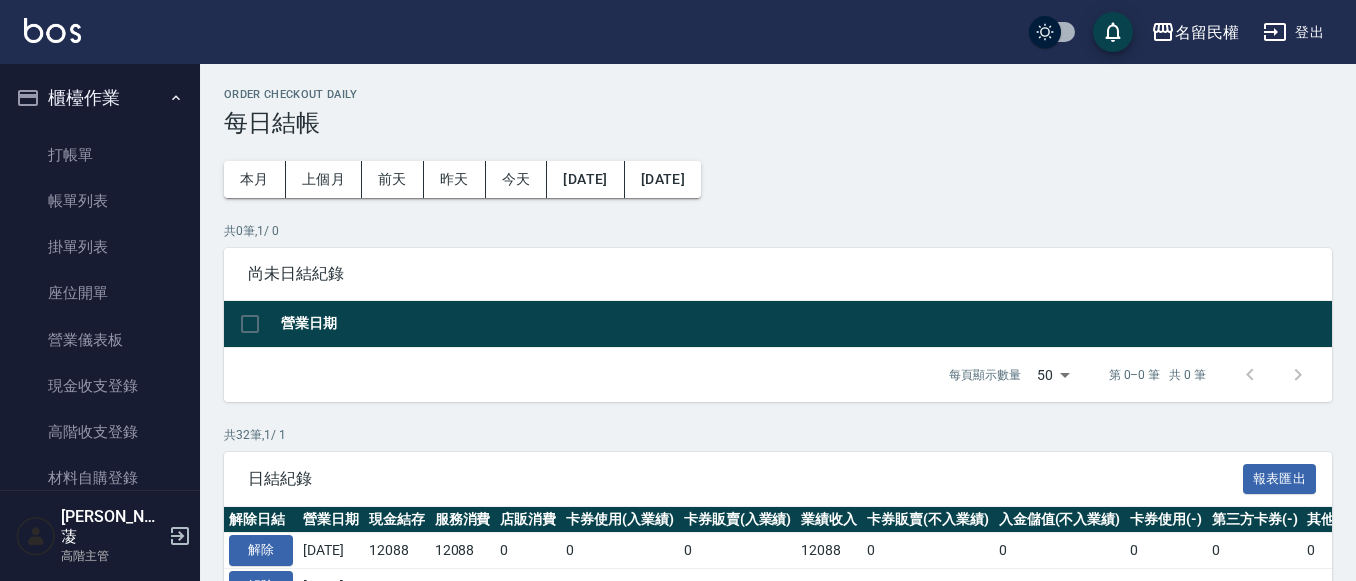 click on "櫃檯作業" at bounding box center (100, 98) 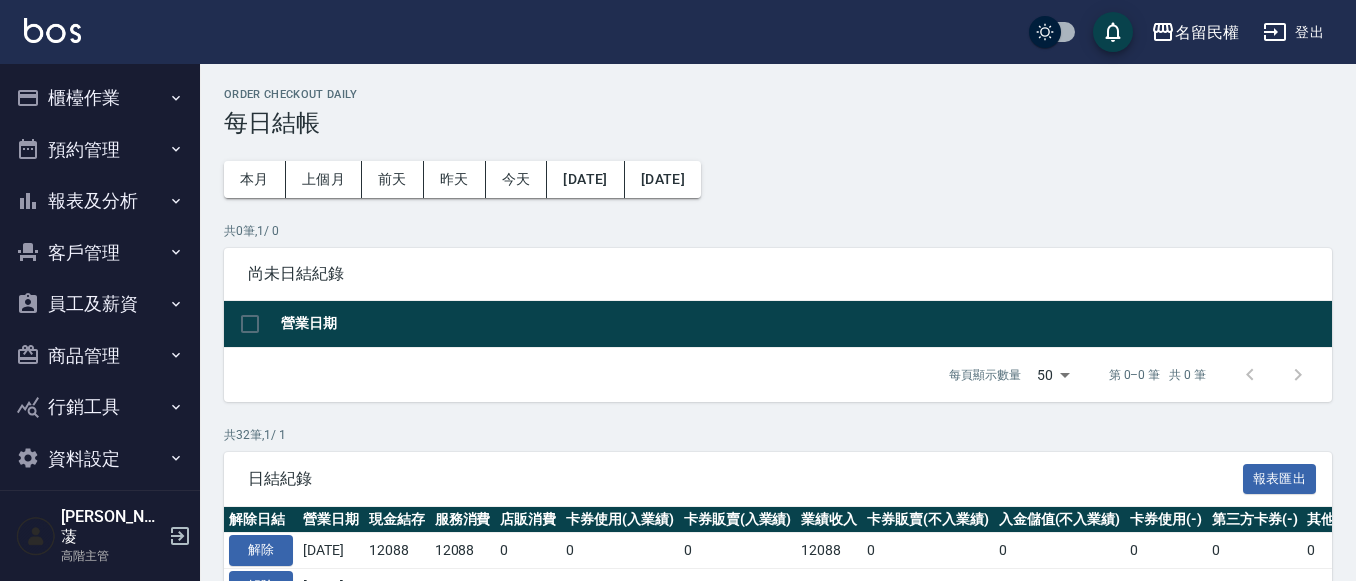 scroll, scrollTop: 0, scrollLeft: 0, axis: both 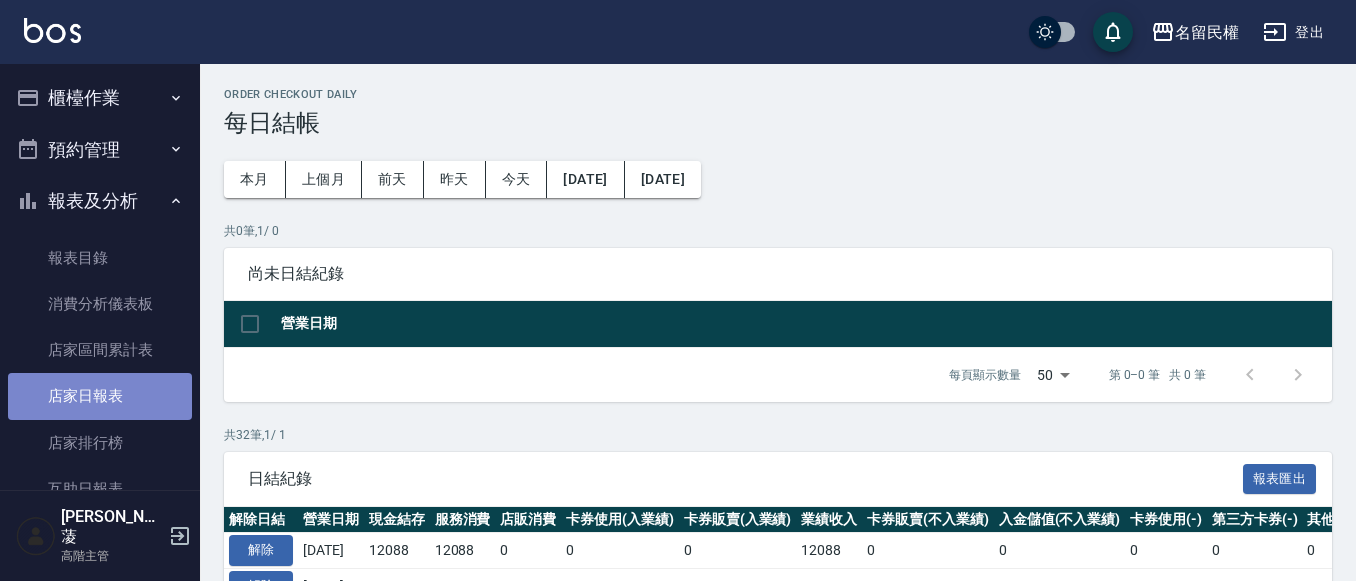 click on "店家日報表" at bounding box center (100, 396) 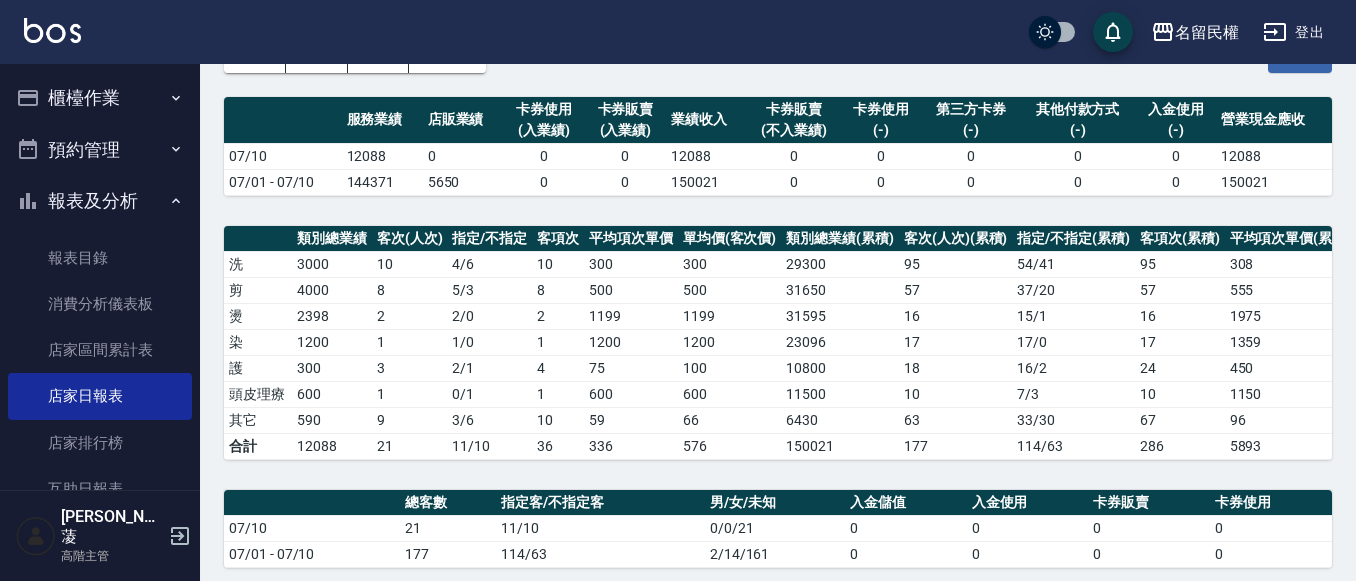 scroll, scrollTop: 0, scrollLeft: 0, axis: both 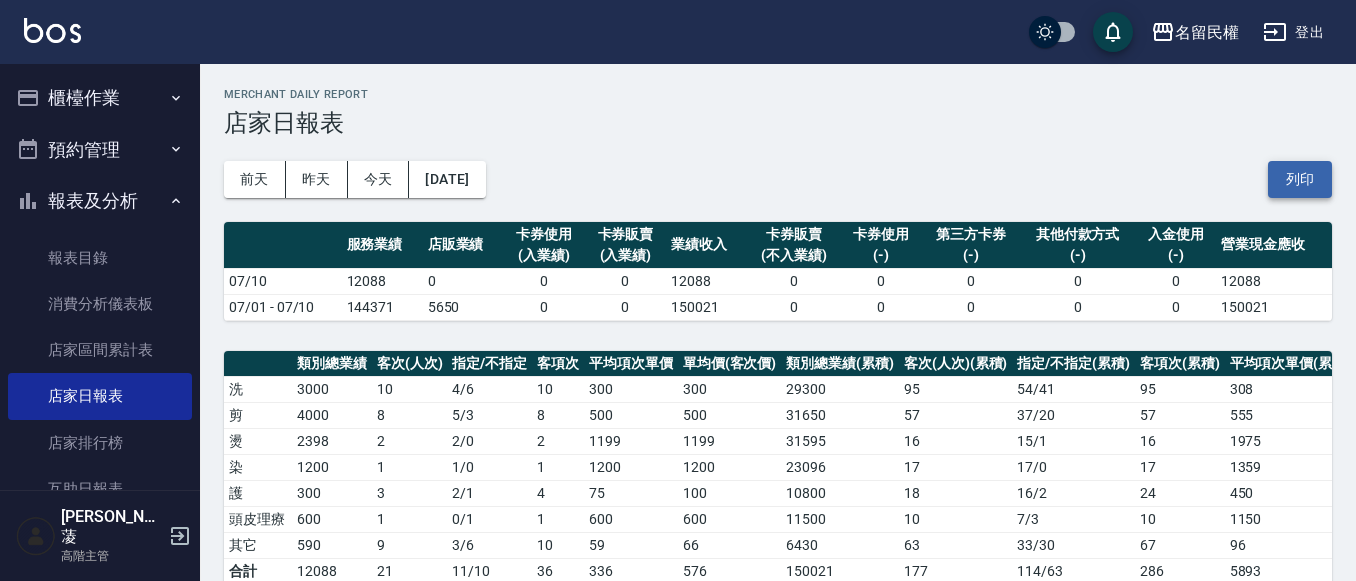 click on "列印" at bounding box center (1300, 179) 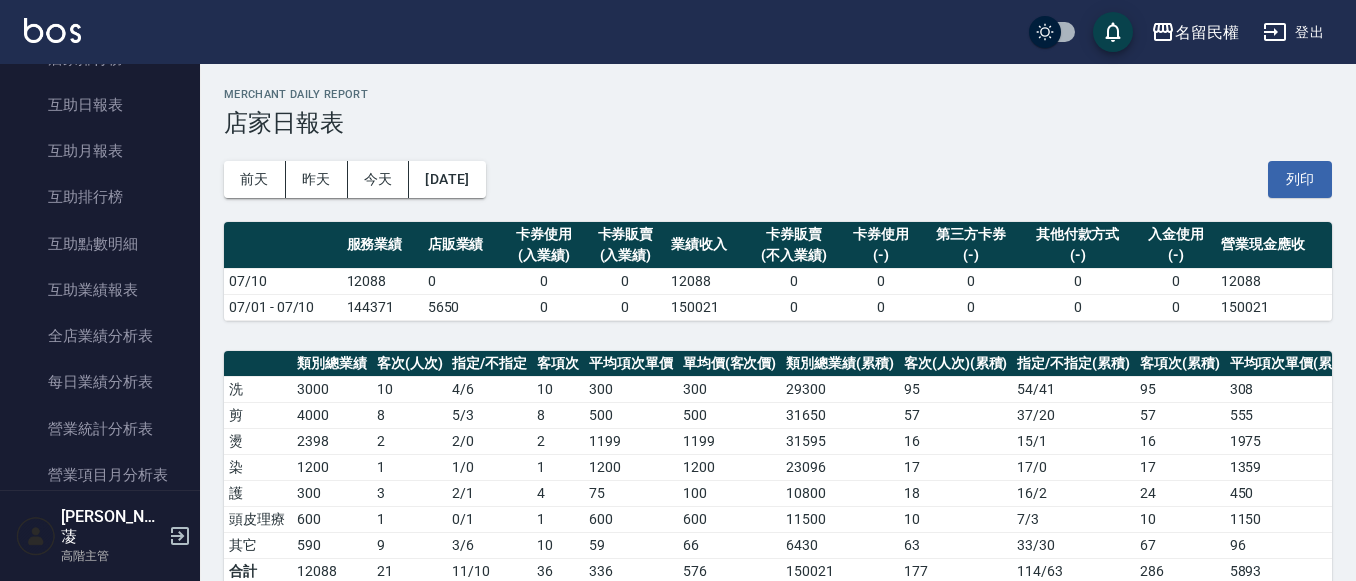scroll, scrollTop: 500, scrollLeft: 0, axis: vertical 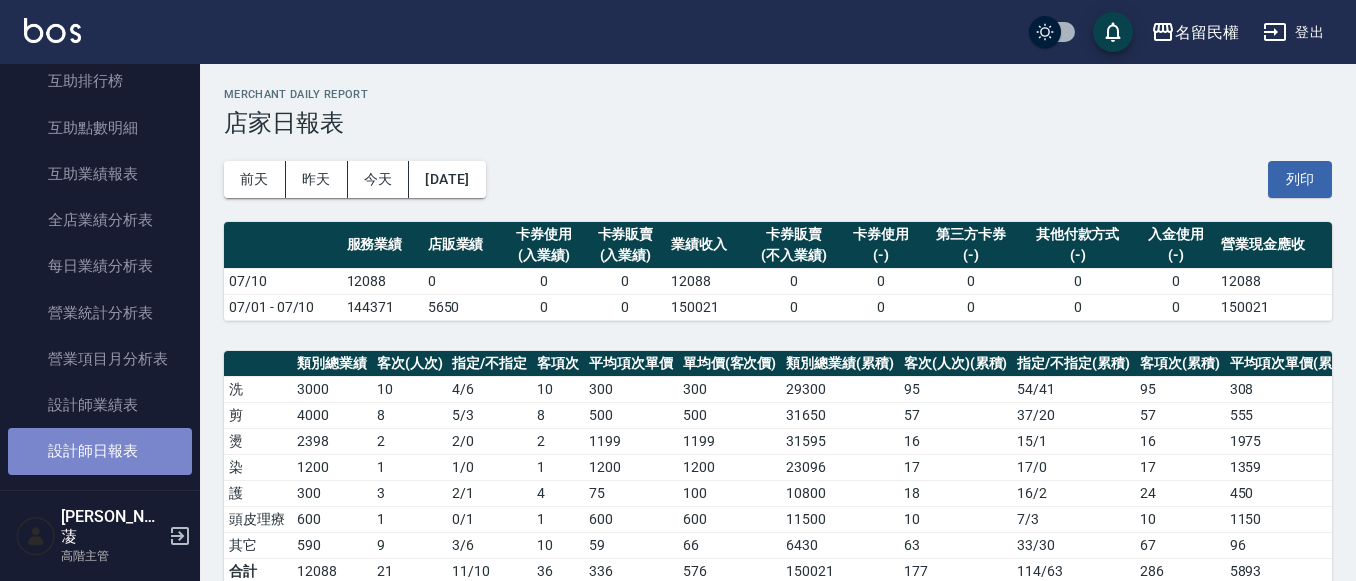 click on "設計師日報表" at bounding box center (100, 451) 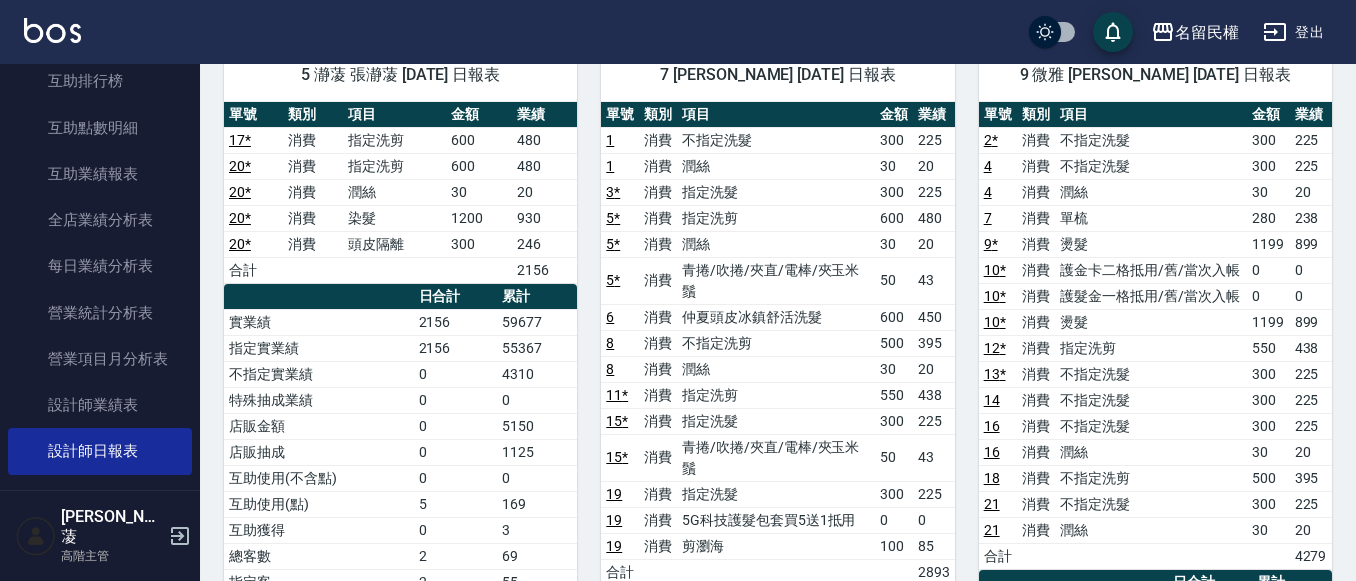 scroll, scrollTop: 0, scrollLeft: 0, axis: both 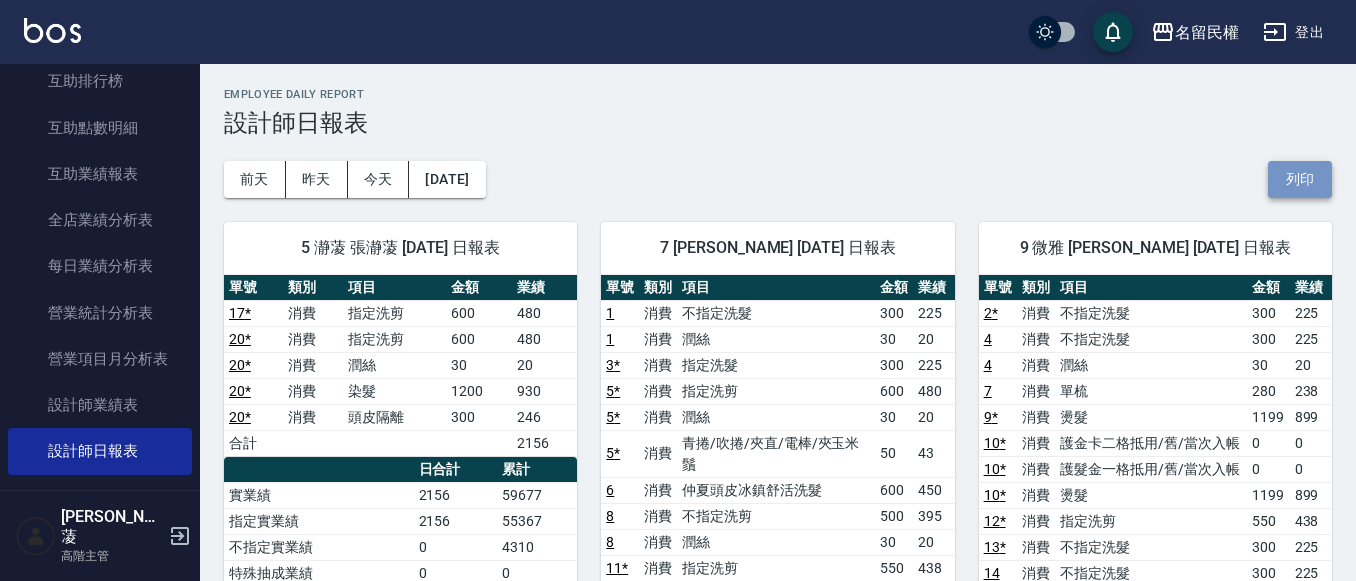 click on "列印" at bounding box center (1300, 179) 